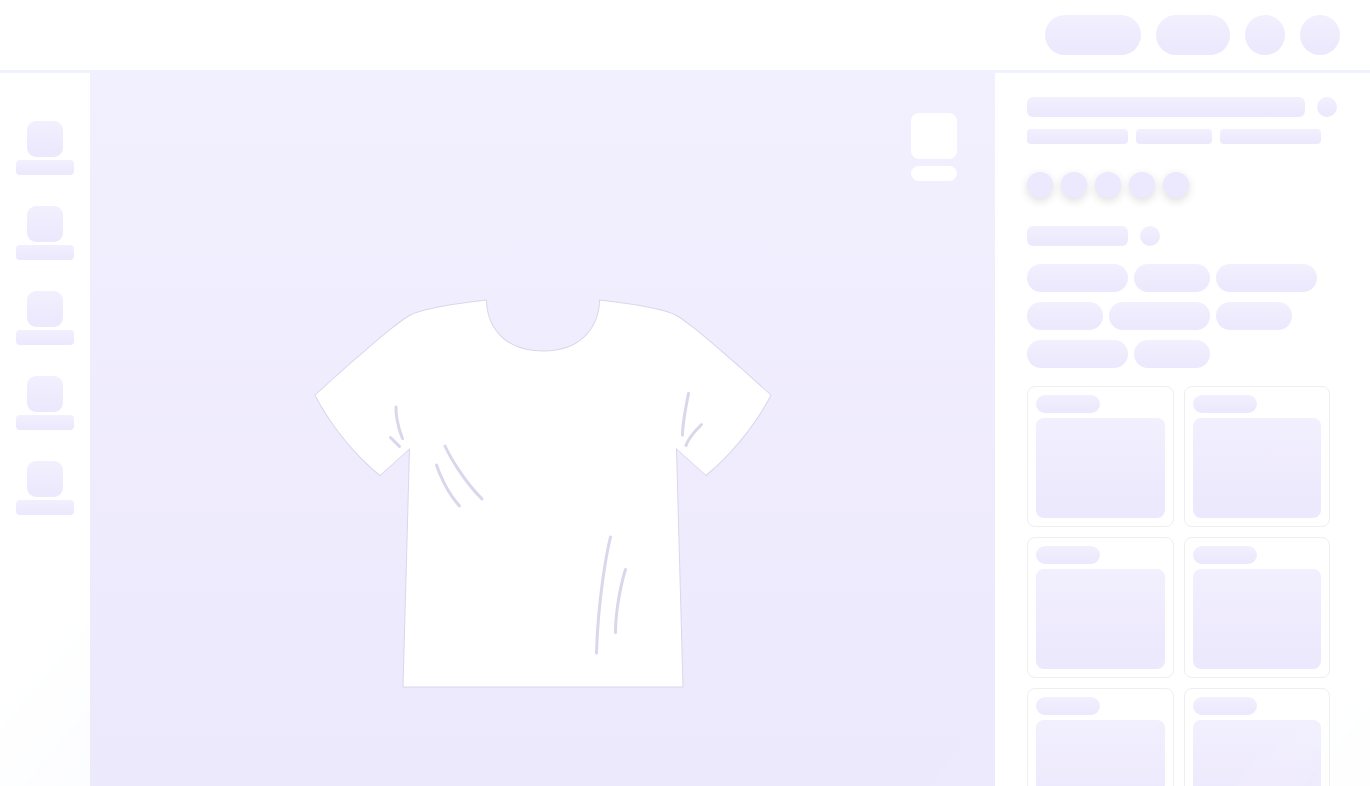 scroll, scrollTop: 0, scrollLeft: 0, axis: both 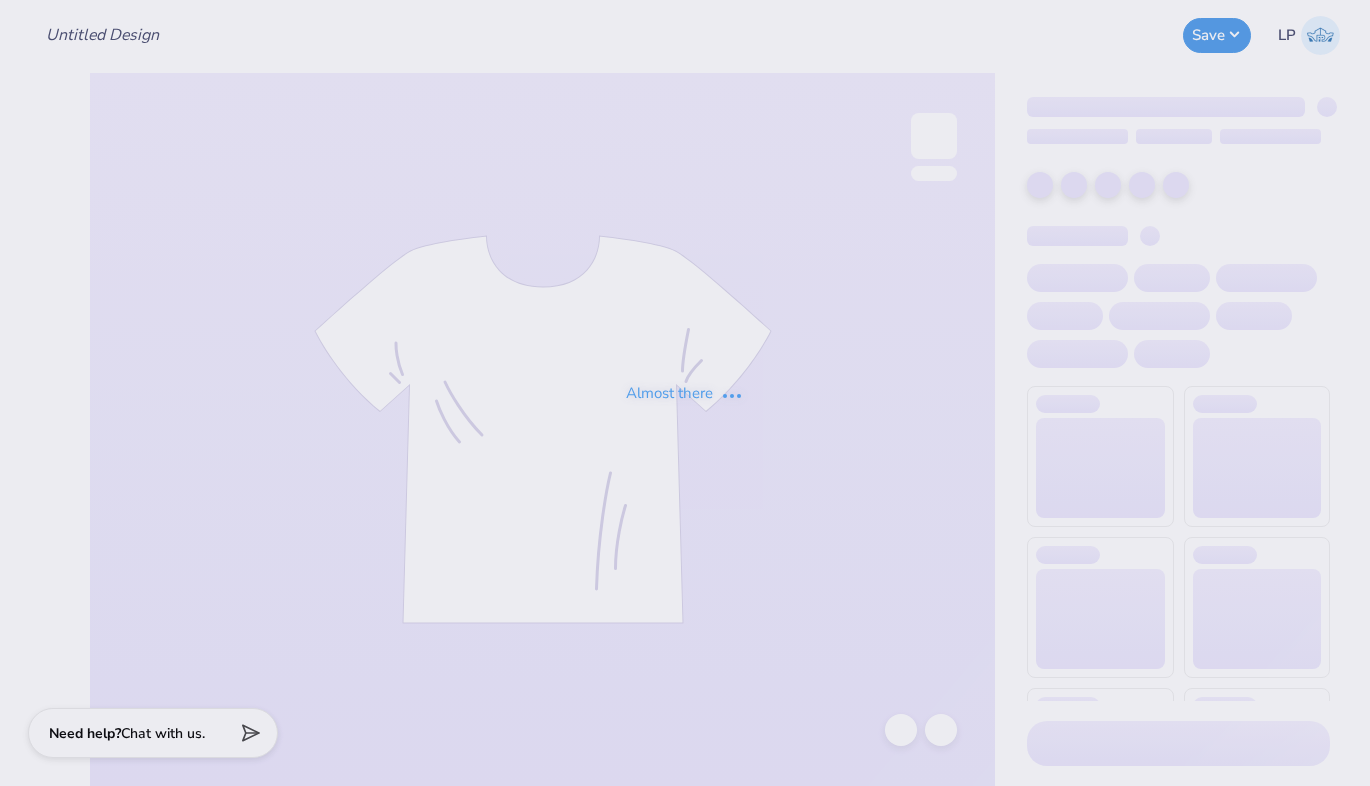 type on "Phi Kappa Tau PC [YEAR]" 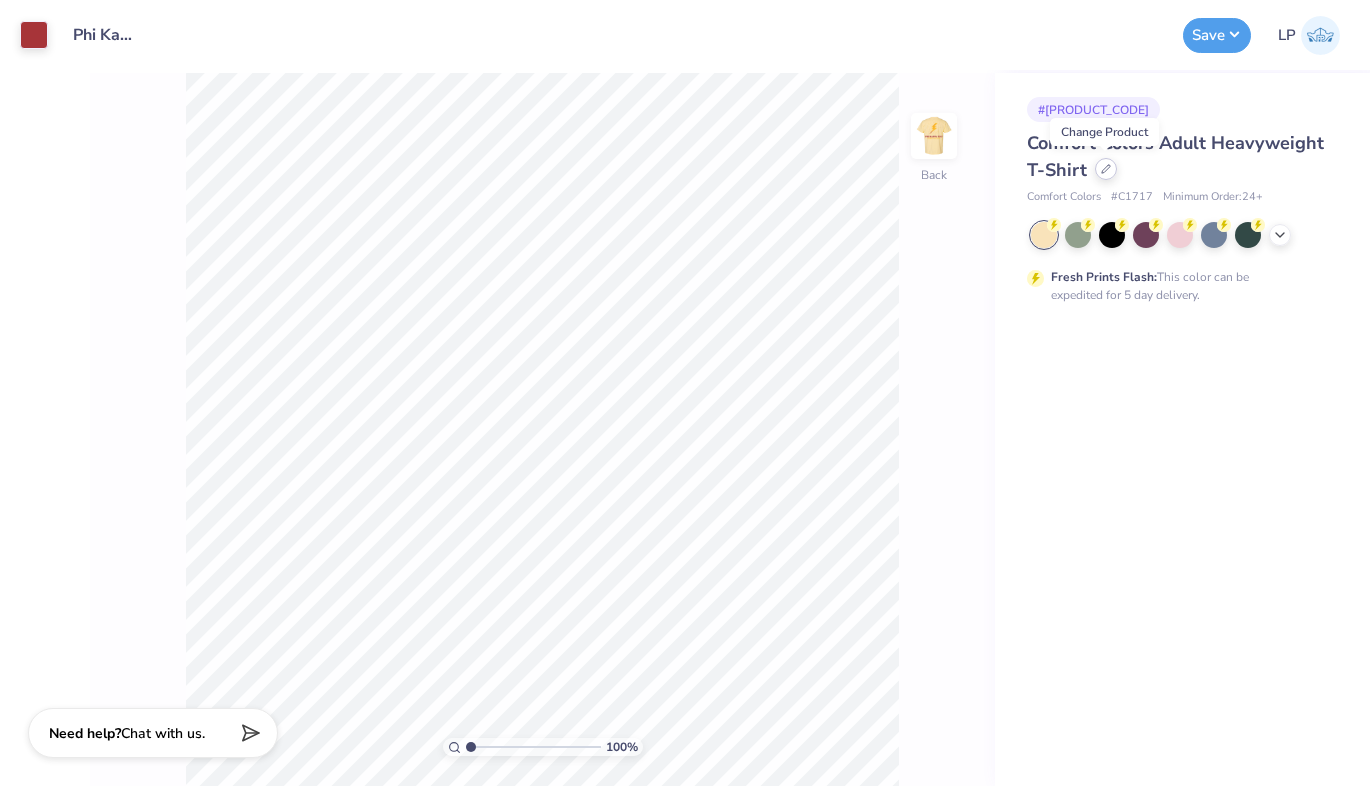 click 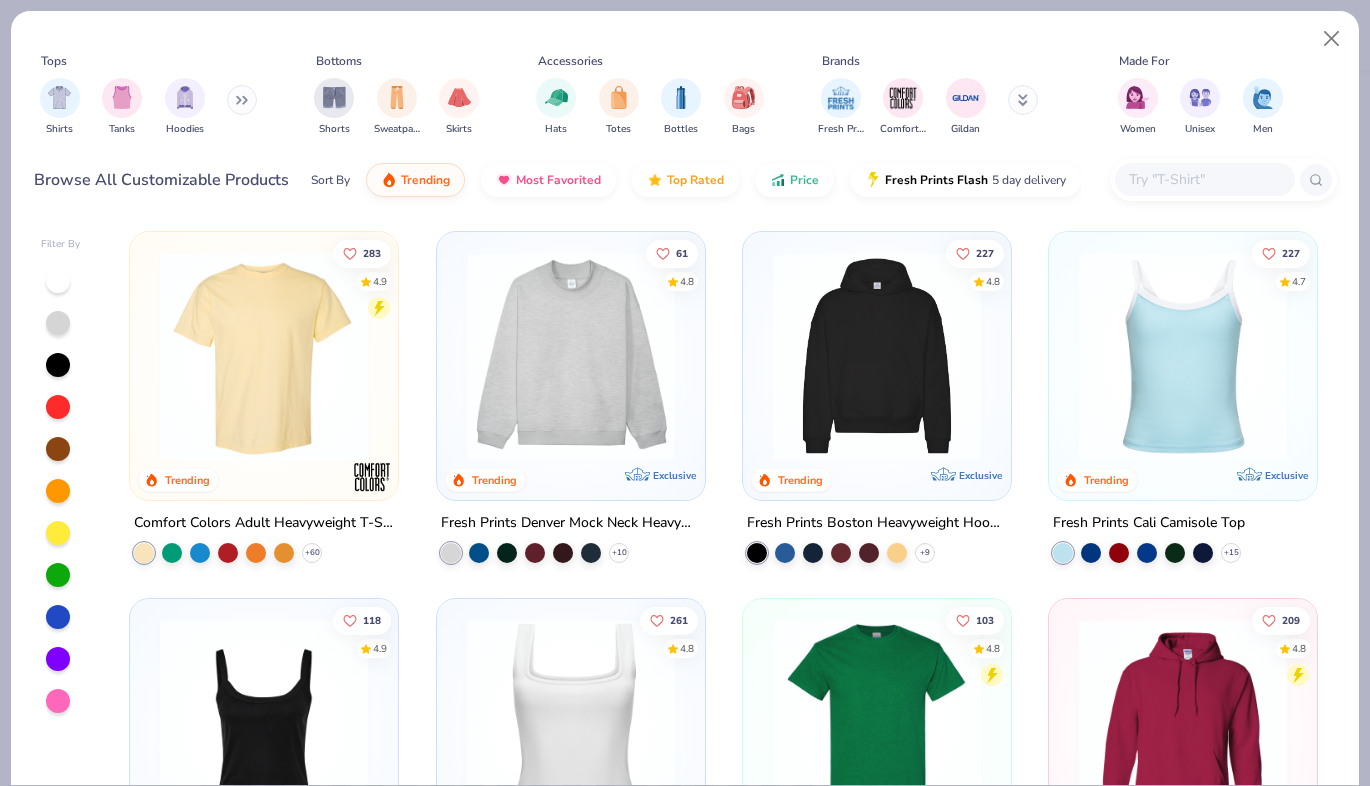 scroll, scrollTop: 0, scrollLeft: 0, axis: both 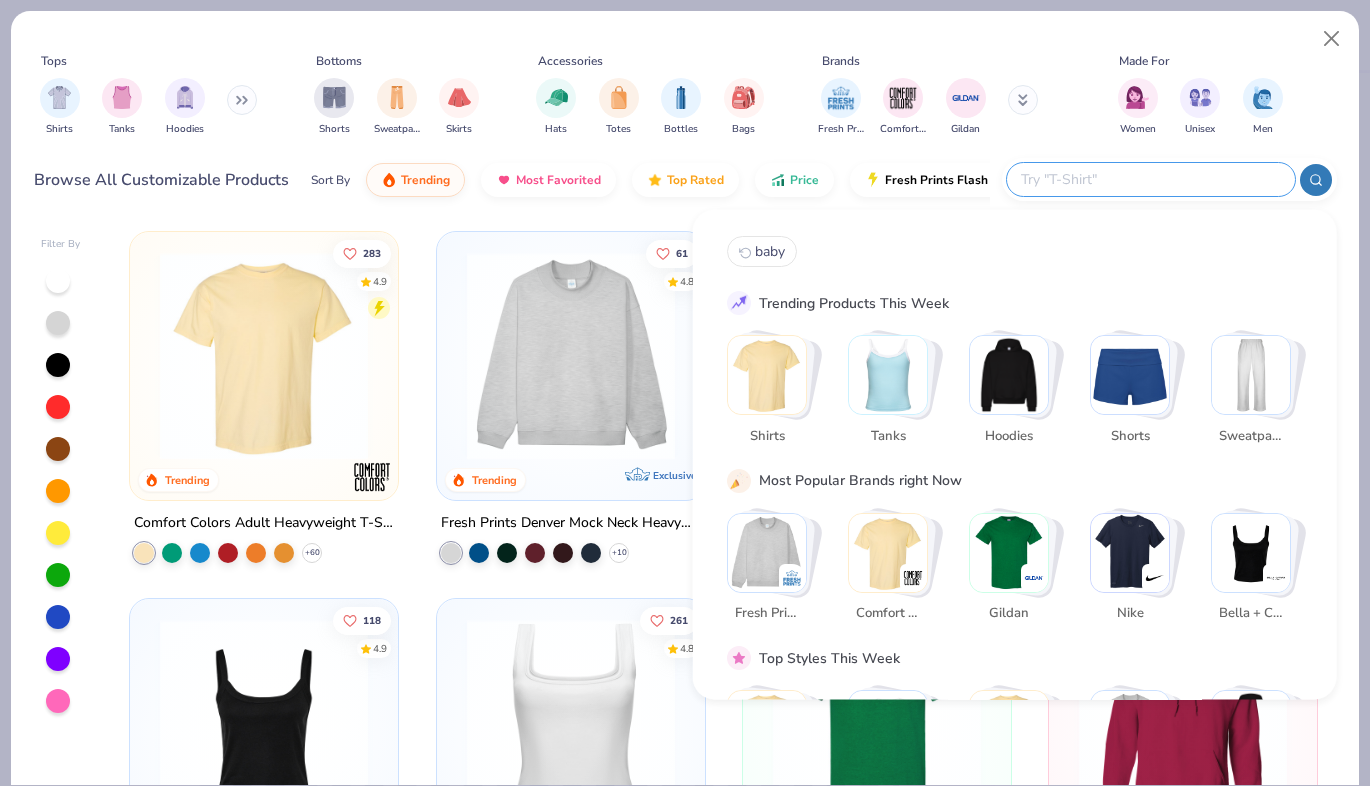 click at bounding box center [1150, 179] 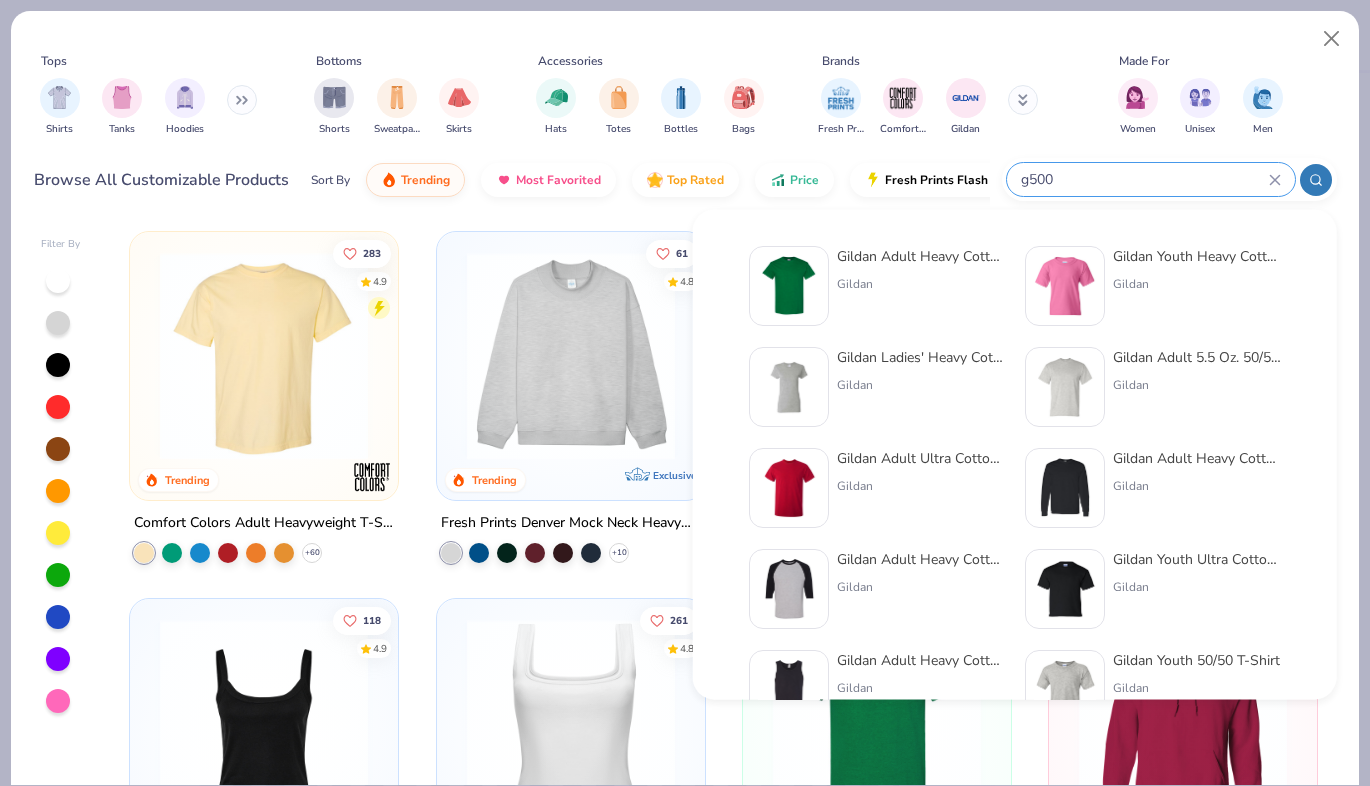 type on "g500" 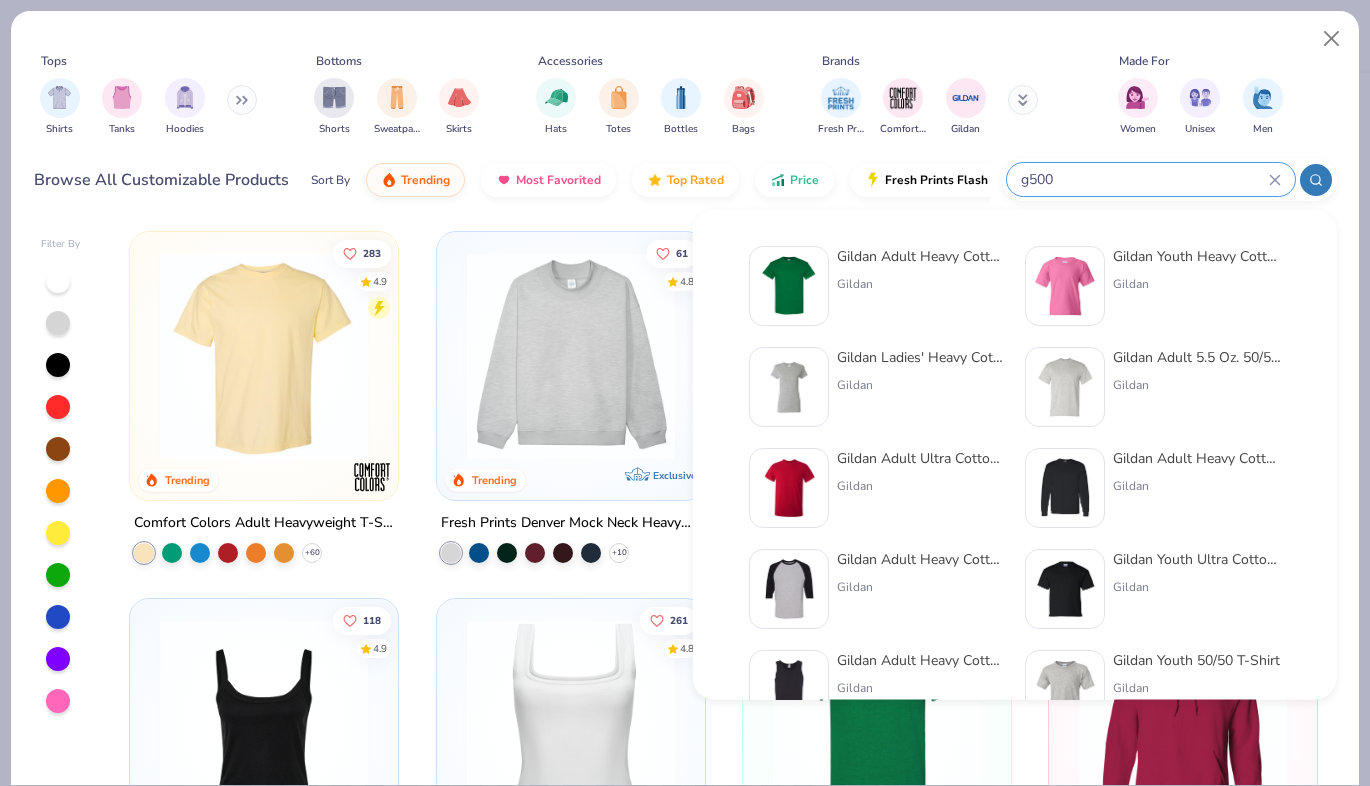 click on "Gildan Adult Heavy Cotton T-Shirt" at bounding box center [921, 256] 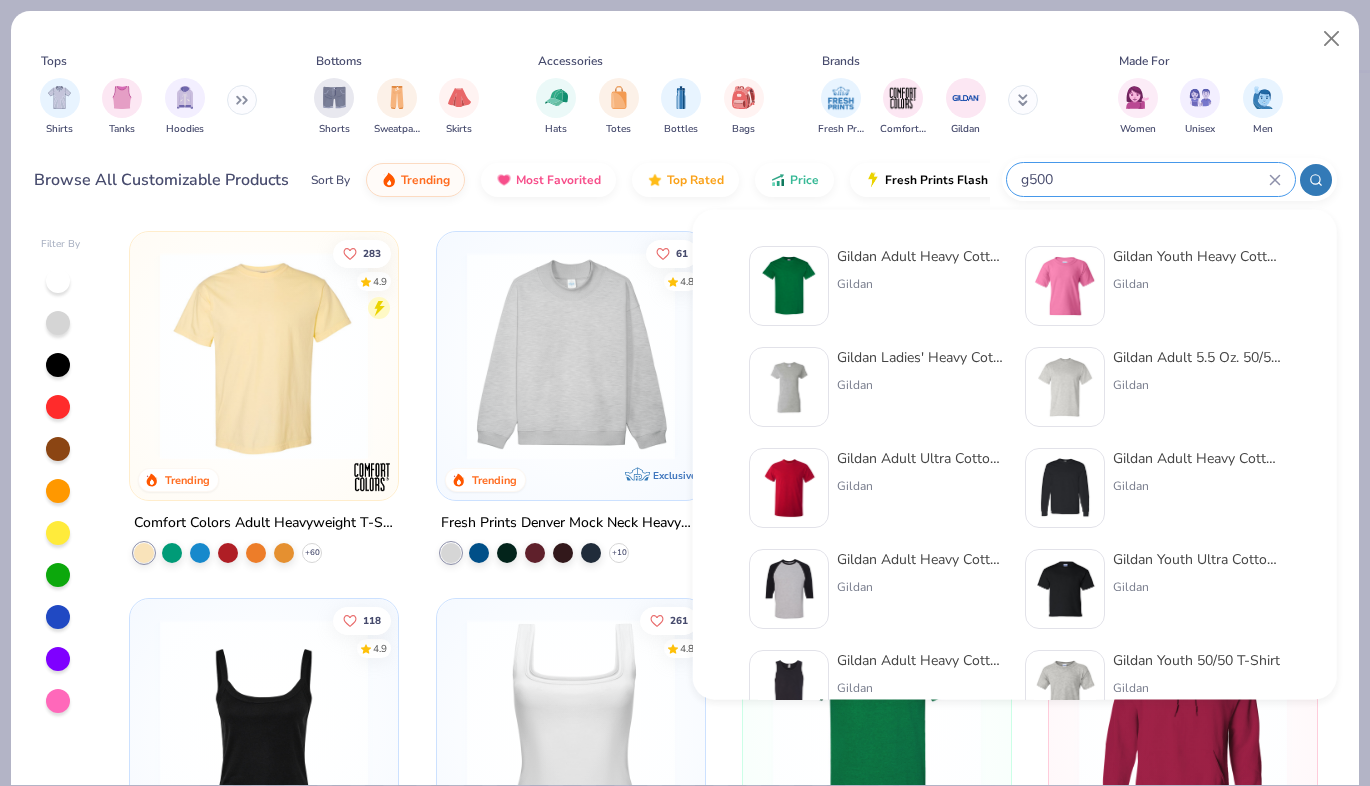 type 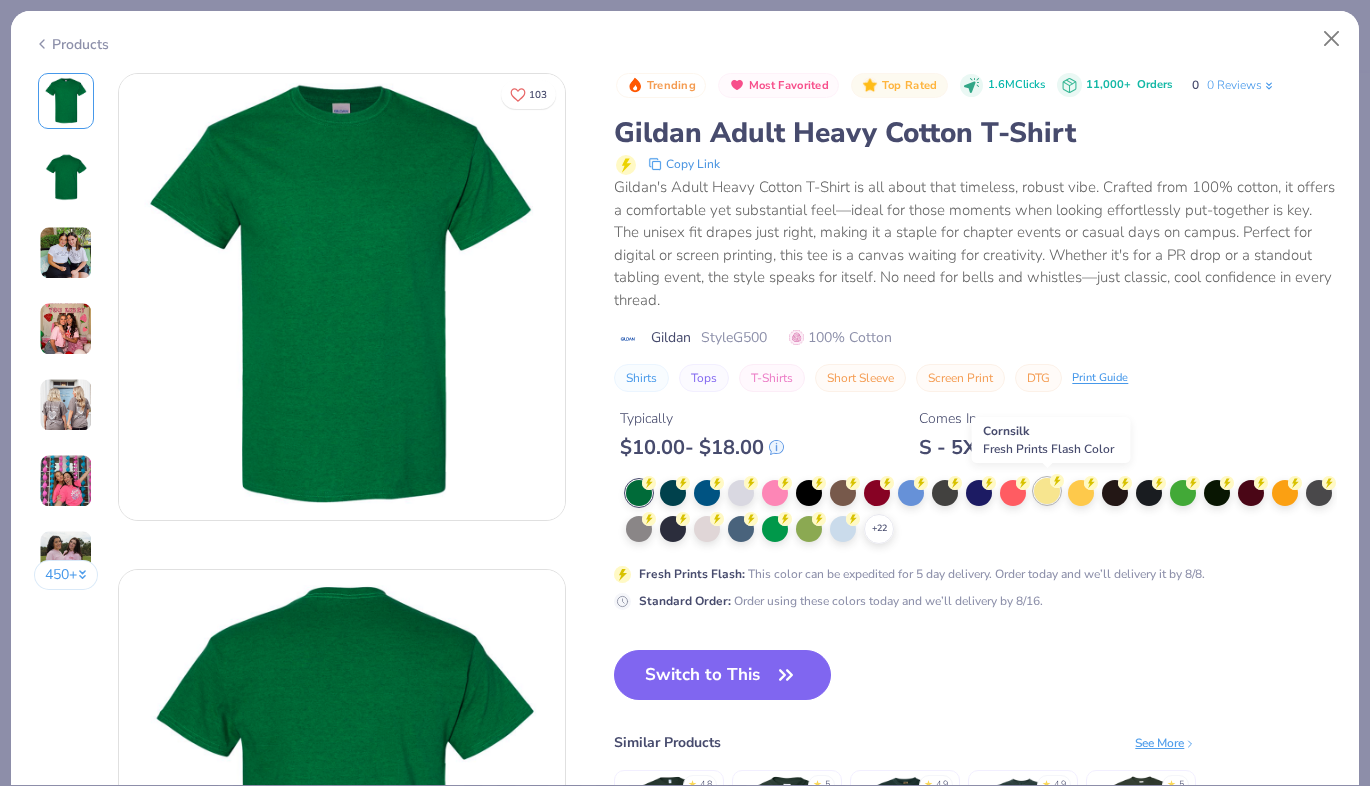 click at bounding box center (1047, 491) 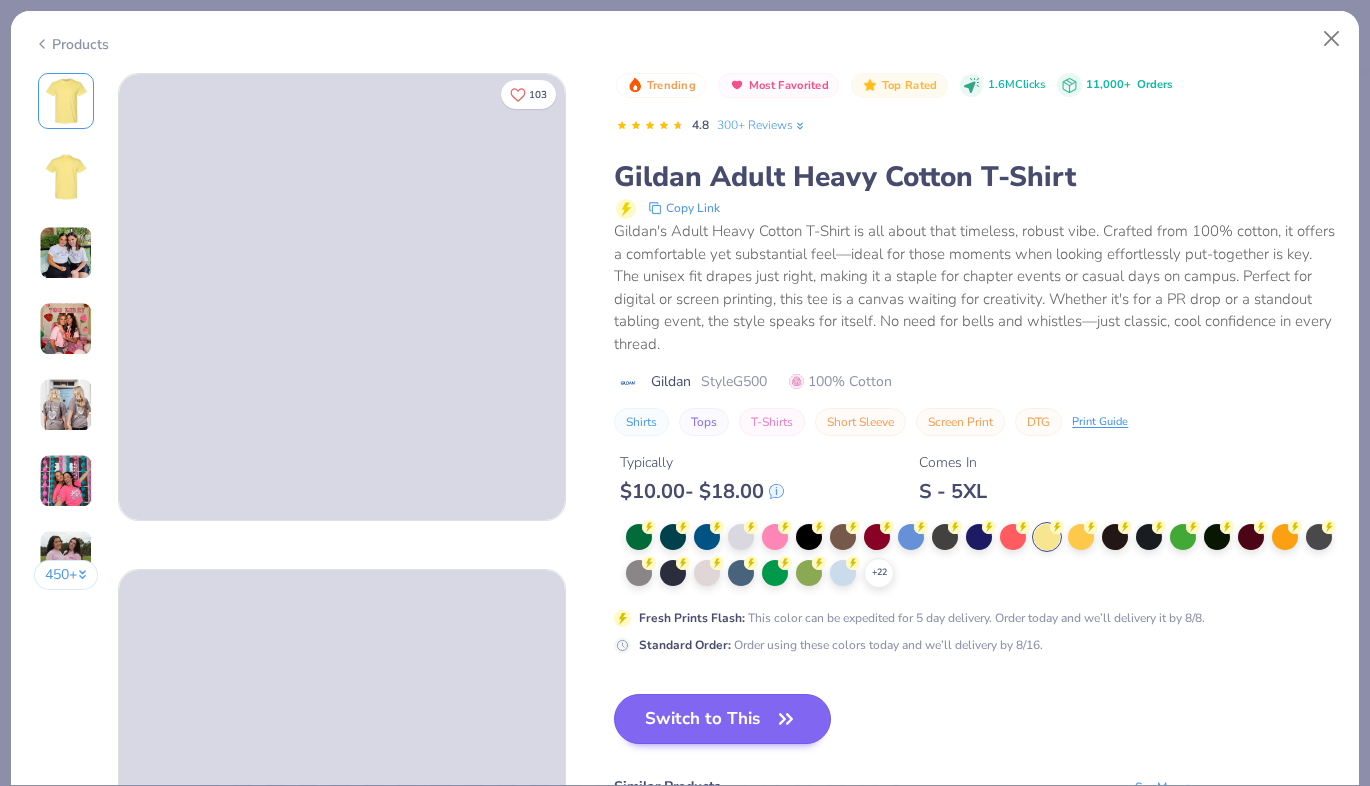 click on "Switch to This" at bounding box center [722, 719] 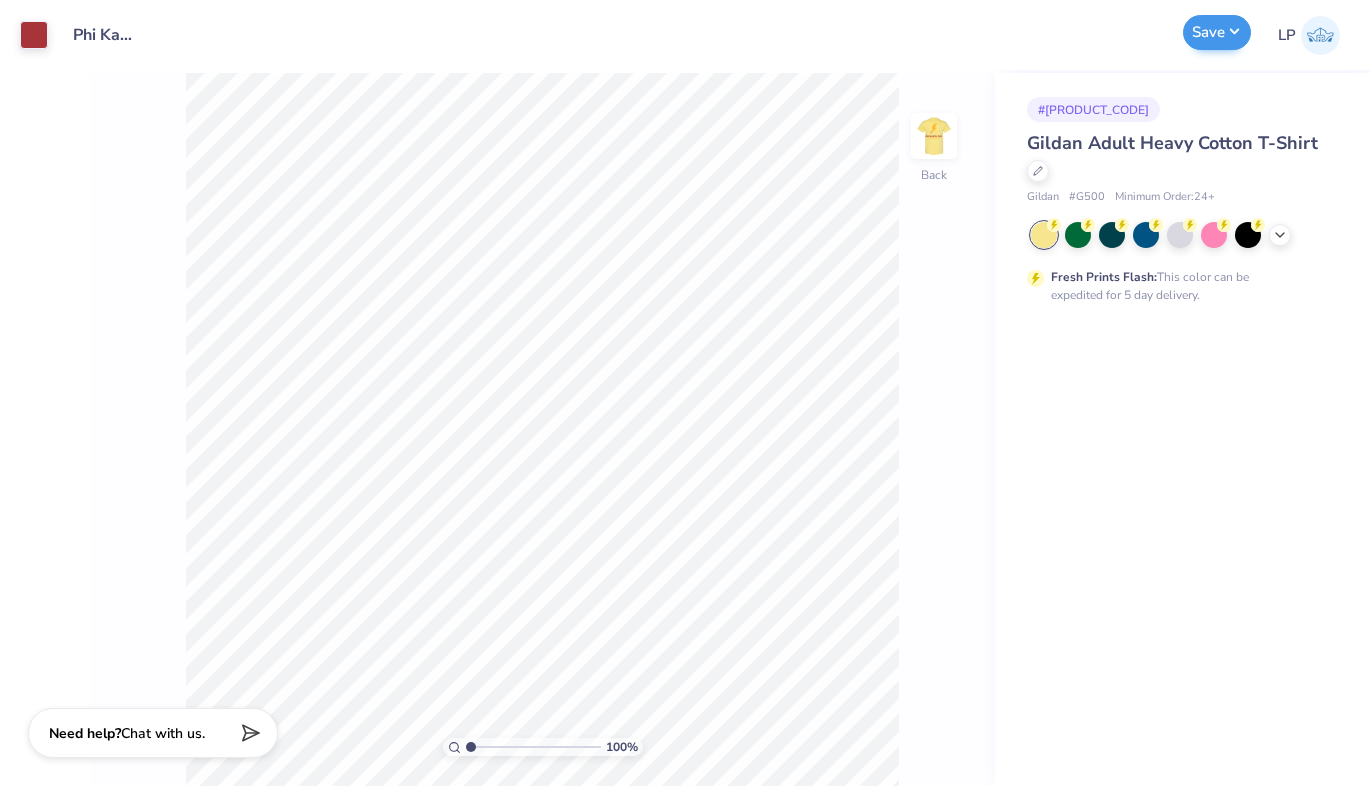 click on "Save" at bounding box center (1217, 32) 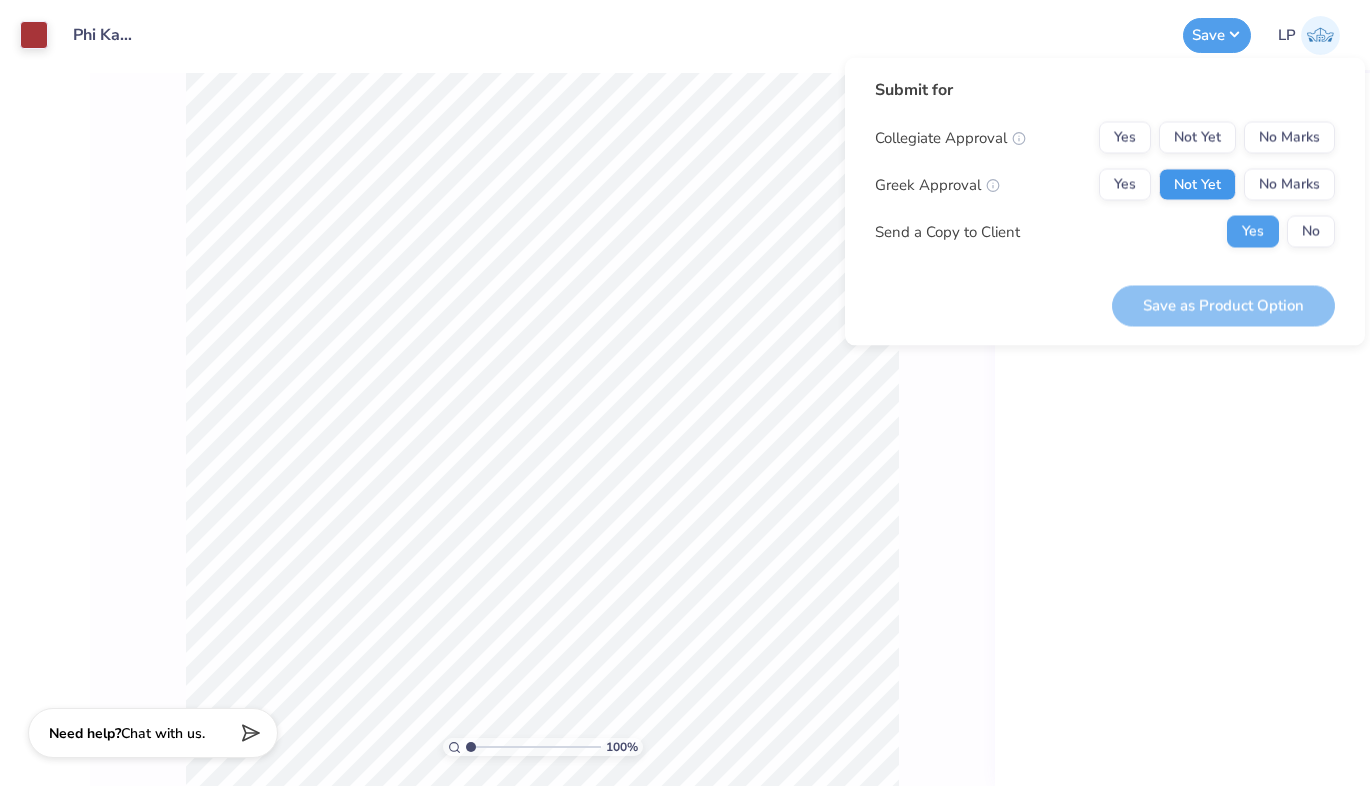 click on "Not Yet" at bounding box center (1197, 185) 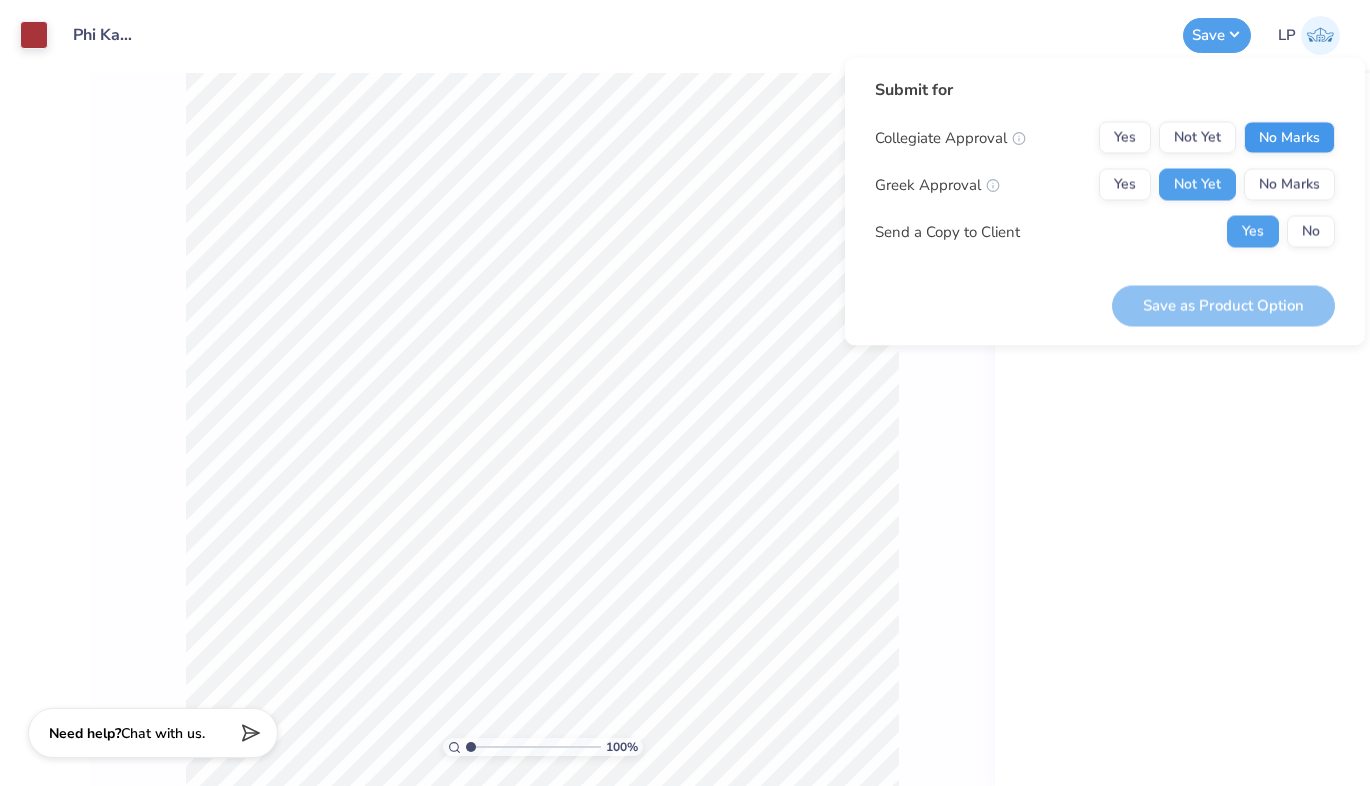 click on "No Marks" at bounding box center (1289, 138) 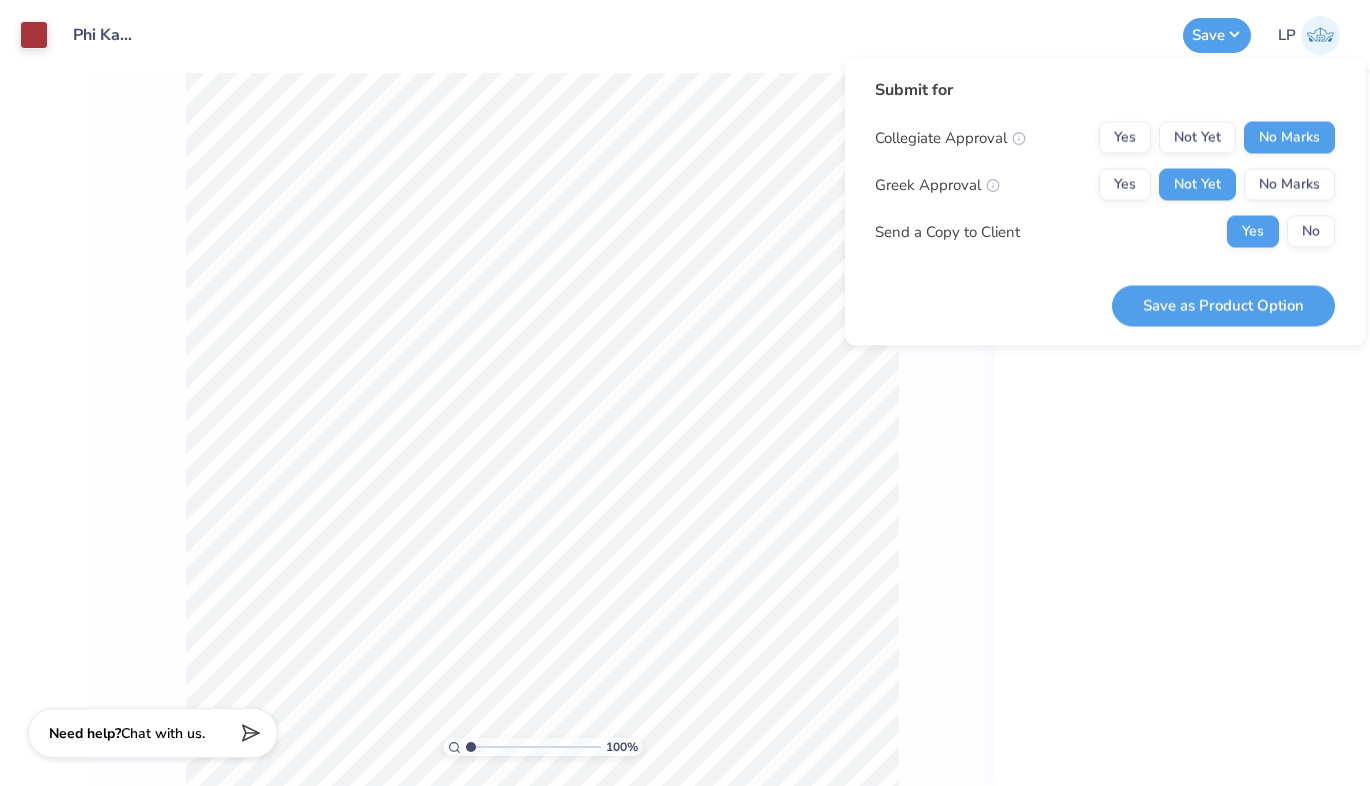 drag, startPoint x: 1238, startPoint y: 308, endPoint x: 1201, endPoint y: 412, distance: 110.38569 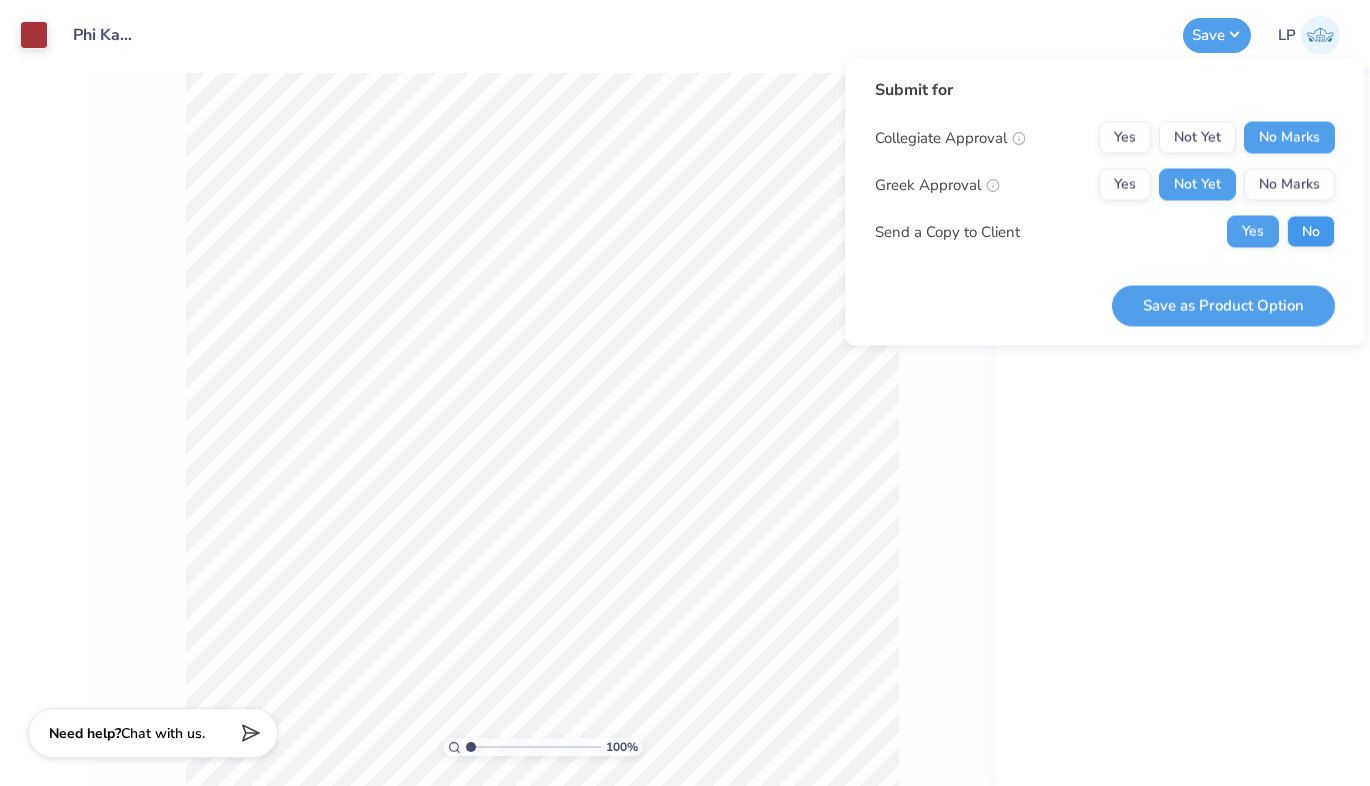 click on "No" at bounding box center (1311, 232) 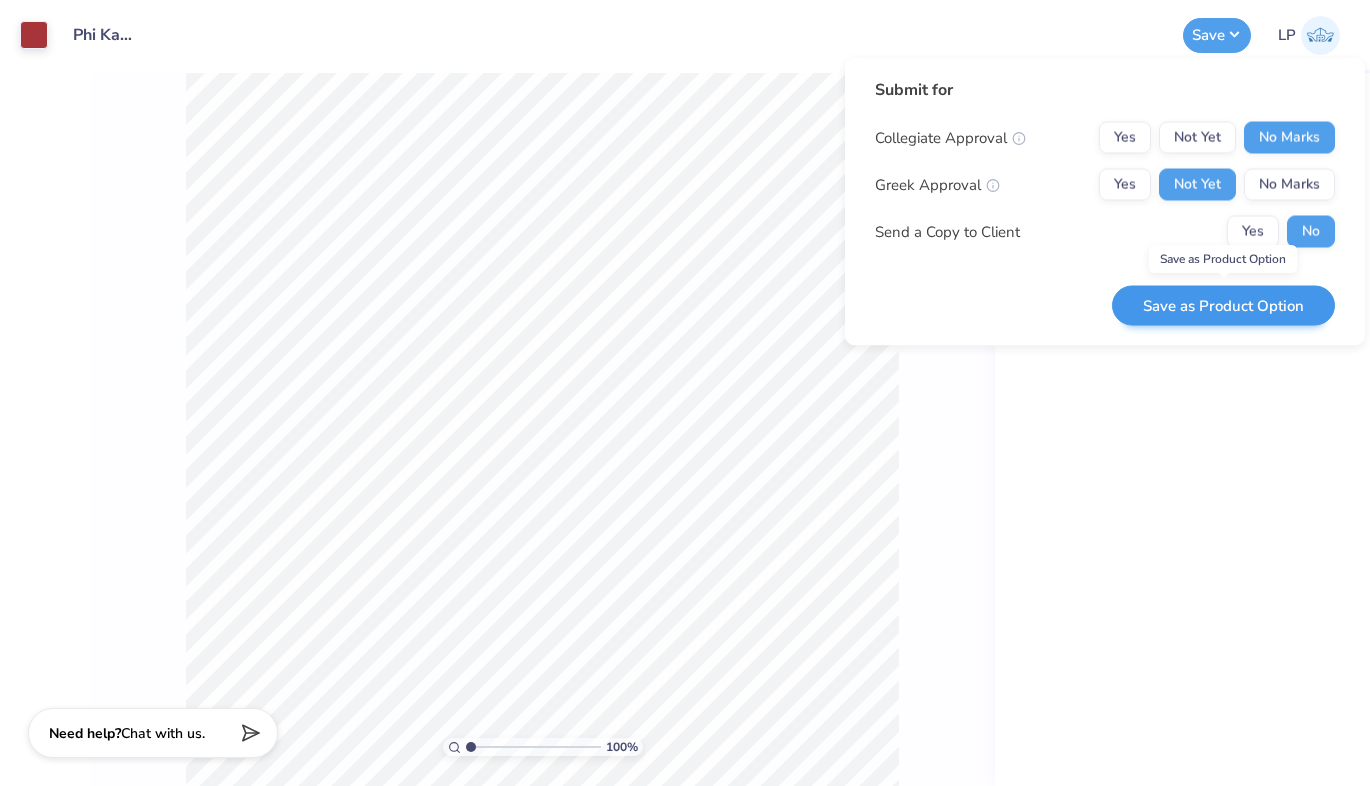 click on "Save as Product Option" at bounding box center [1223, 305] 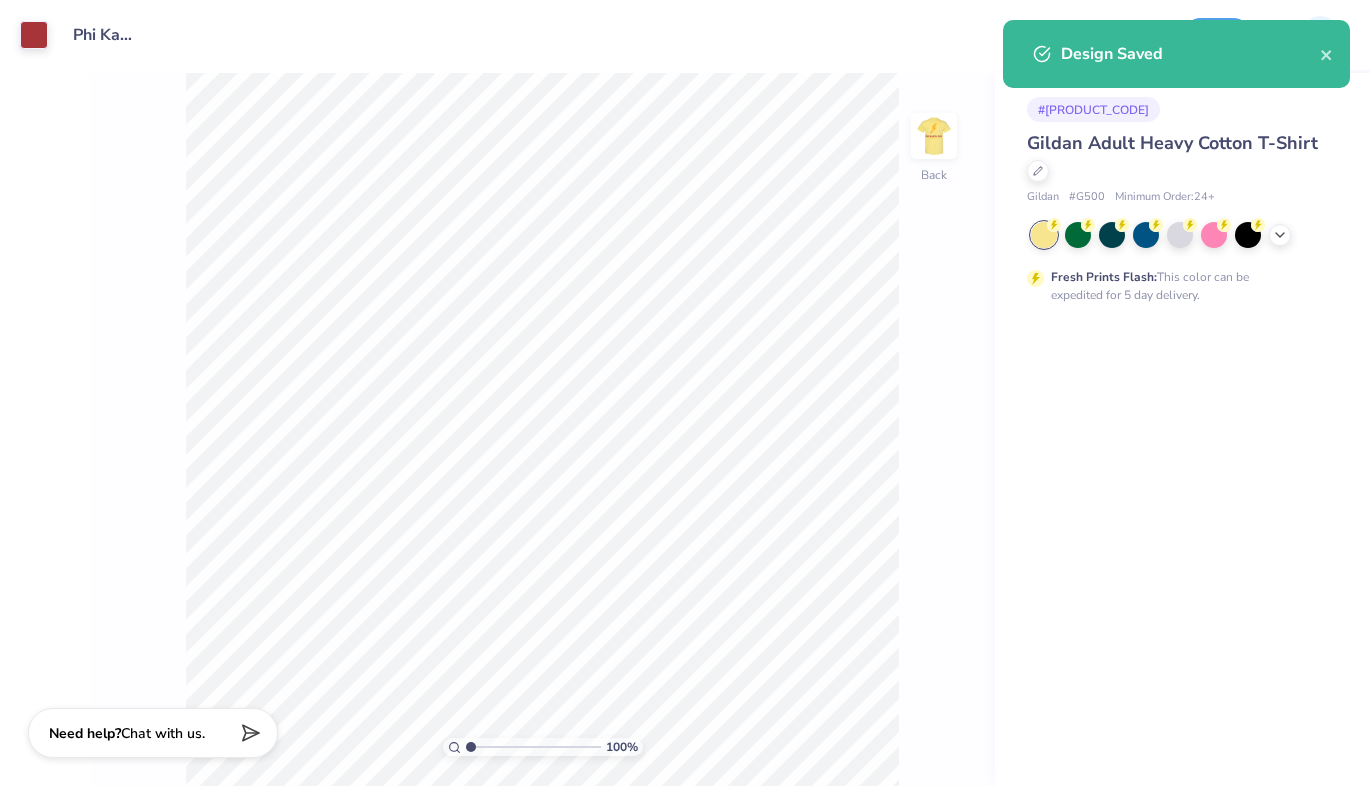 click on "# 499295A Gildan Adult Heavy Cotton T-Shirt Gildan # G500 Minimum Order:  24 +   Fresh Prints Flash:  This color can be expedited for 5 day delivery." at bounding box center [1182, 429] 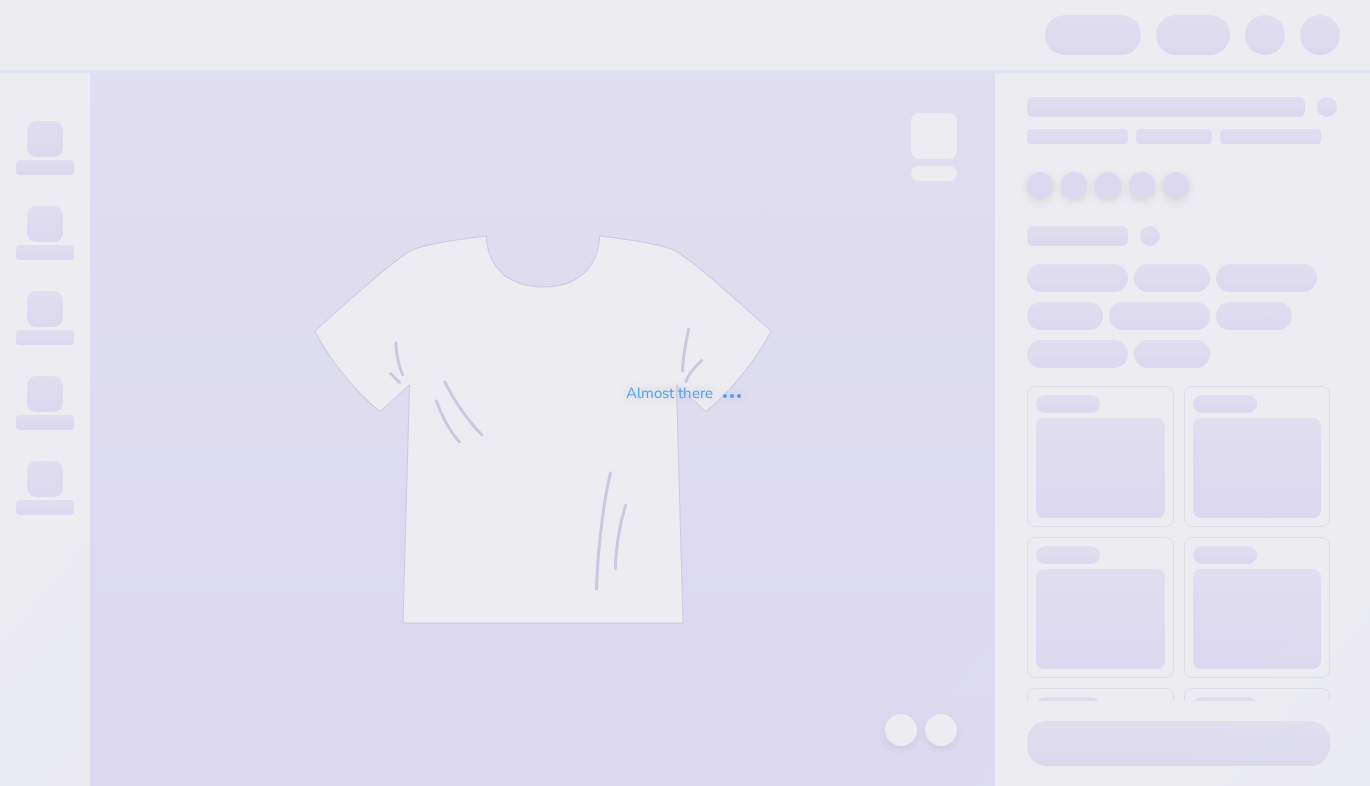 scroll, scrollTop: 0, scrollLeft: 0, axis: both 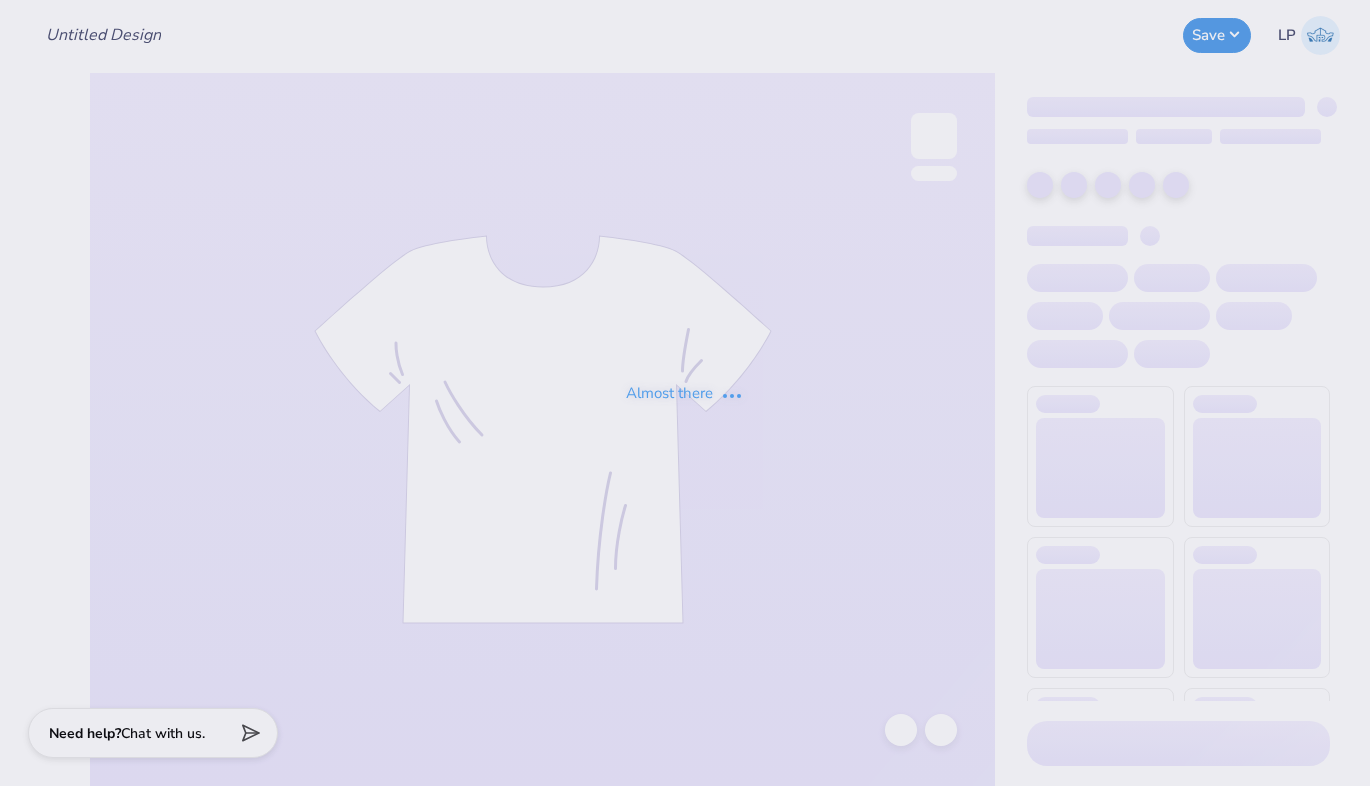 type on "Phi Kappa Tau PC [YEAR]" 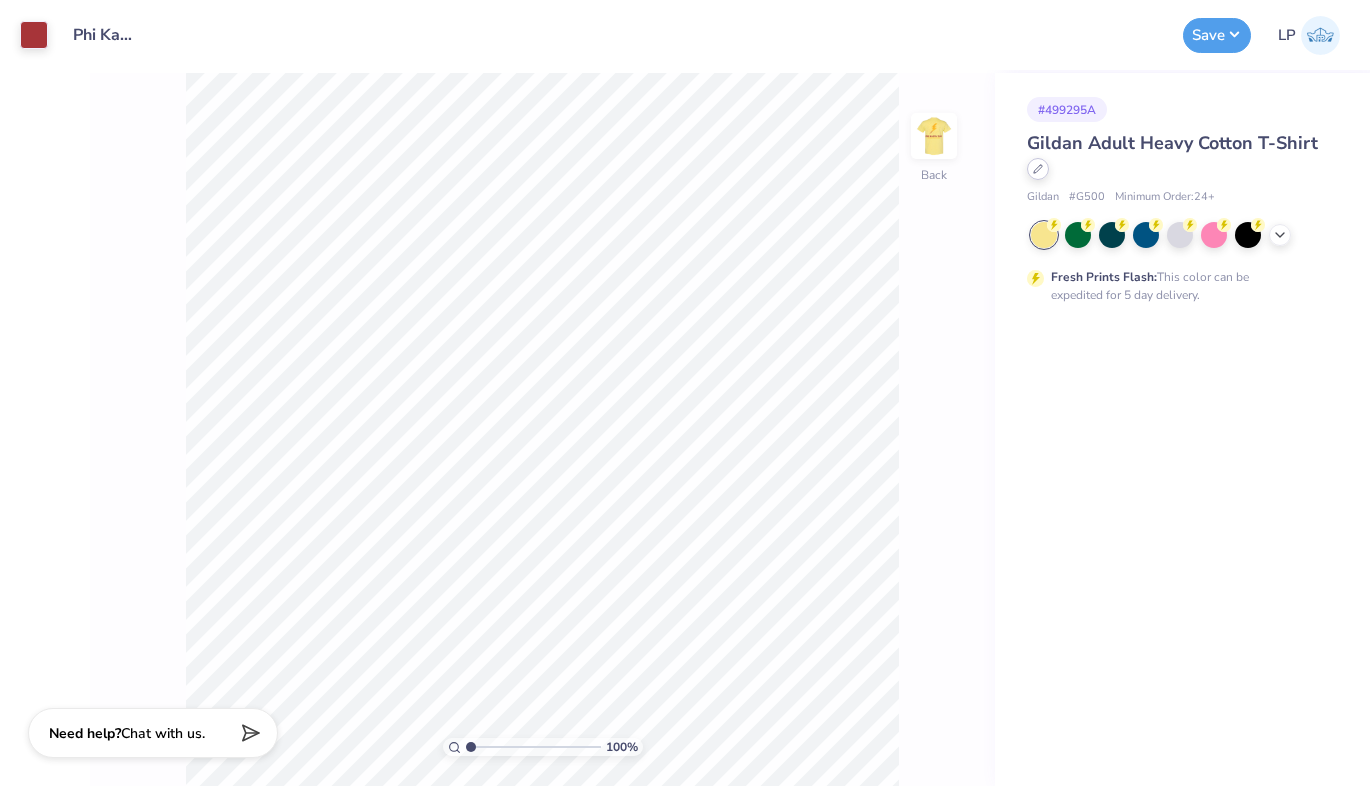 click 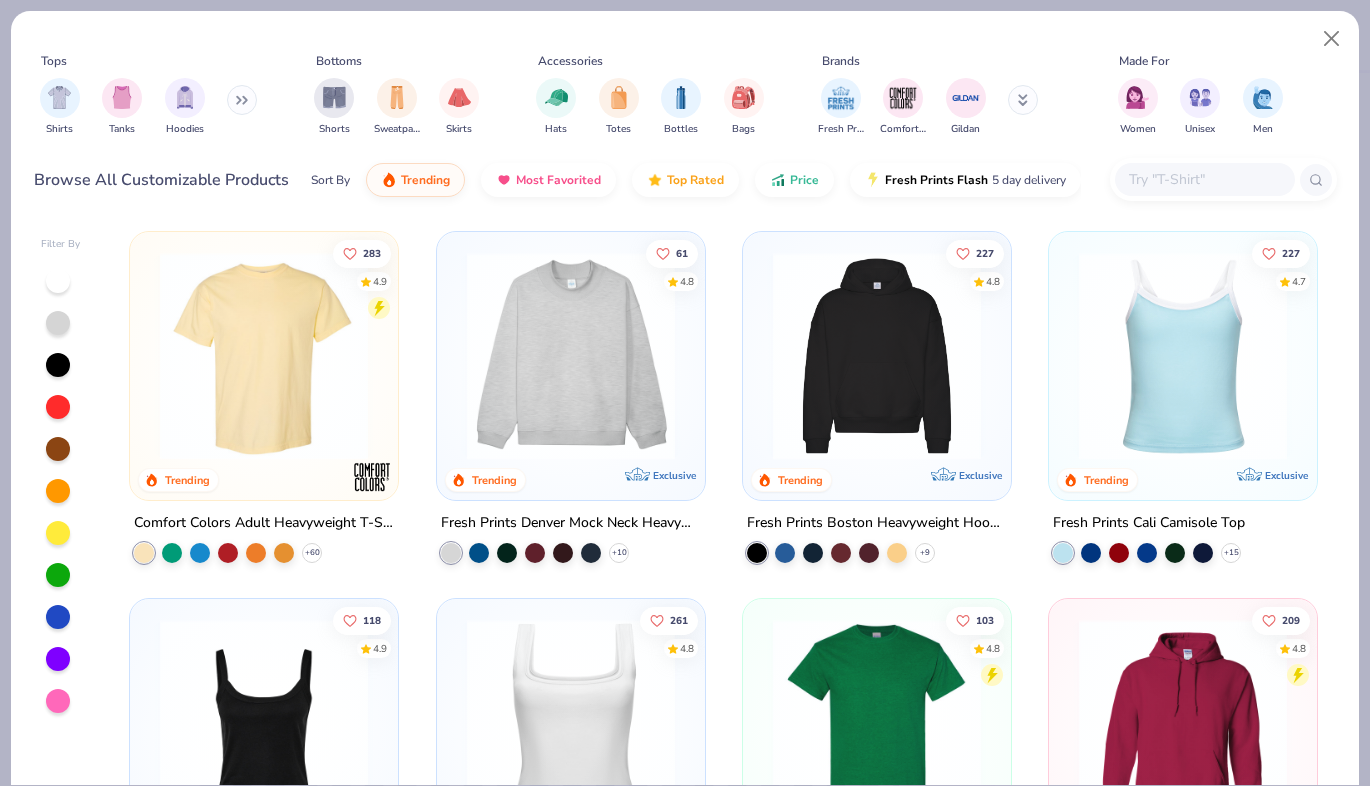 scroll, scrollTop: 0, scrollLeft: 0, axis: both 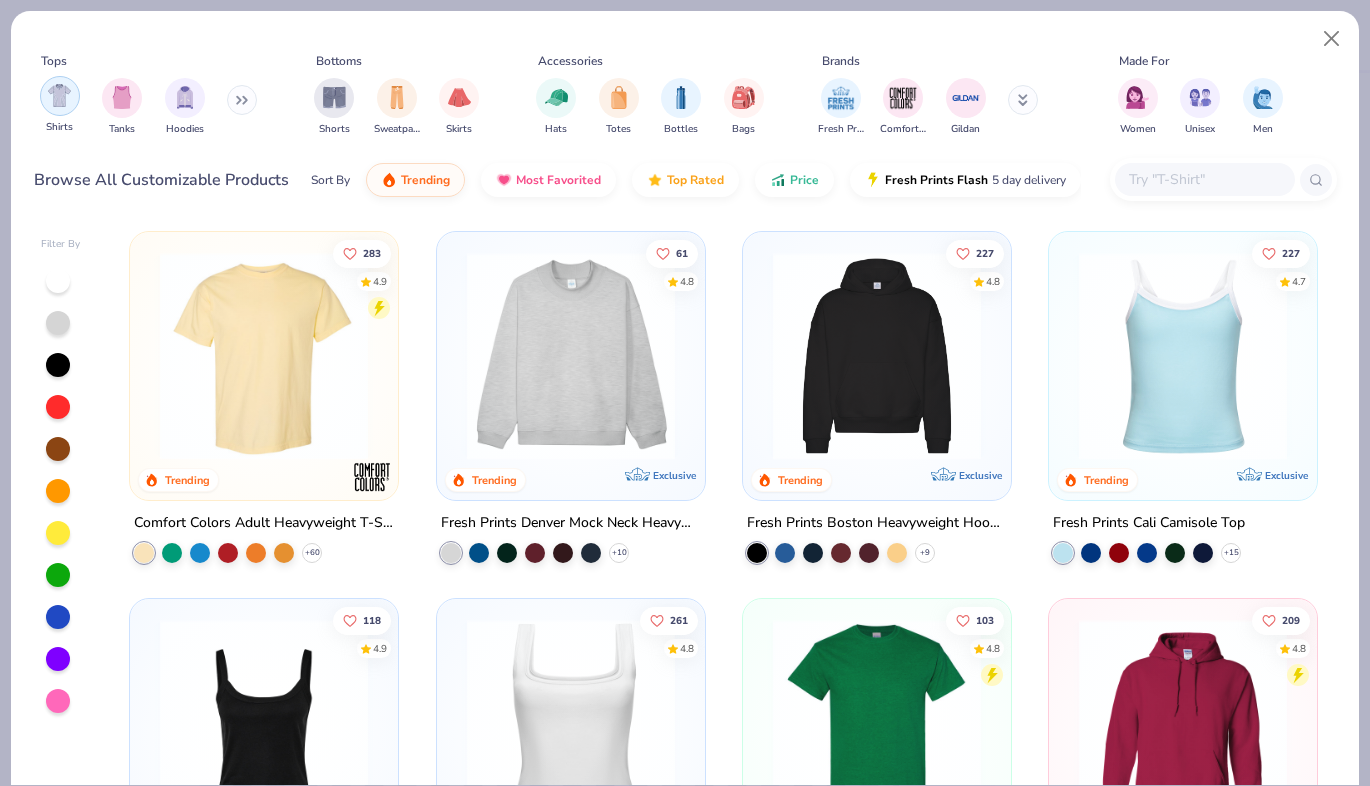 click at bounding box center (59, 95) 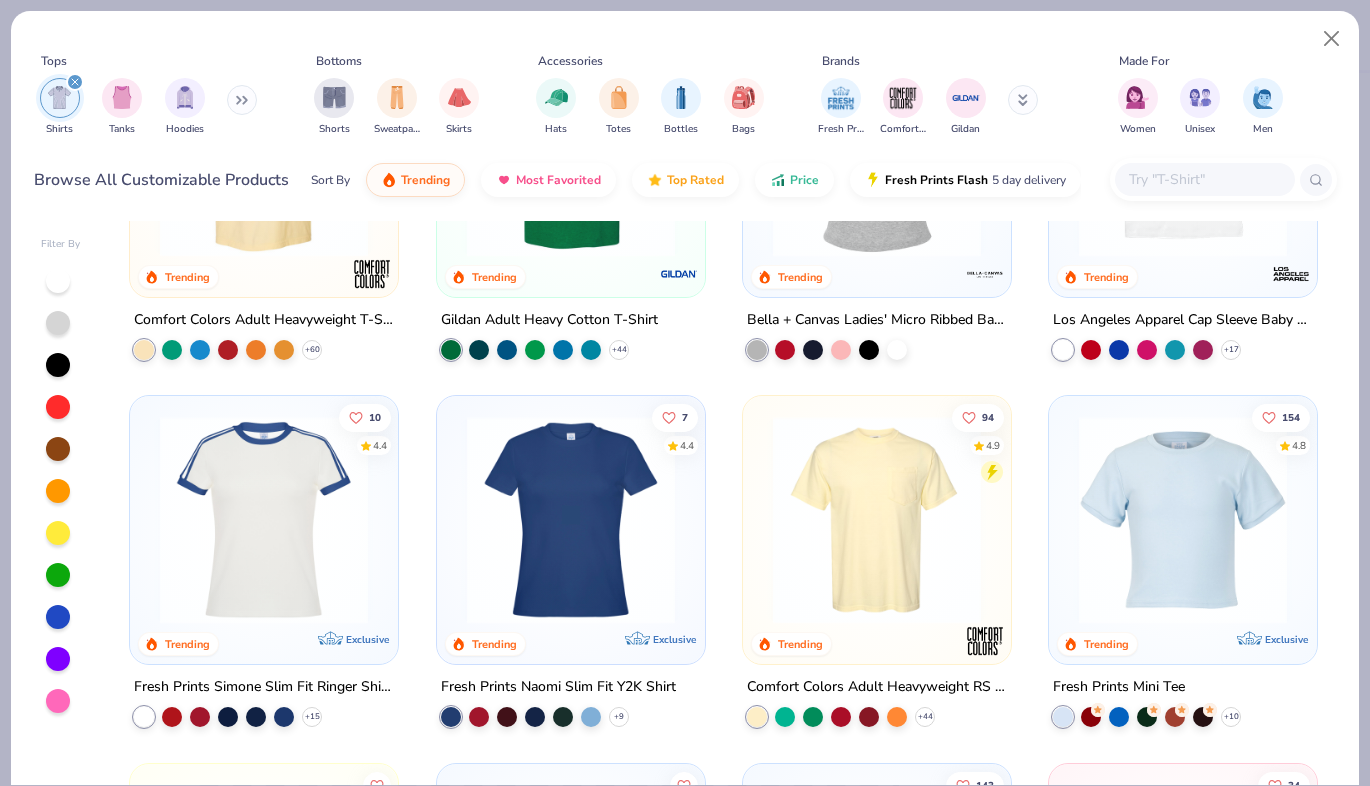 scroll, scrollTop: 243, scrollLeft: 0, axis: vertical 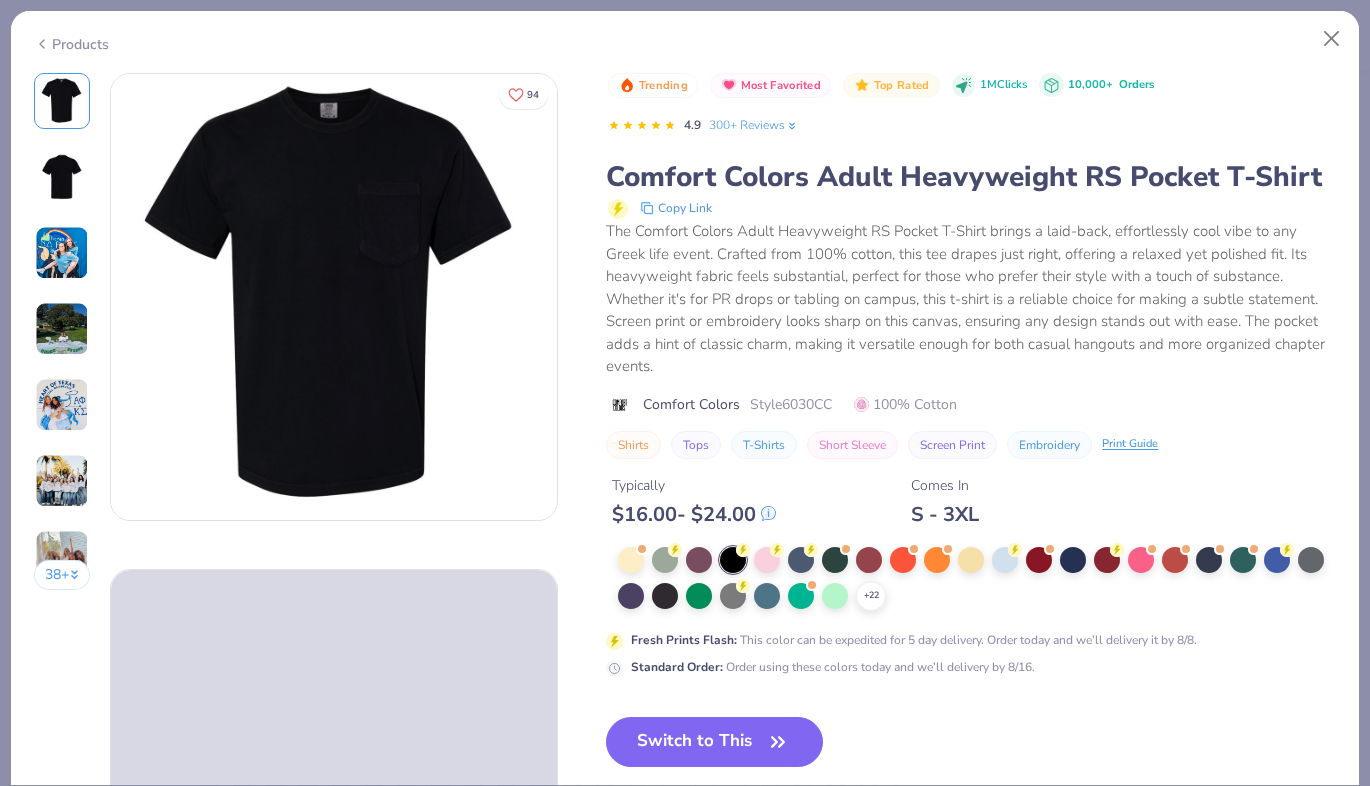 click on "Products" at bounding box center [71, 44] 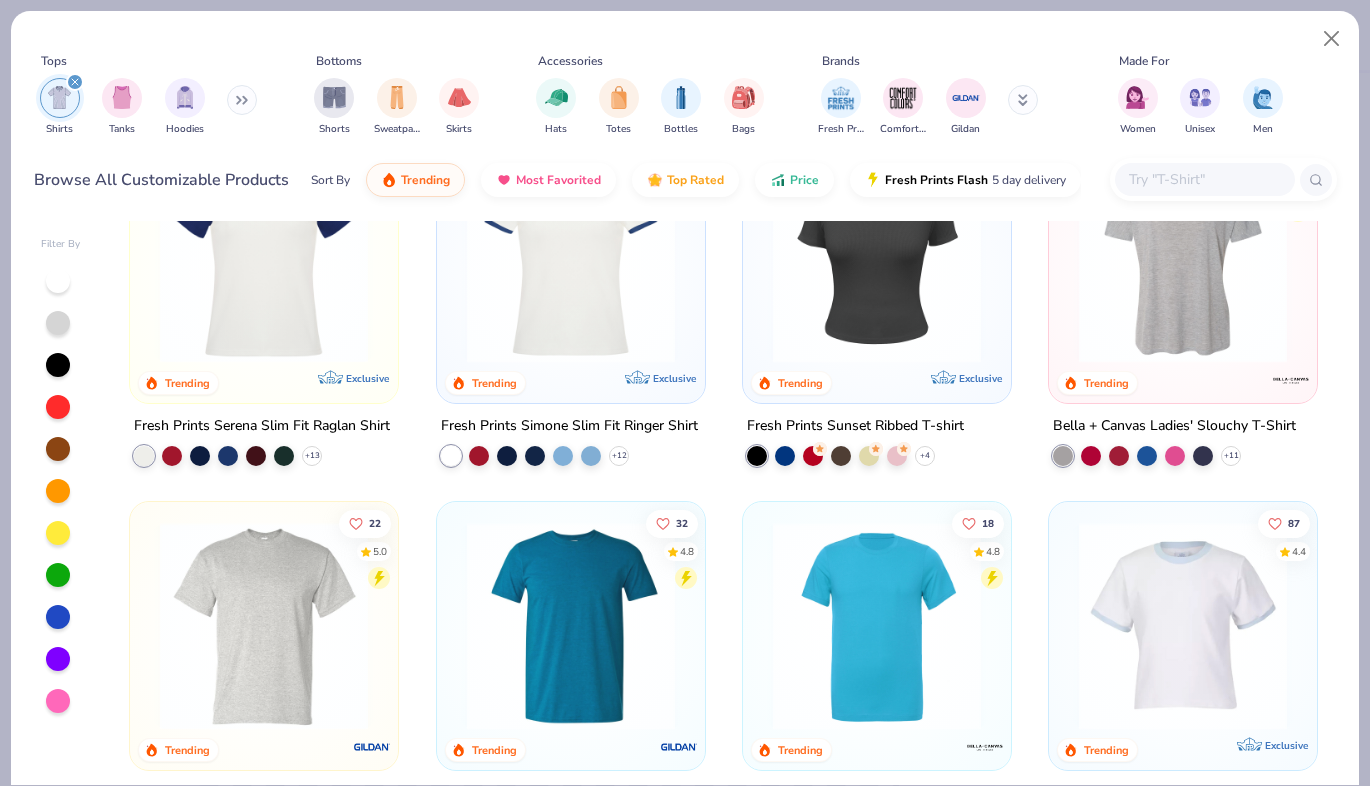 scroll, scrollTop: 991, scrollLeft: 0, axis: vertical 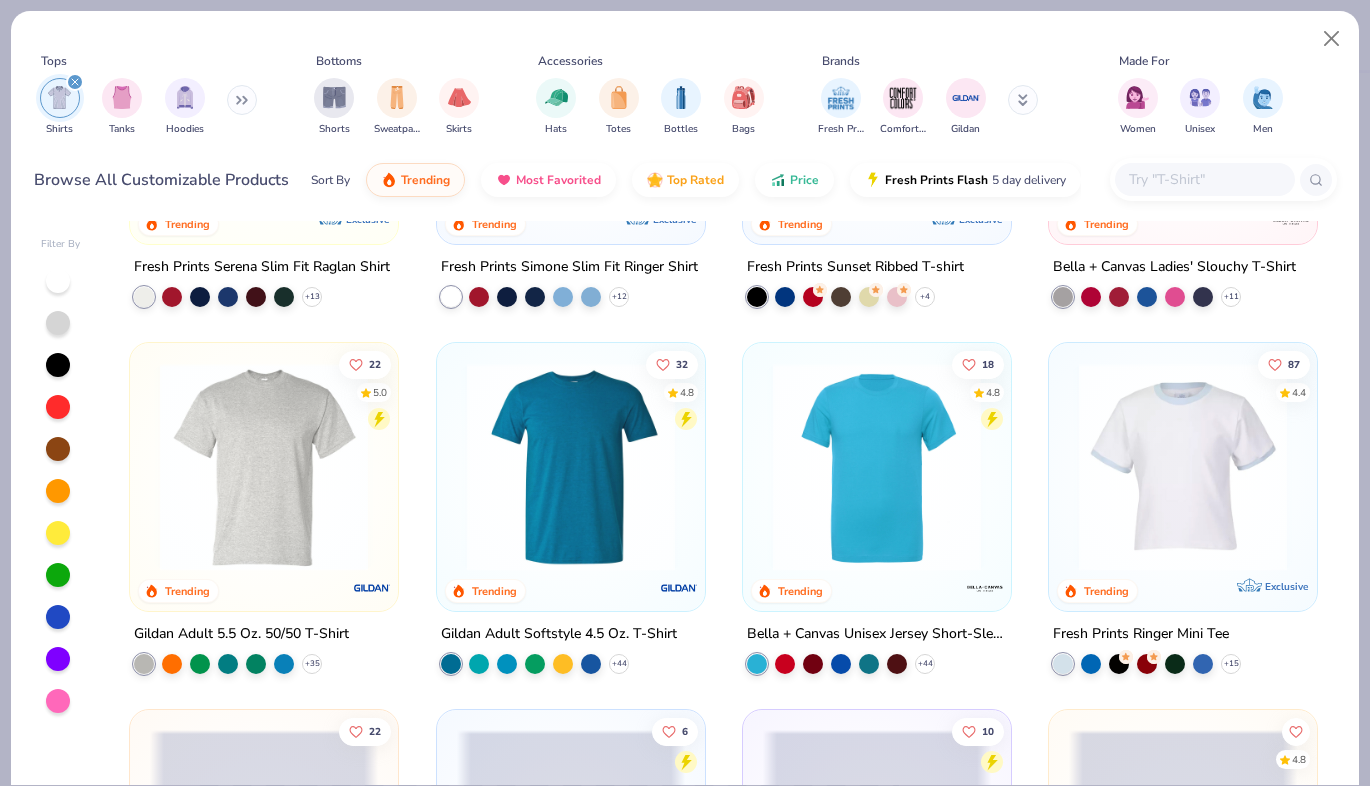 click at bounding box center (264, 467) 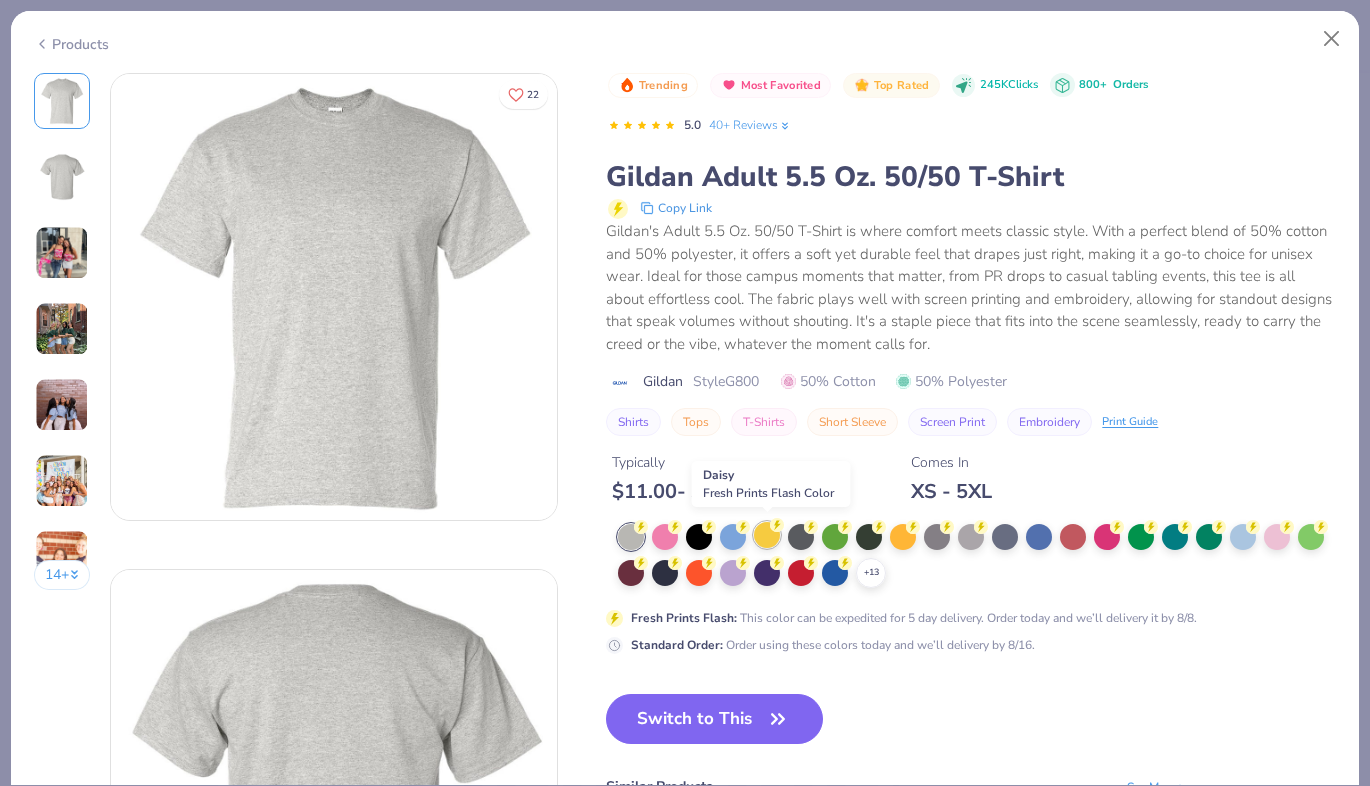 click at bounding box center [767, 535] 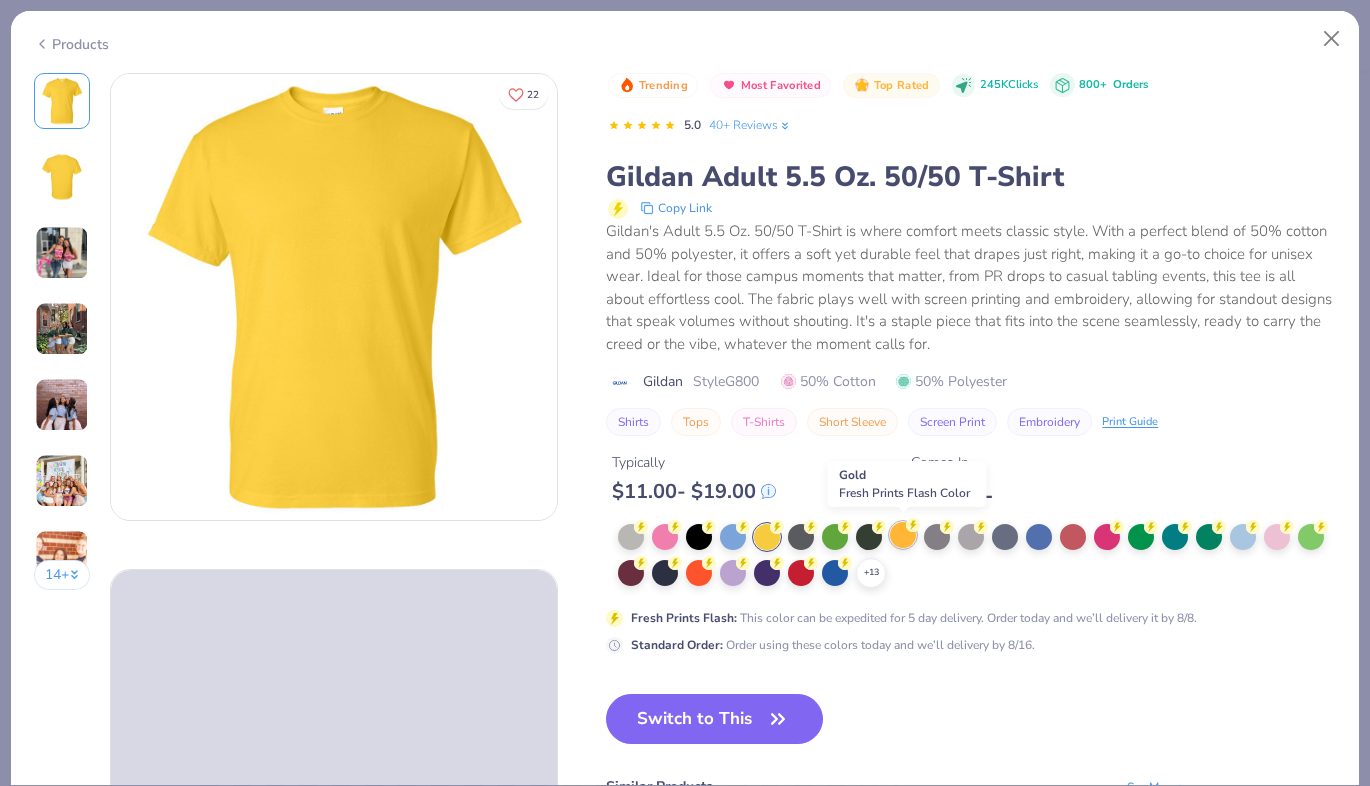 click at bounding box center [903, 535] 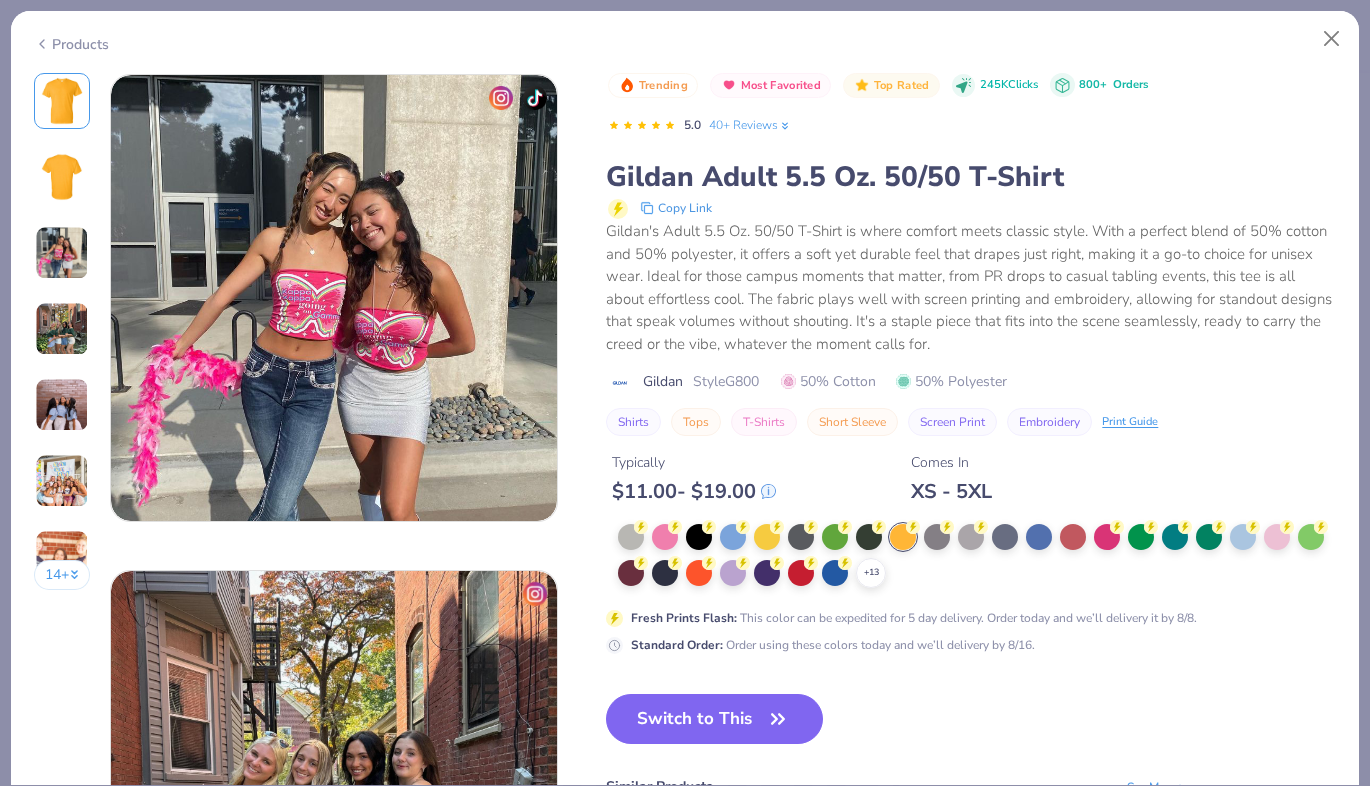 scroll, scrollTop: 993, scrollLeft: 0, axis: vertical 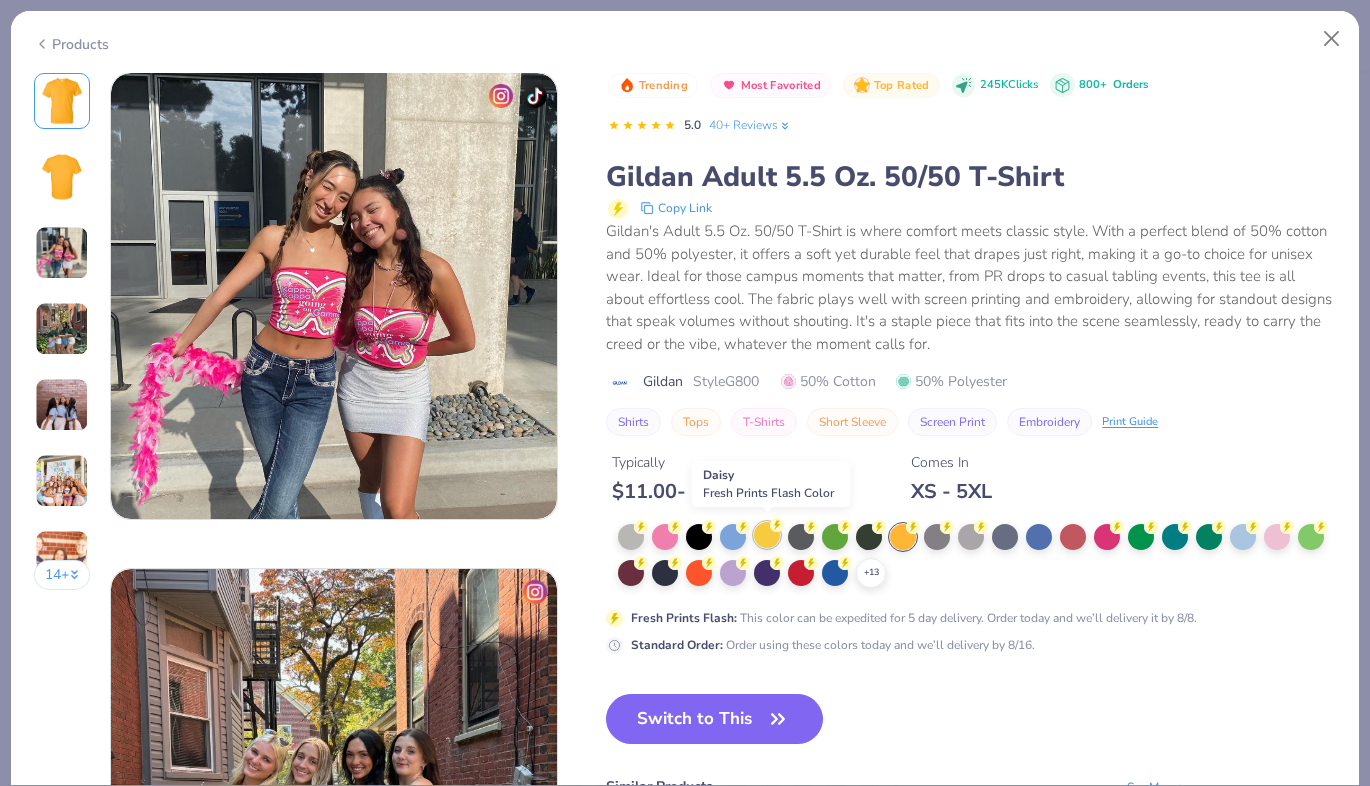 click at bounding box center [767, 535] 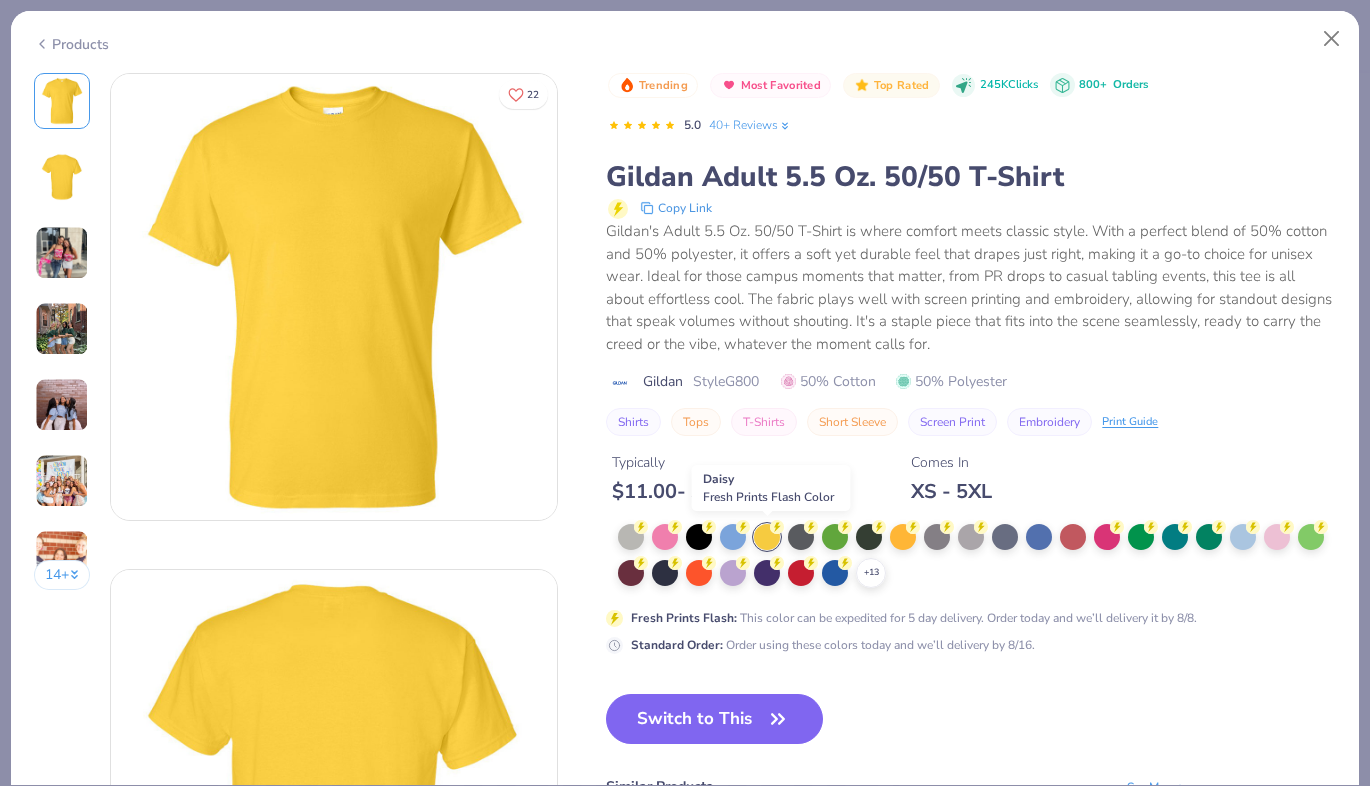 scroll, scrollTop: 0, scrollLeft: 0, axis: both 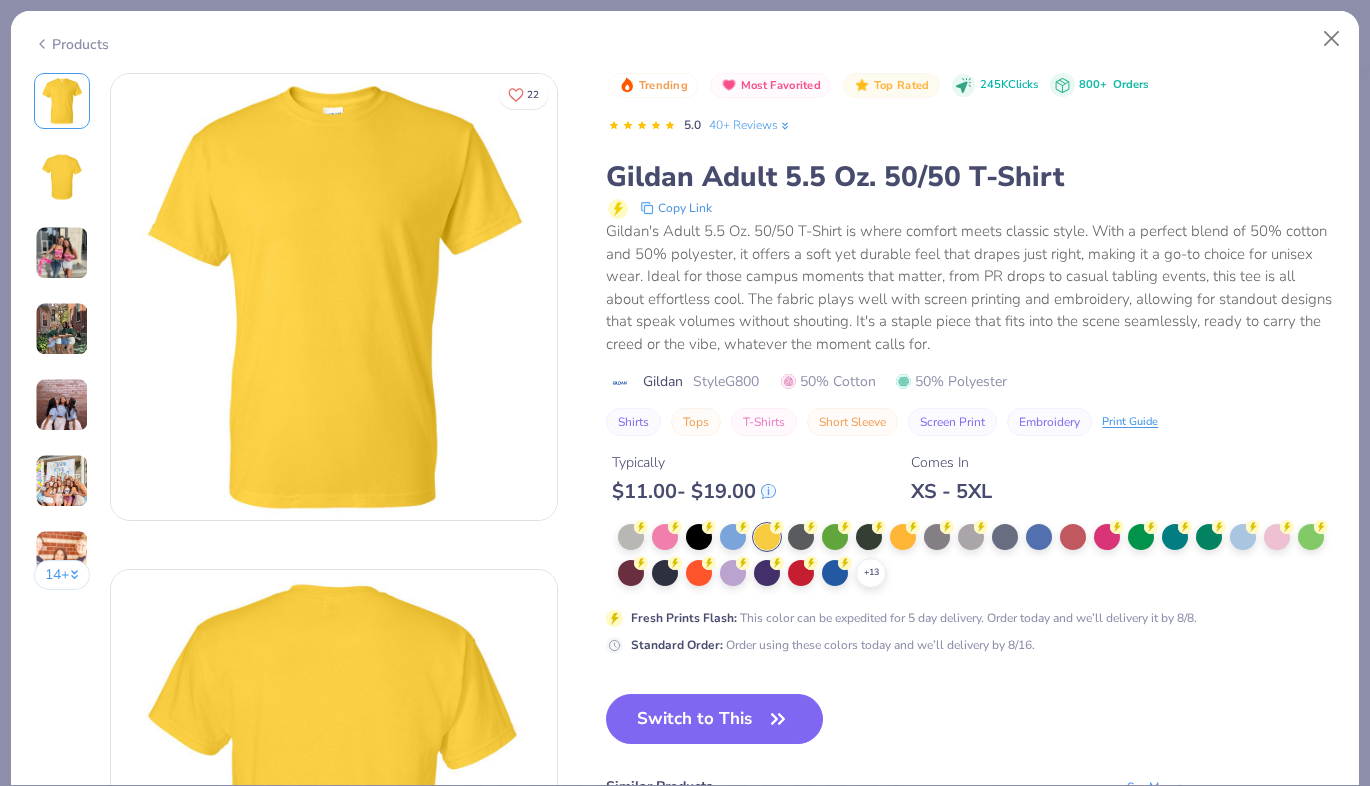 click on "Products" at bounding box center (71, 44) 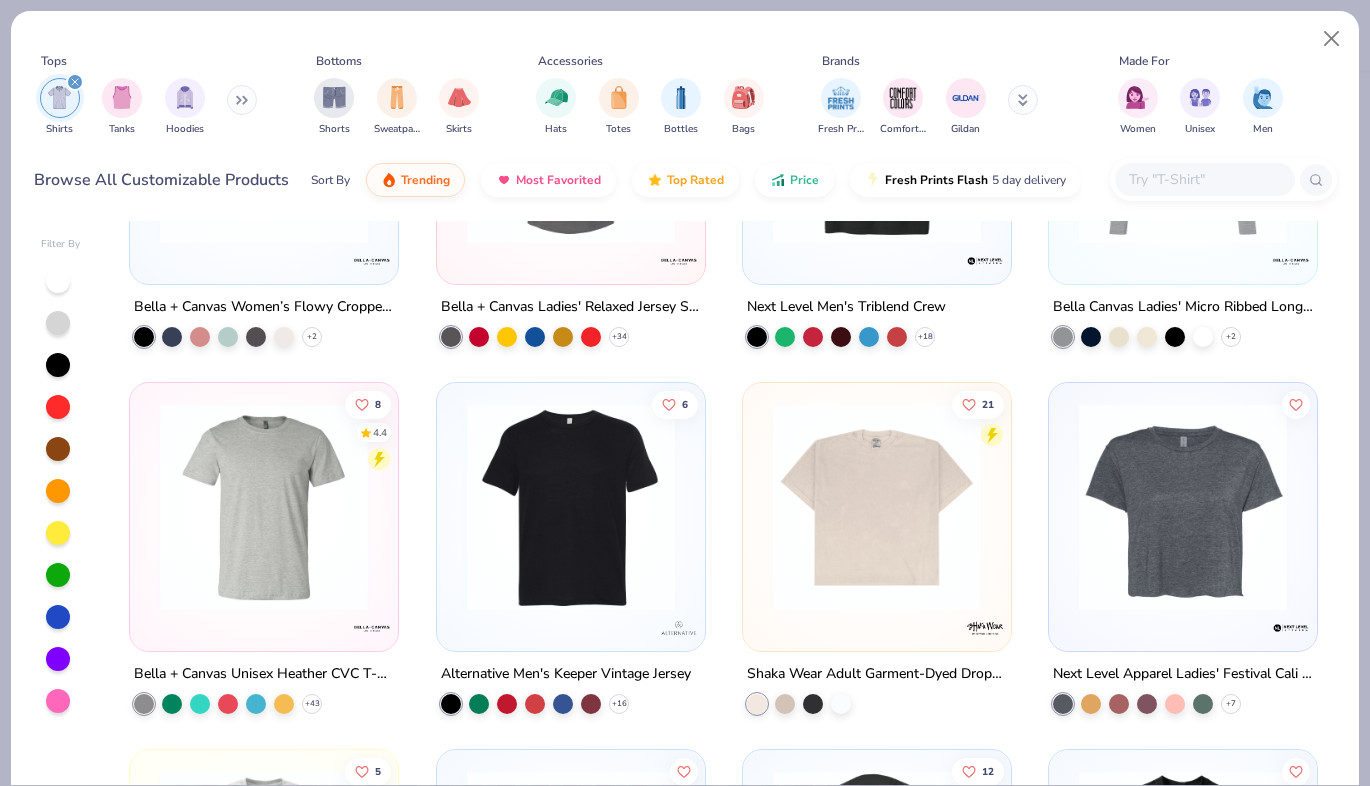 scroll, scrollTop: 2396, scrollLeft: 0, axis: vertical 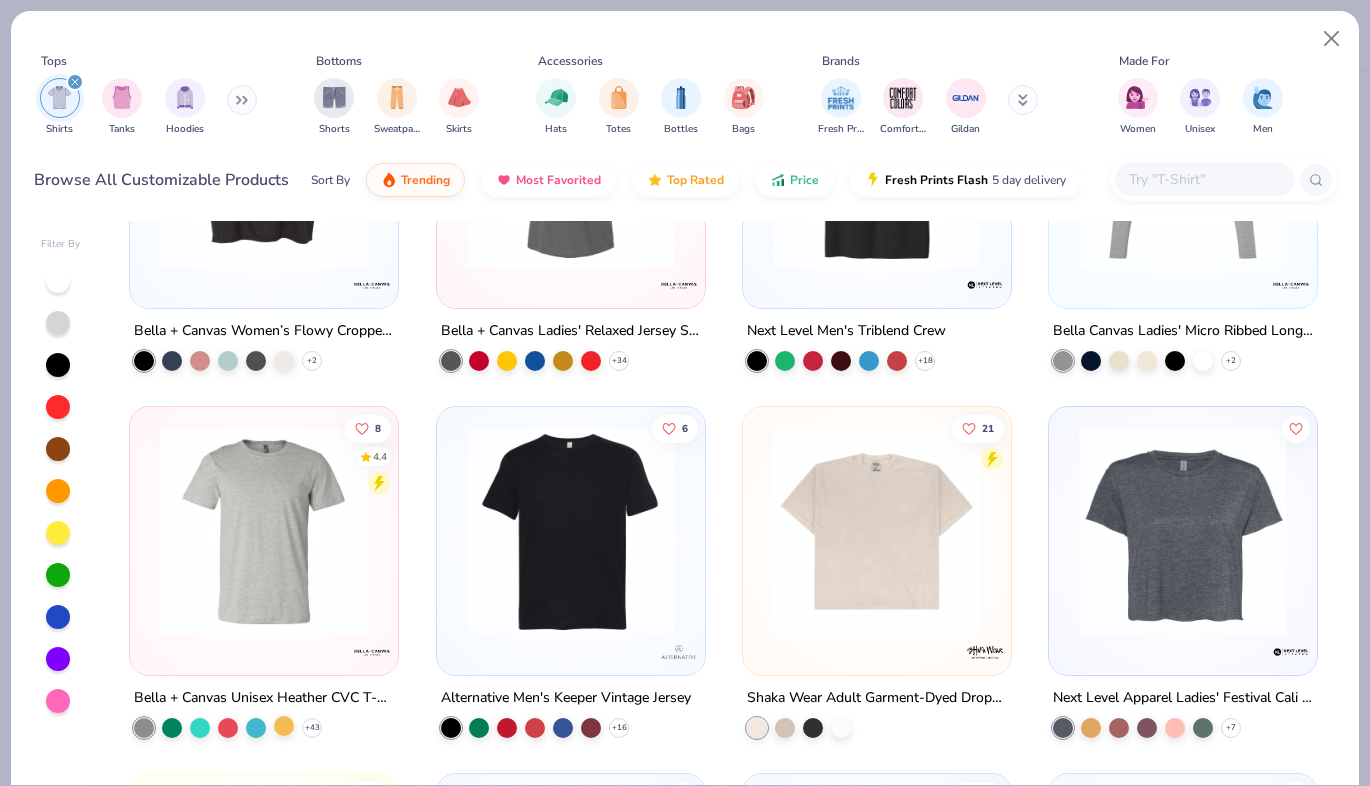 click at bounding box center [284, 726] 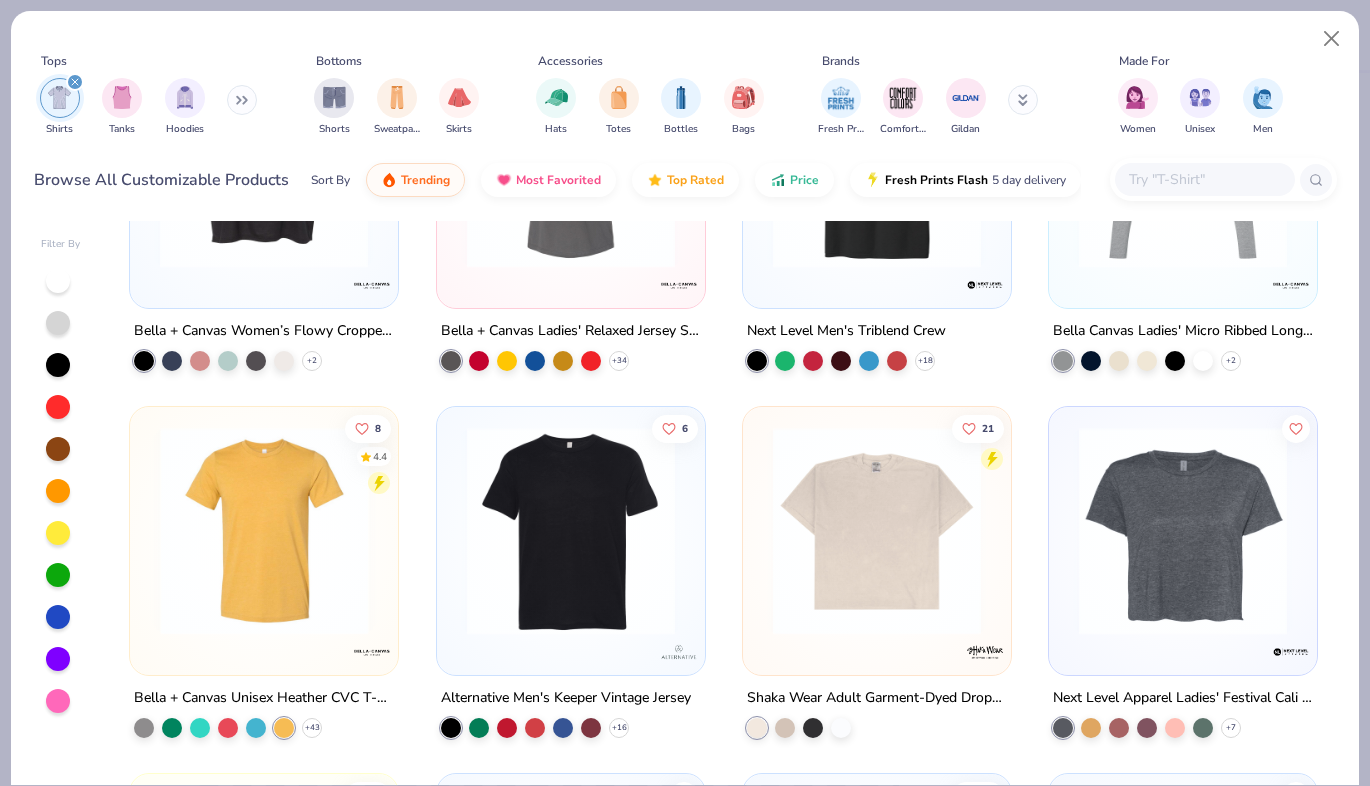 click at bounding box center (36, 531) 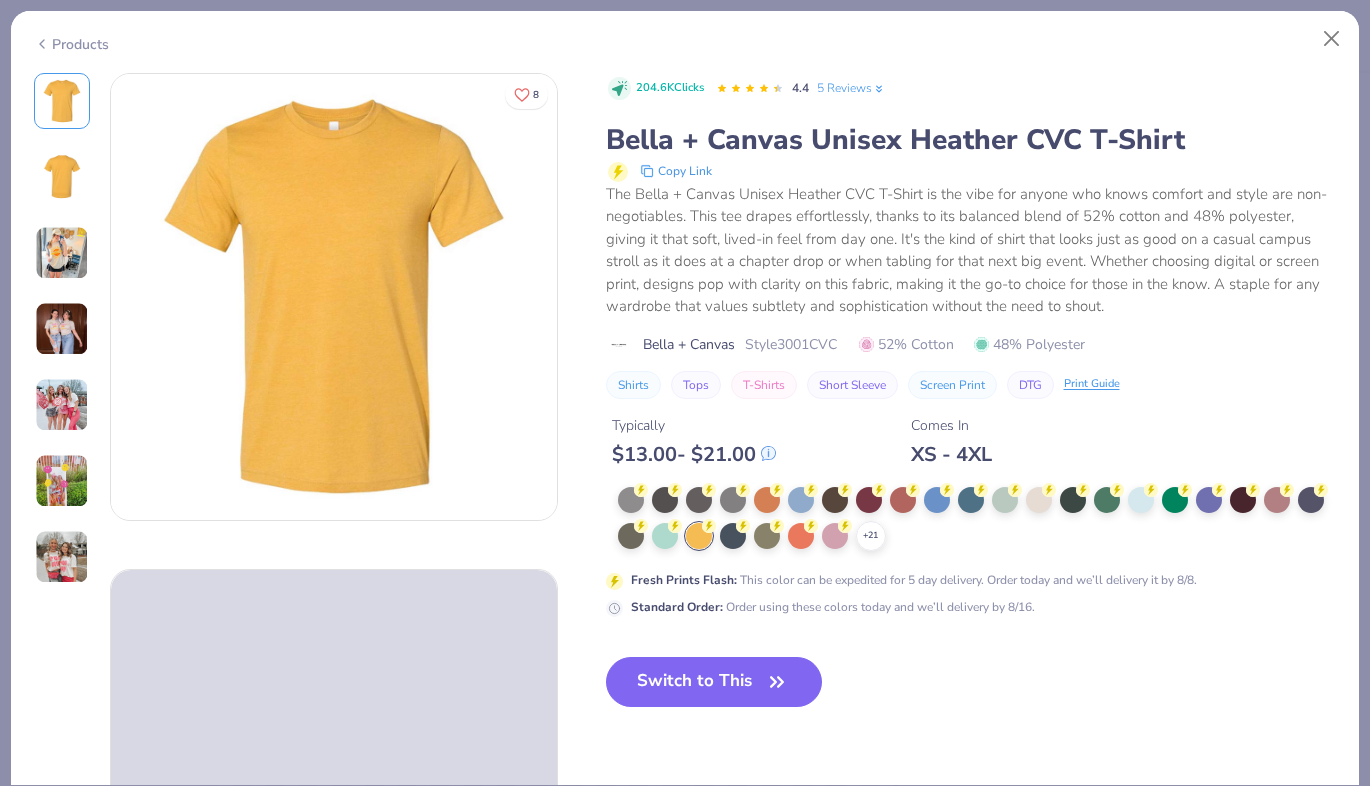 click on "Products" at bounding box center [71, 44] 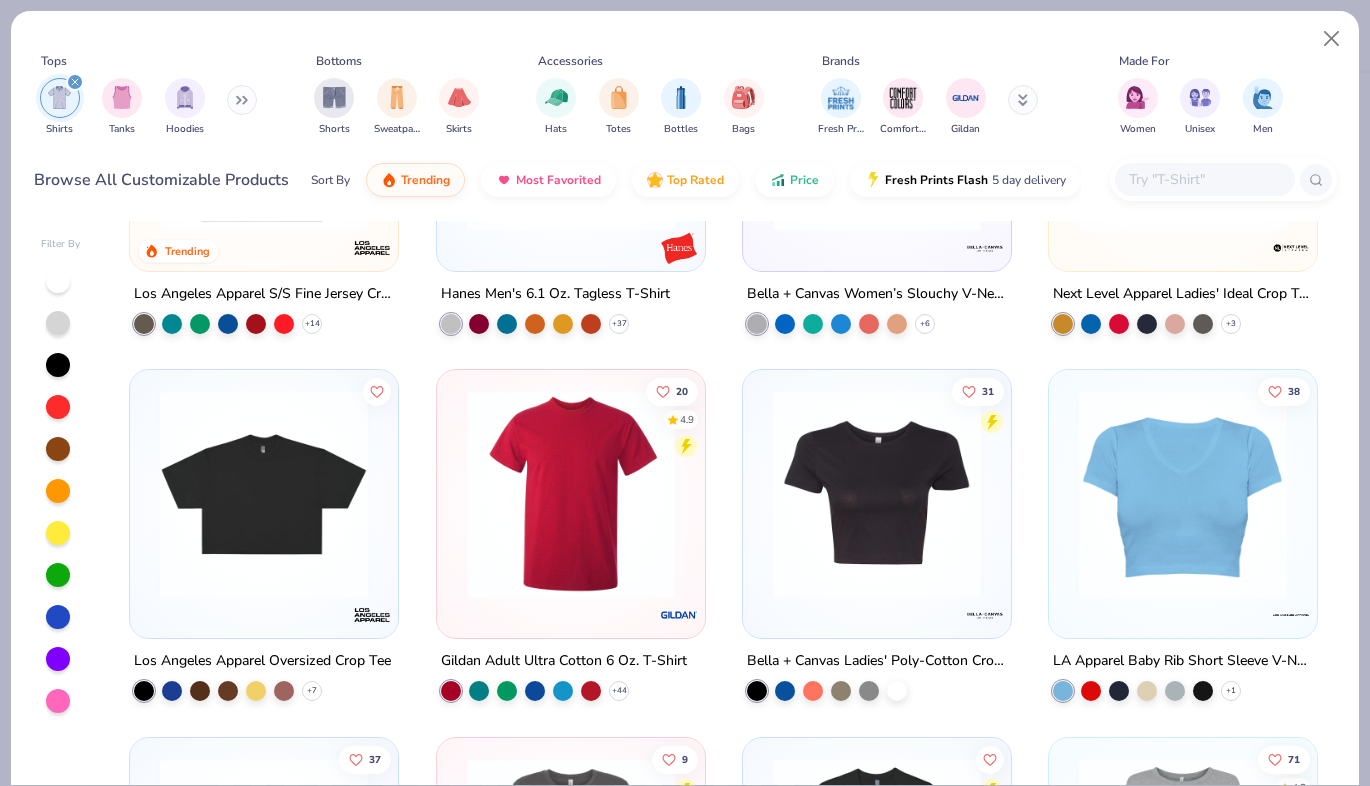 scroll, scrollTop: 1697, scrollLeft: 0, axis: vertical 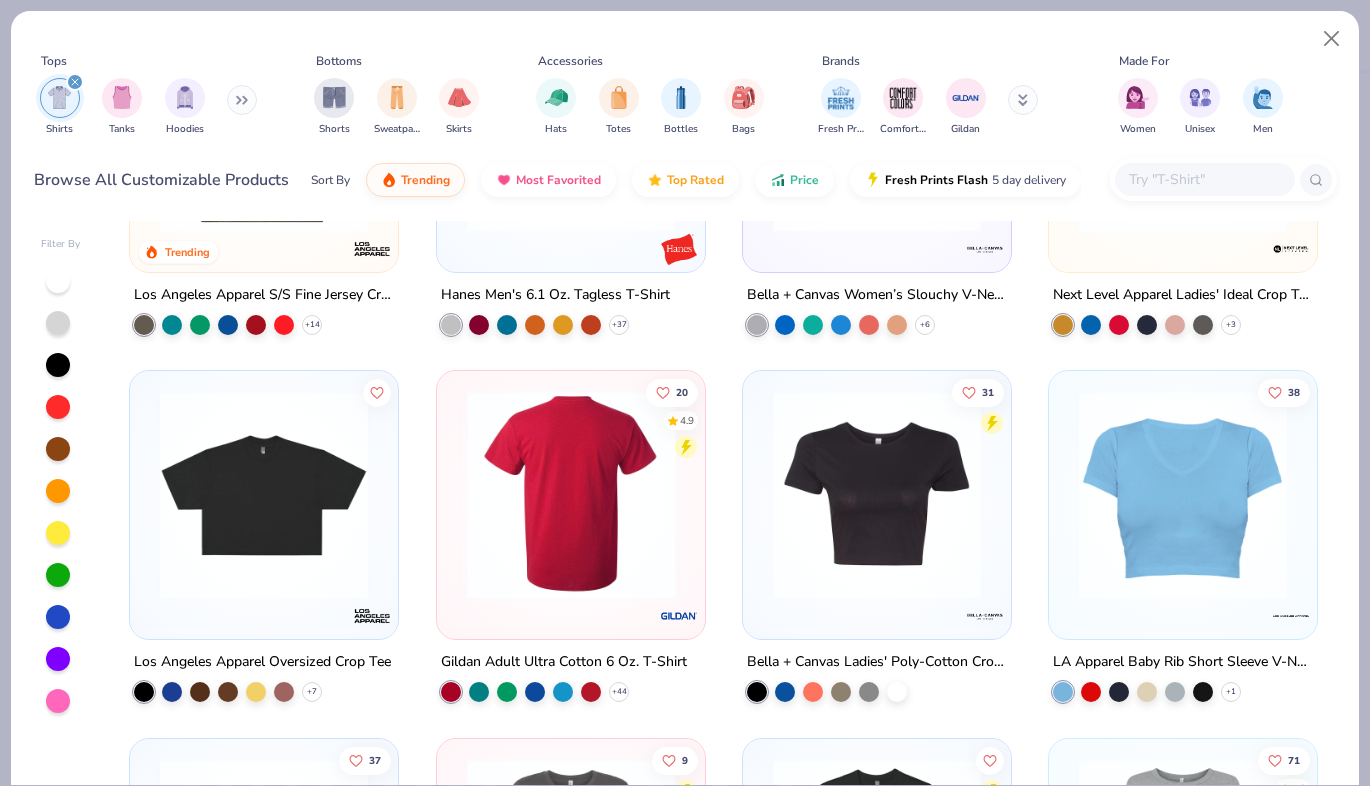 click at bounding box center (570, 495) 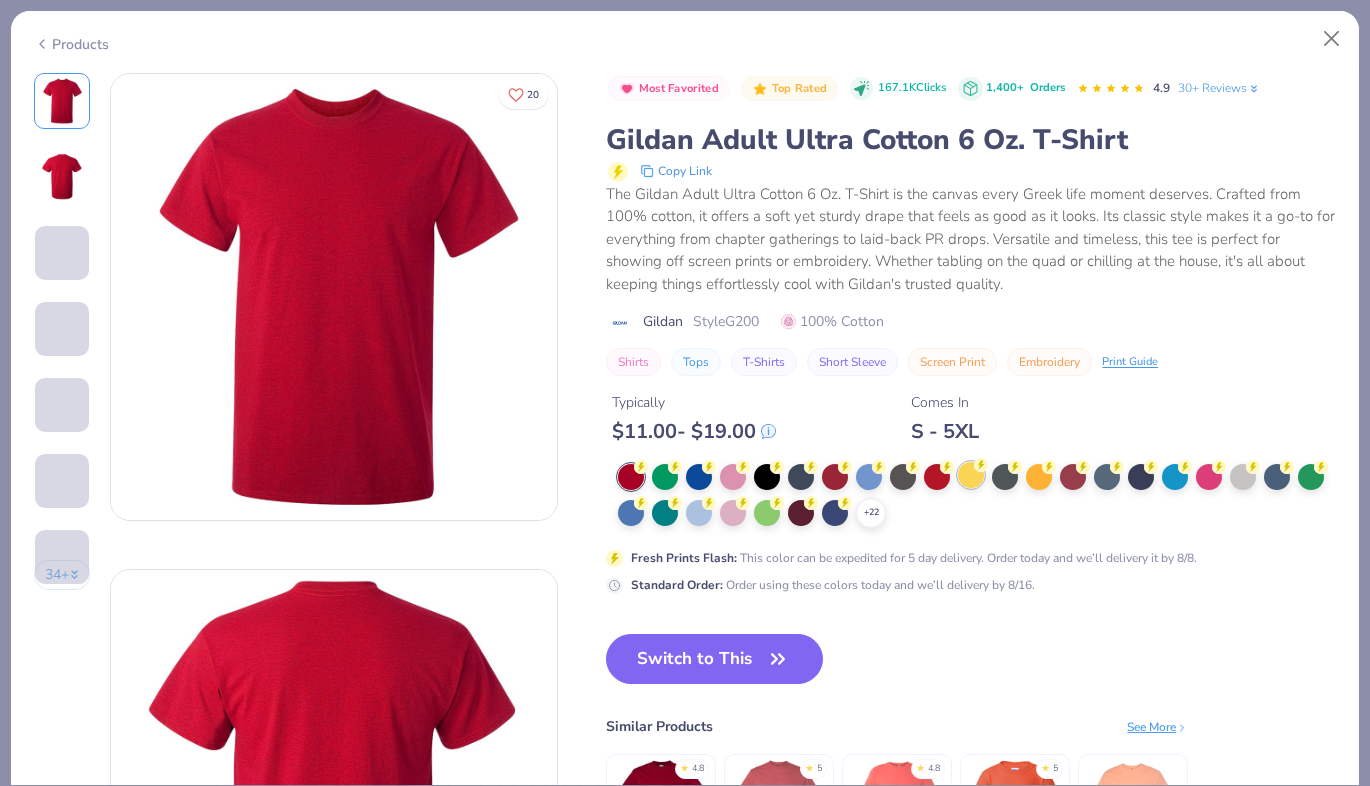 click at bounding box center [971, 475] 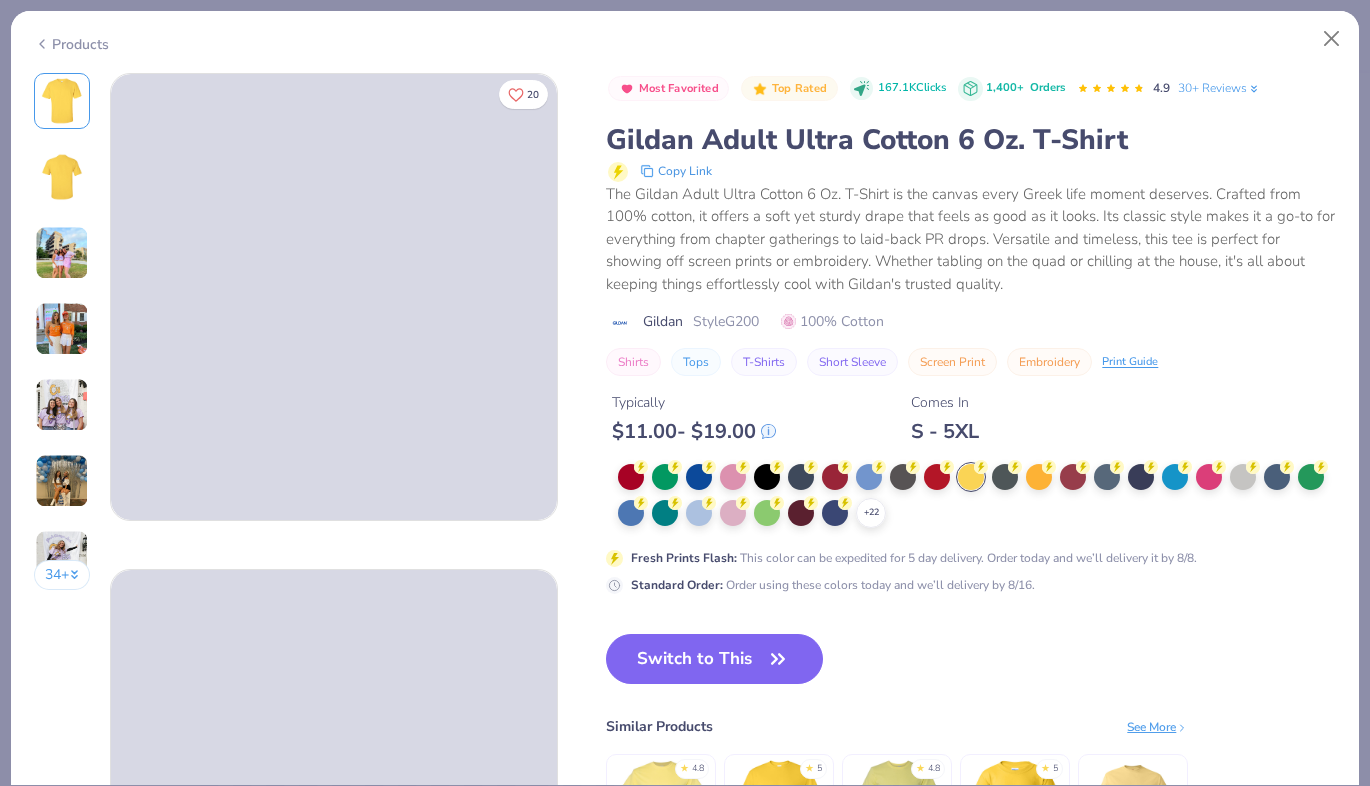 scroll, scrollTop: 0, scrollLeft: 0, axis: both 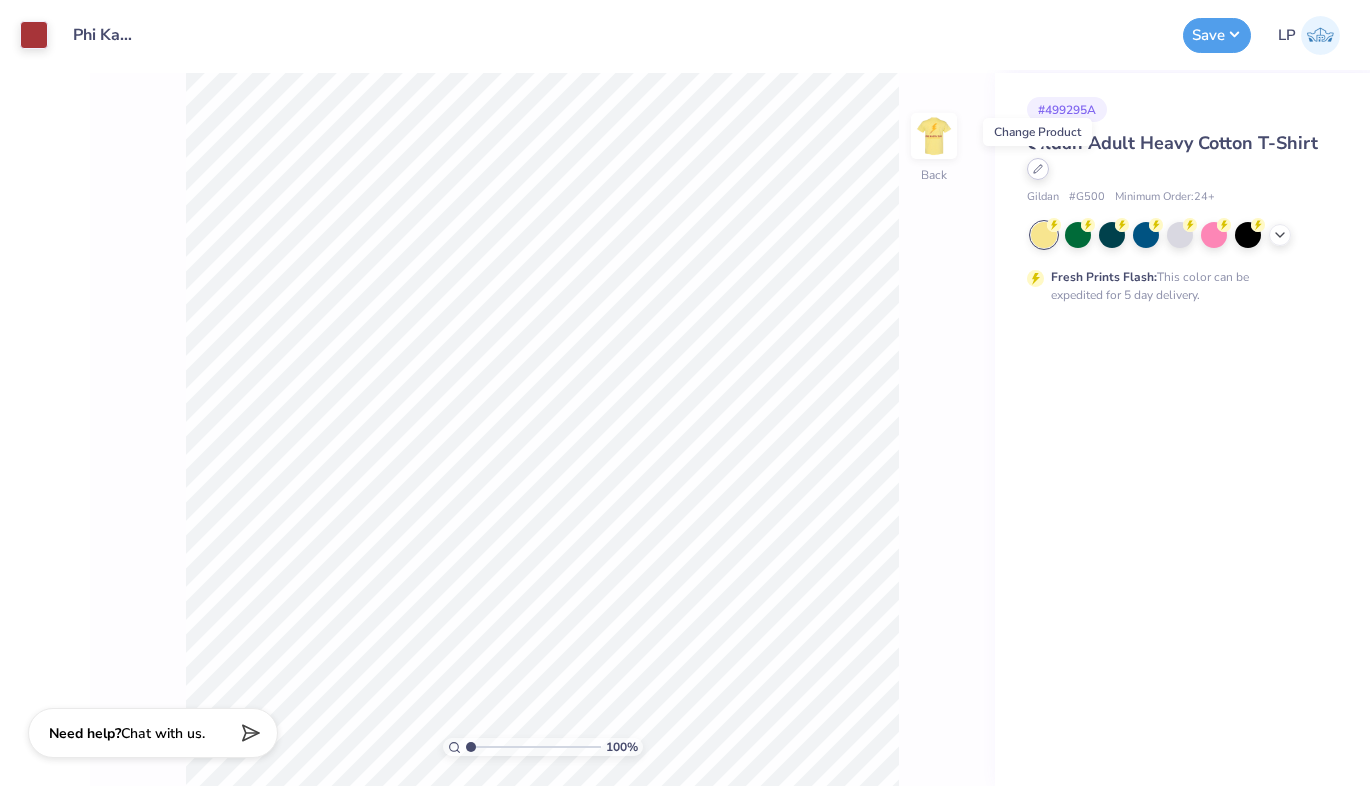 click 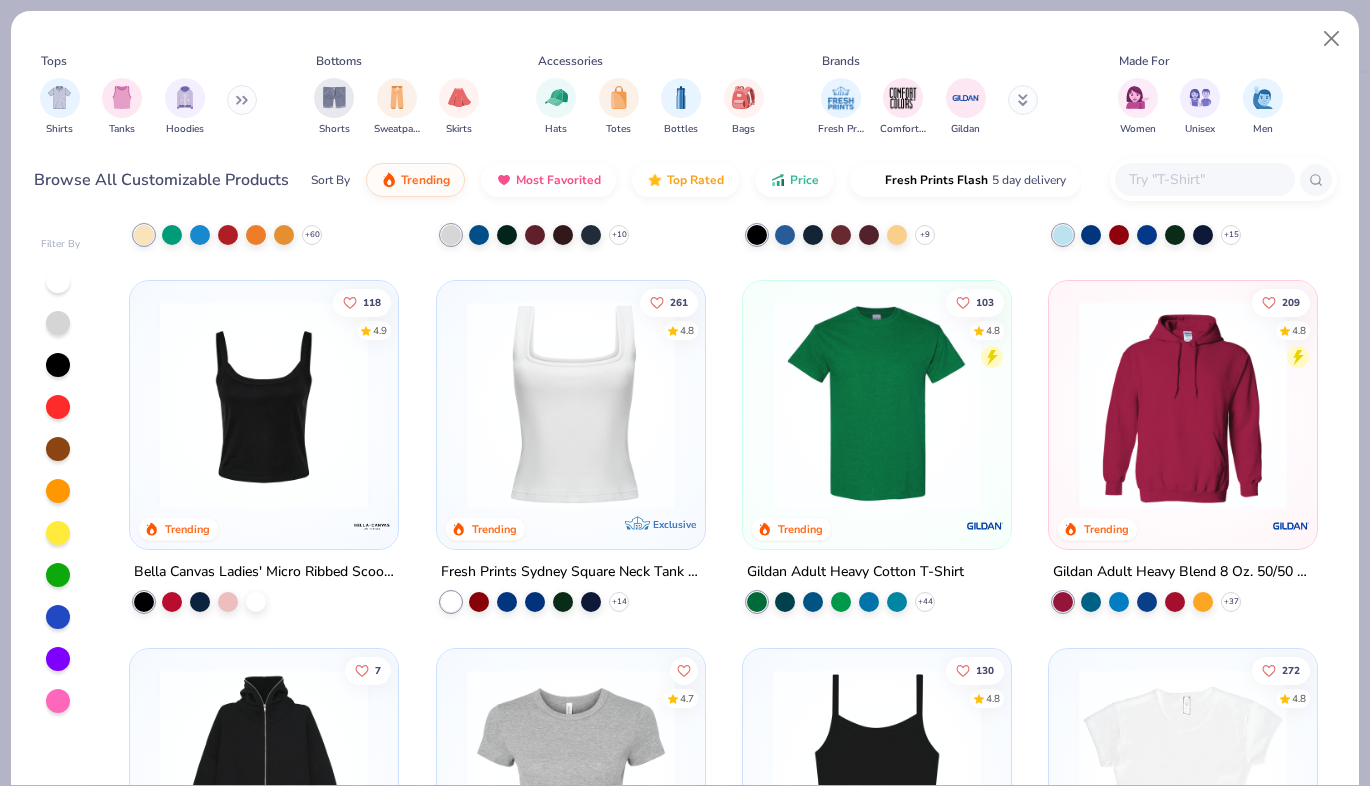 scroll, scrollTop: 569, scrollLeft: 0, axis: vertical 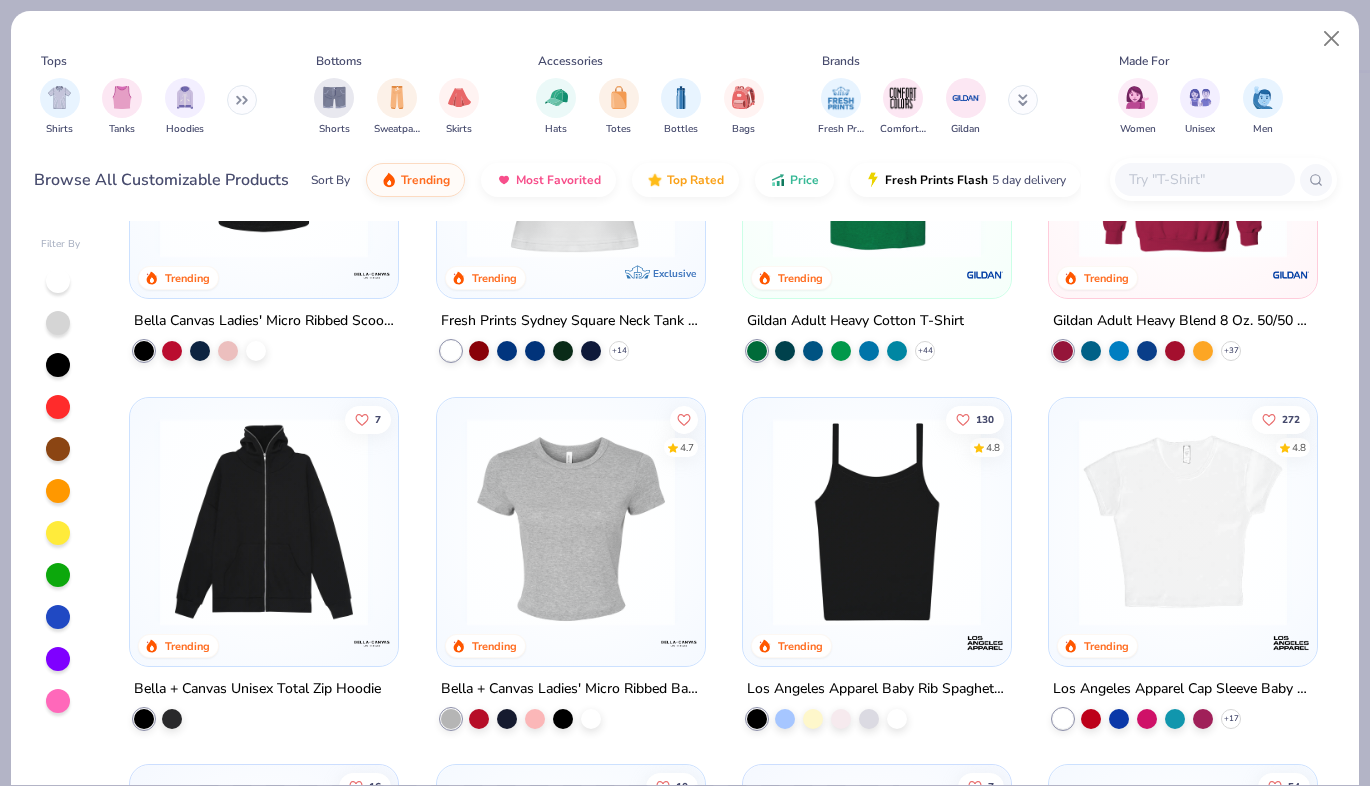 click at bounding box center (1205, 179) 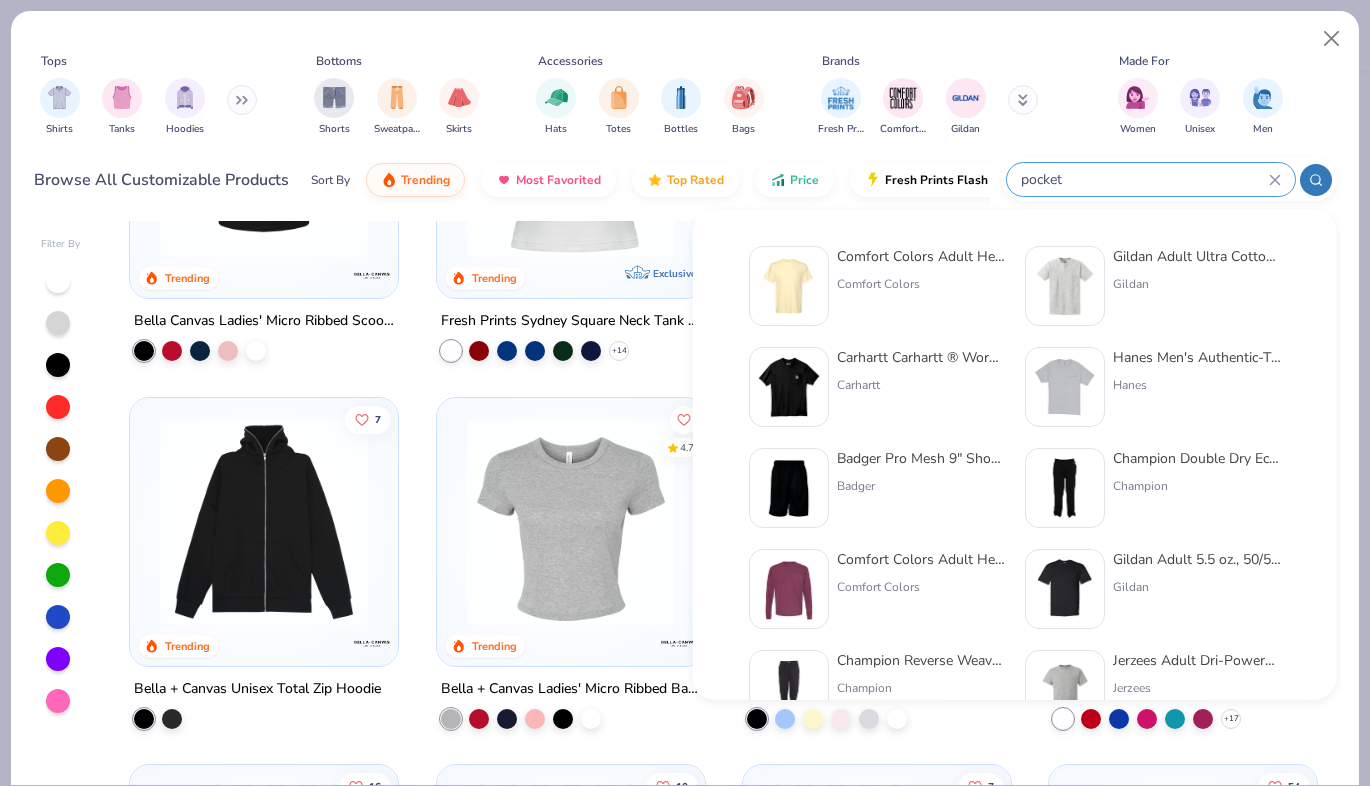 type on "pocket" 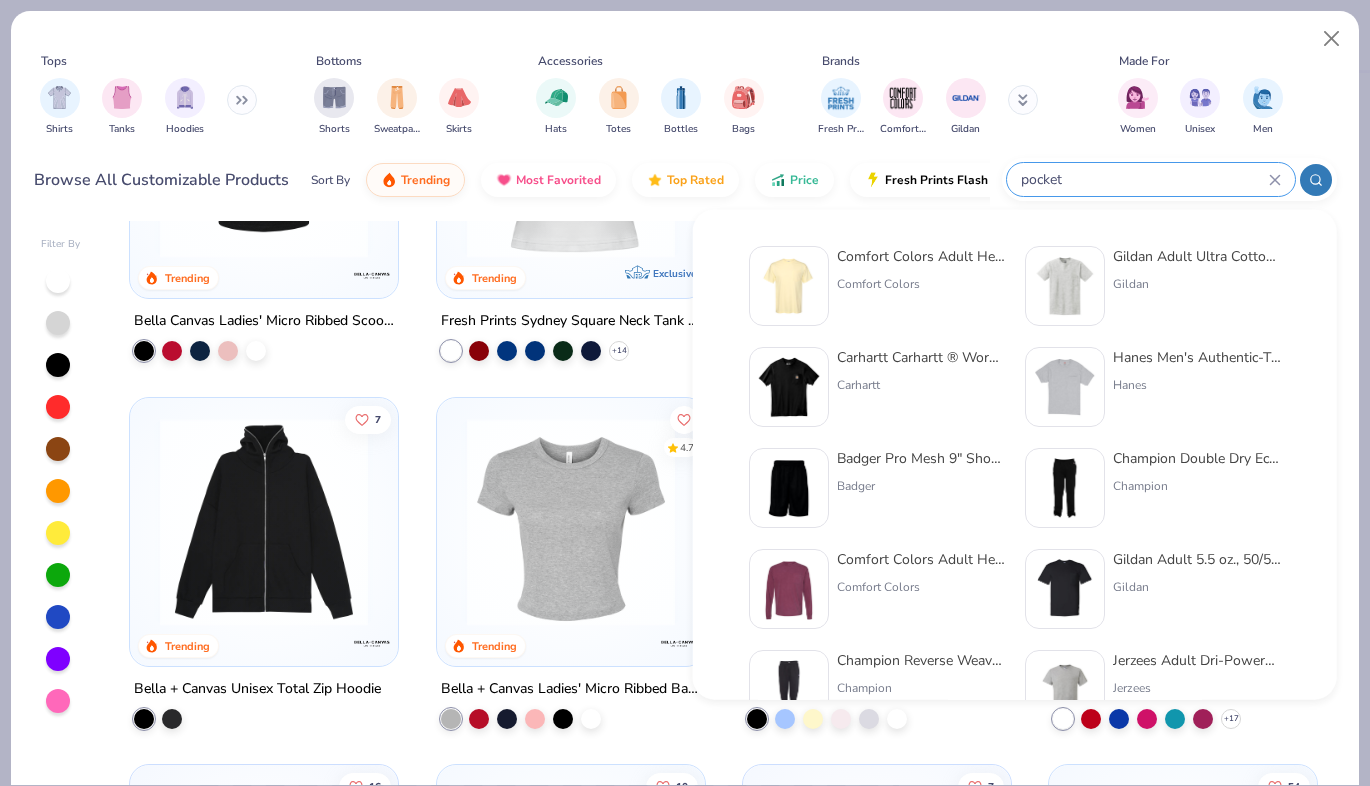 click on "Comfort Colors Adult Heavyweight RS  Pocket  T-Shirt" at bounding box center (921, 256) 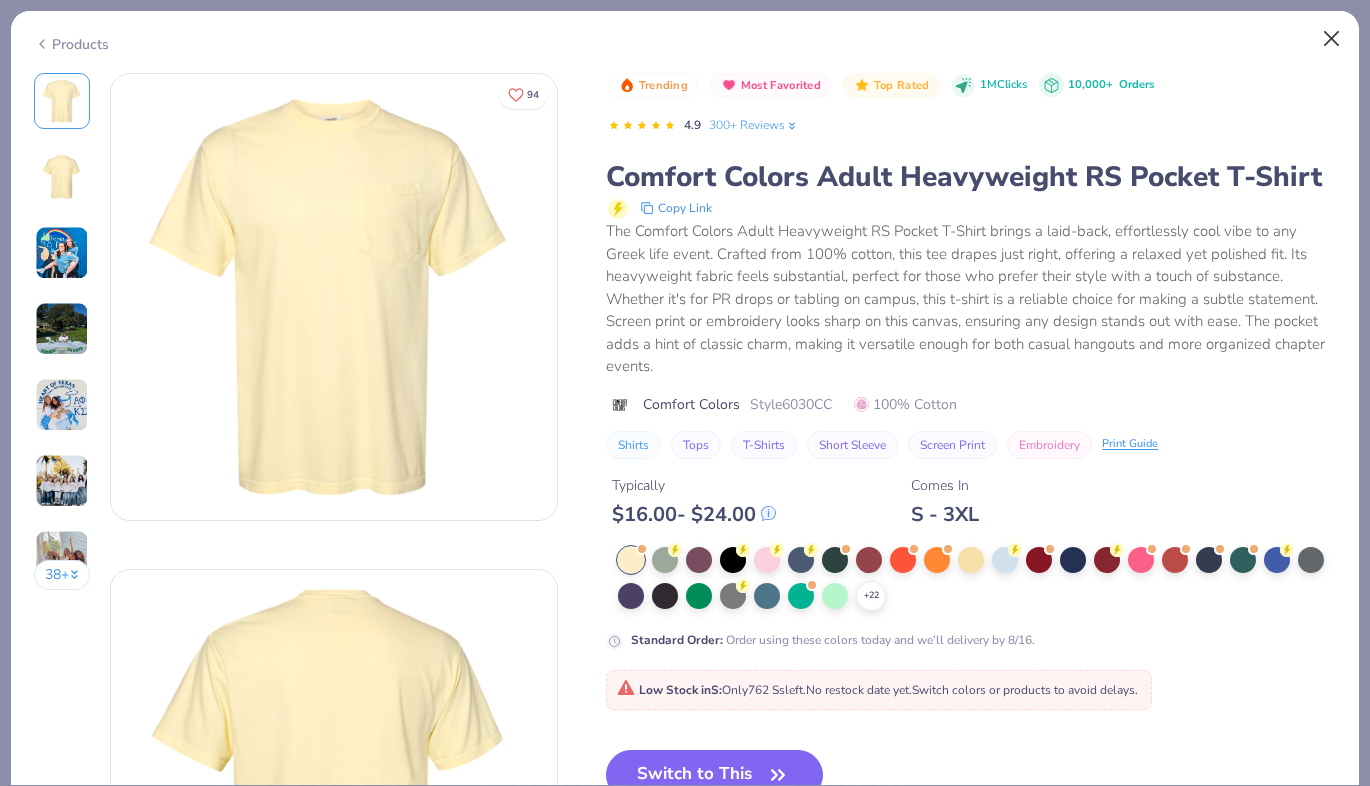 click at bounding box center [1332, 39] 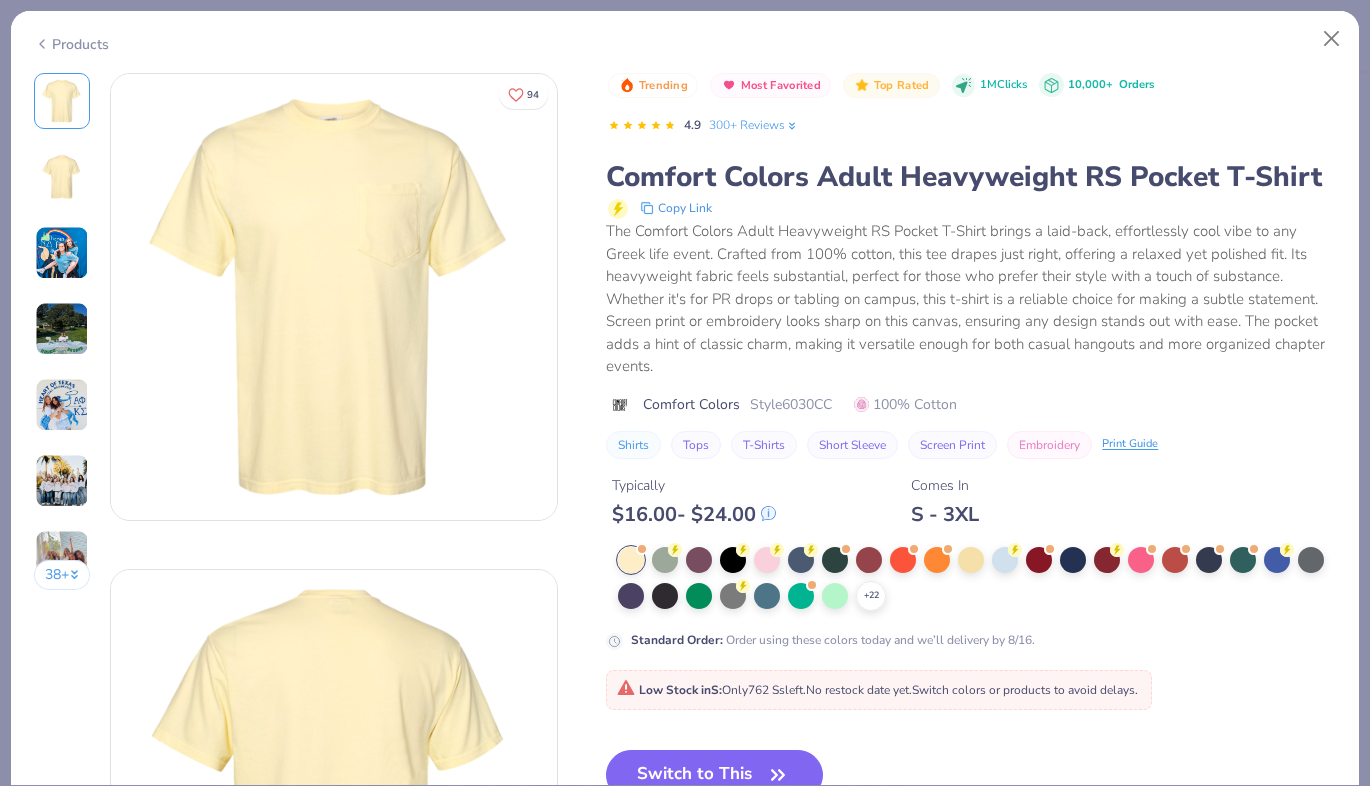 click at bounding box center (1332, 39) 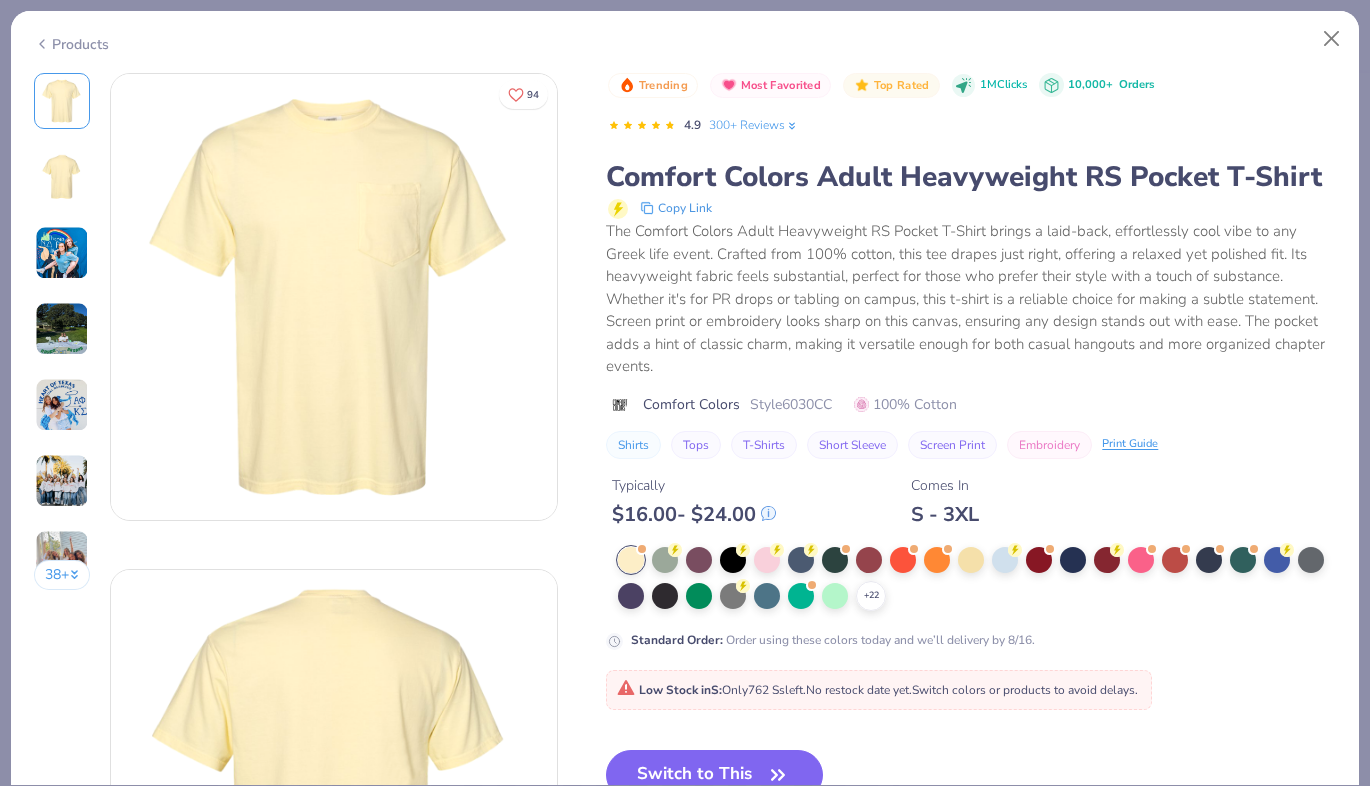 click on "Products" at bounding box center [71, 44] 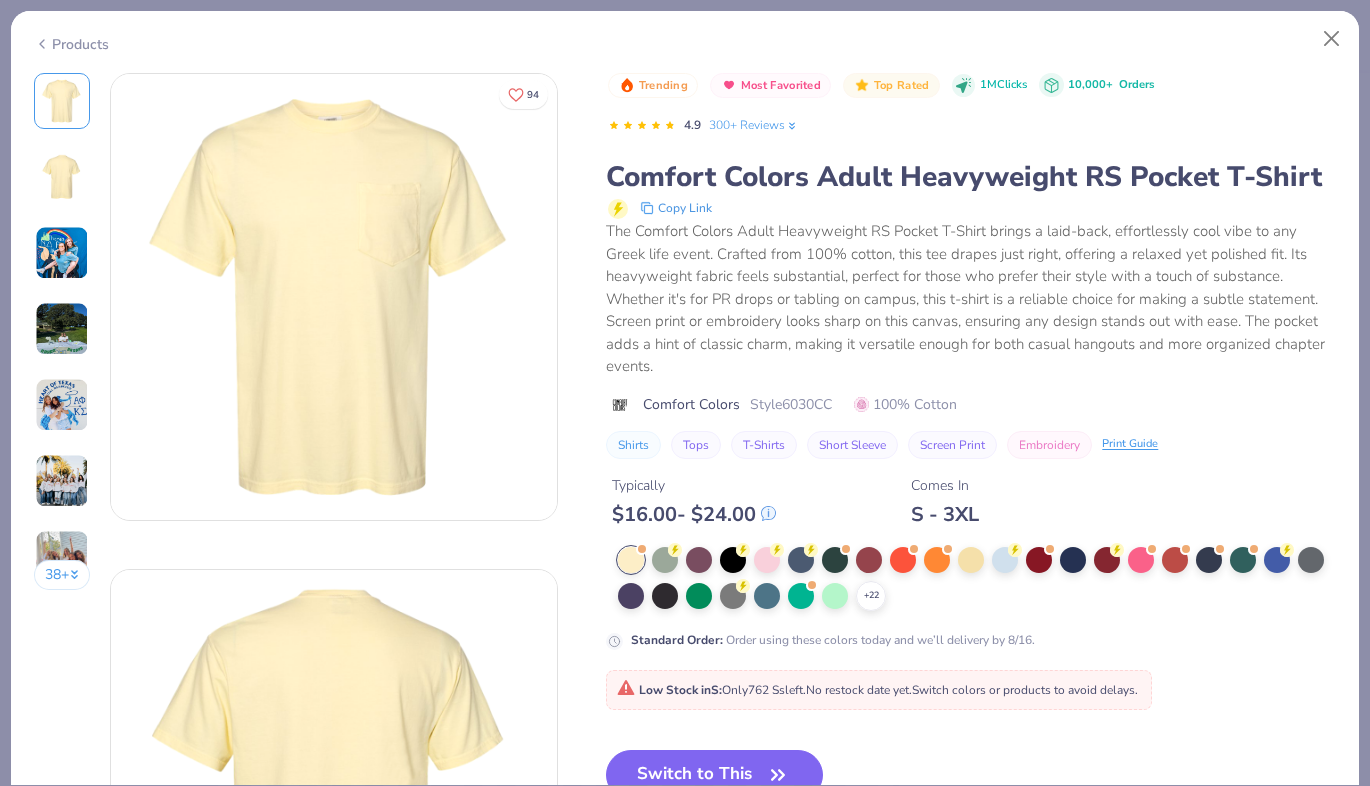 click on "S - 3XL" at bounding box center (945, 514) 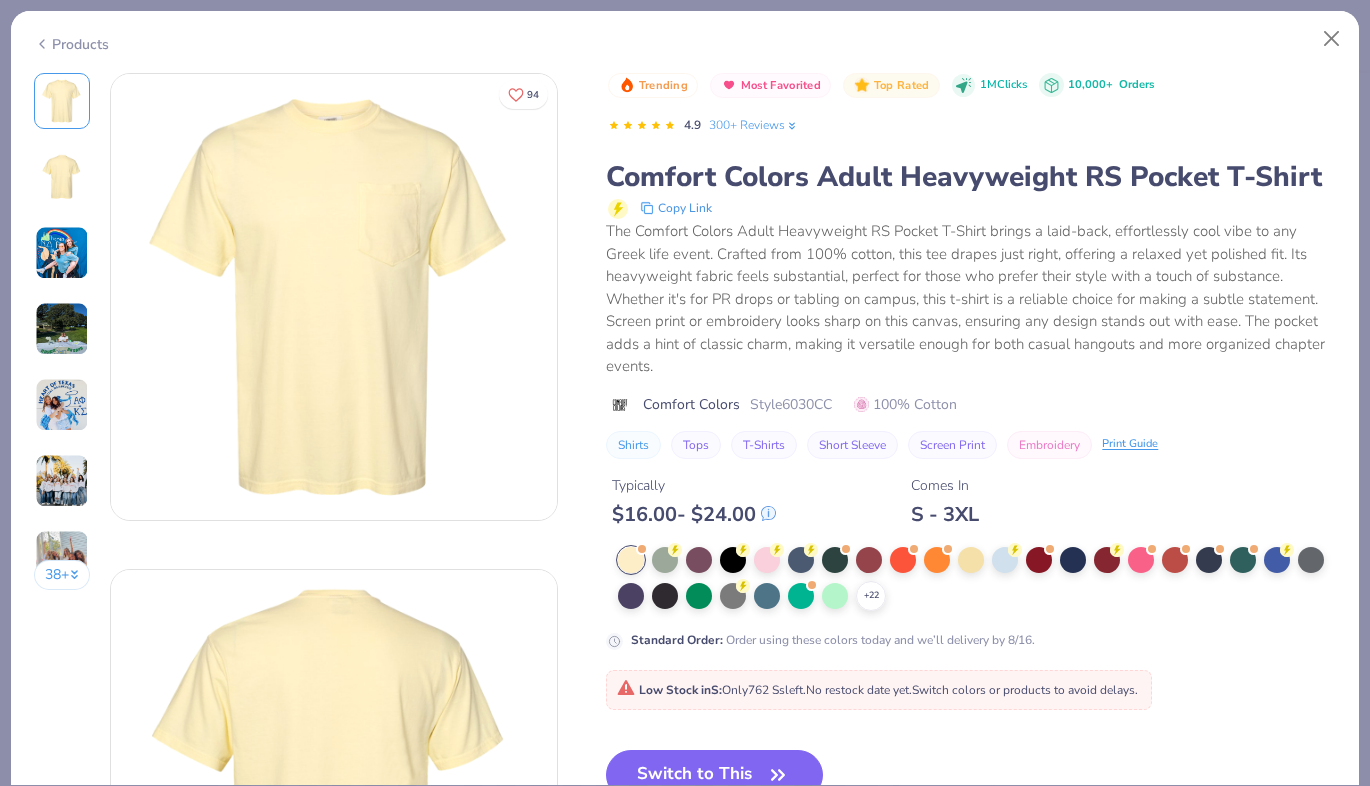 click on "S - 3XL" at bounding box center (945, 514) 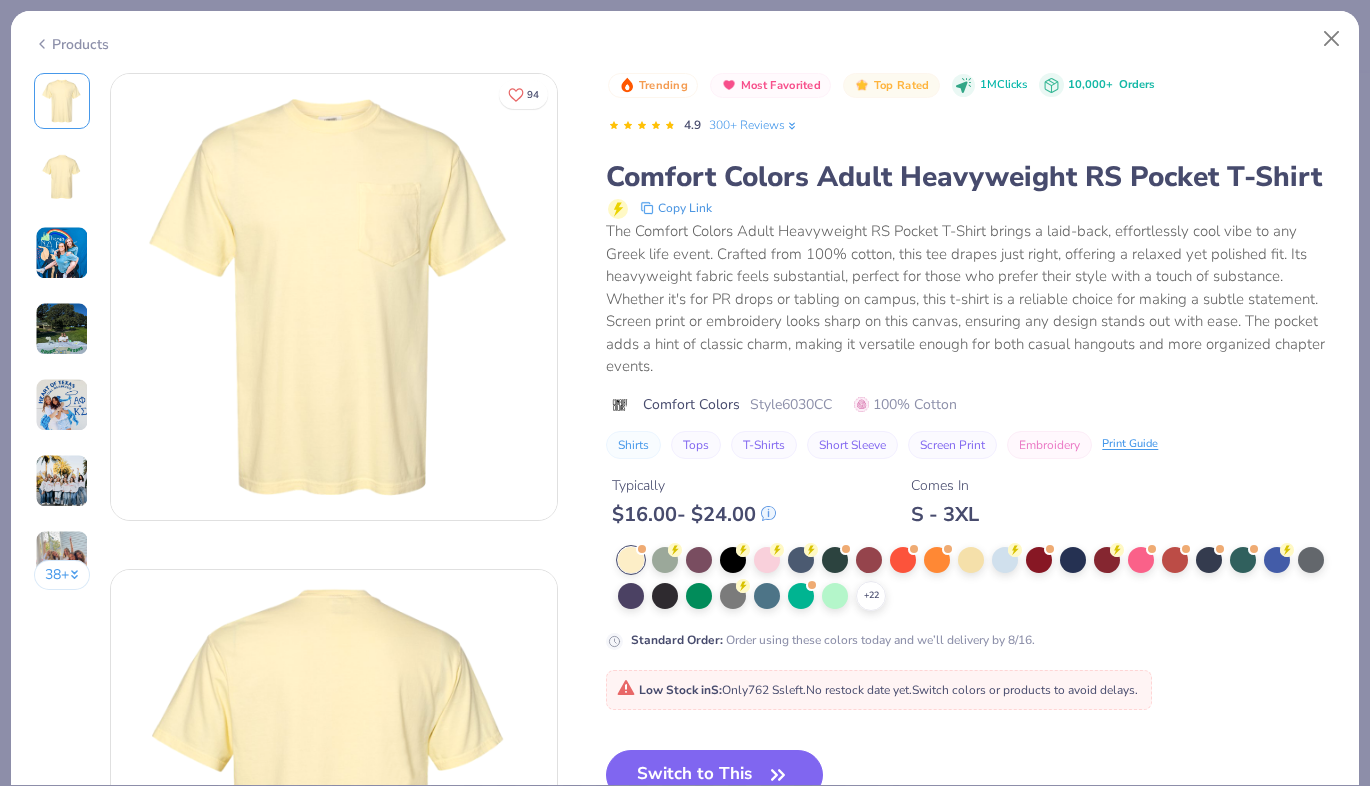 click on "S - 3XL" at bounding box center [945, 514] 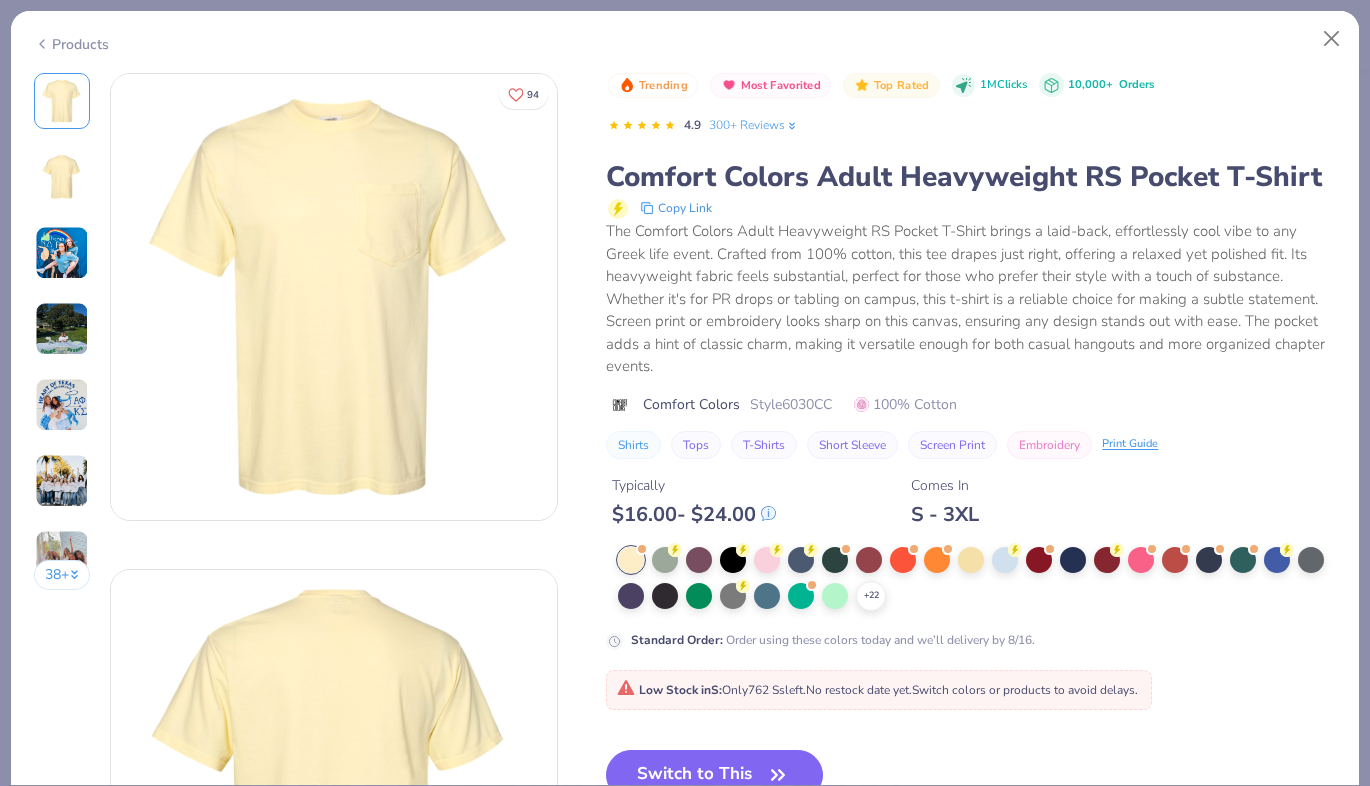 click on "S - 3XL" at bounding box center (945, 514) 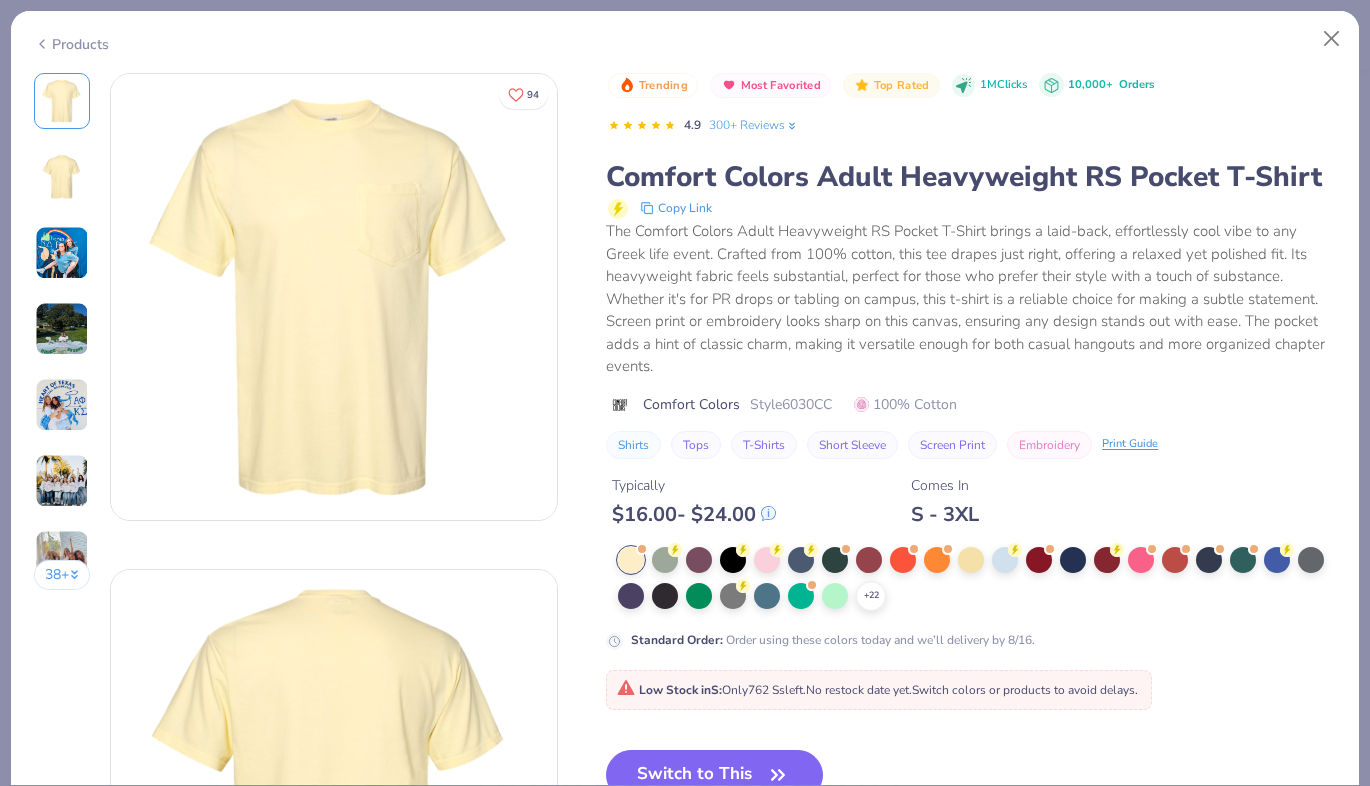 click on "S - 3XL" at bounding box center [945, 514] 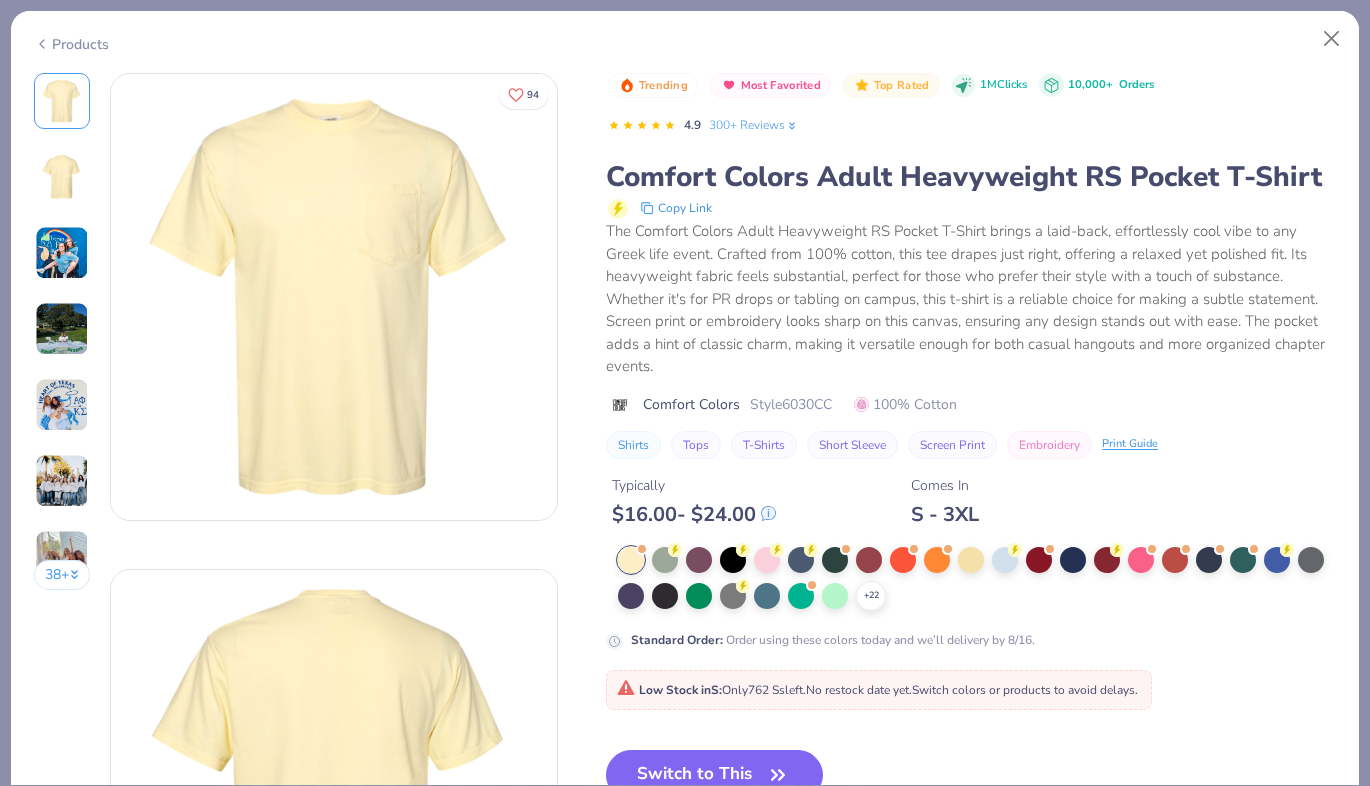 click on "S - 3XL" at bounding box center [945, 514] 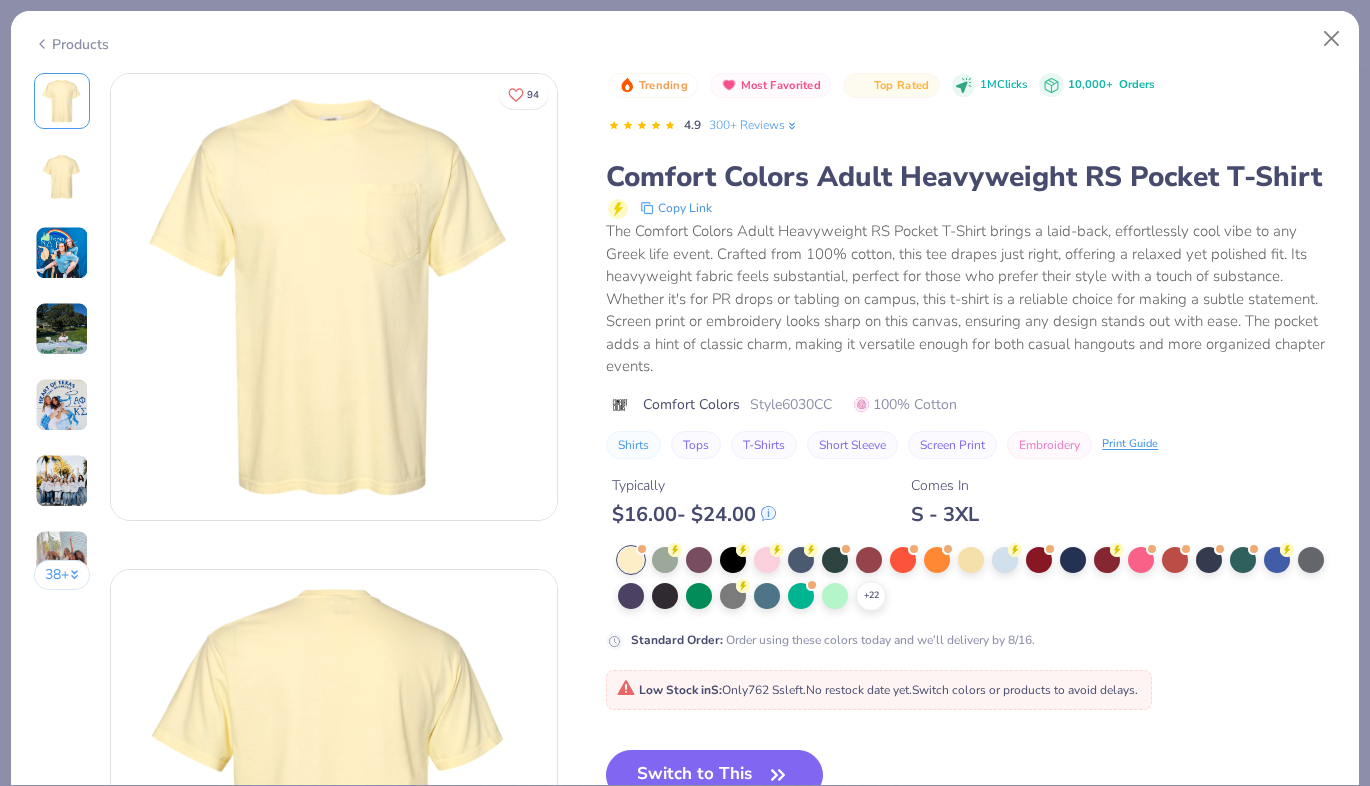 click on "S - 3XL" at bounding box center [945, 514] 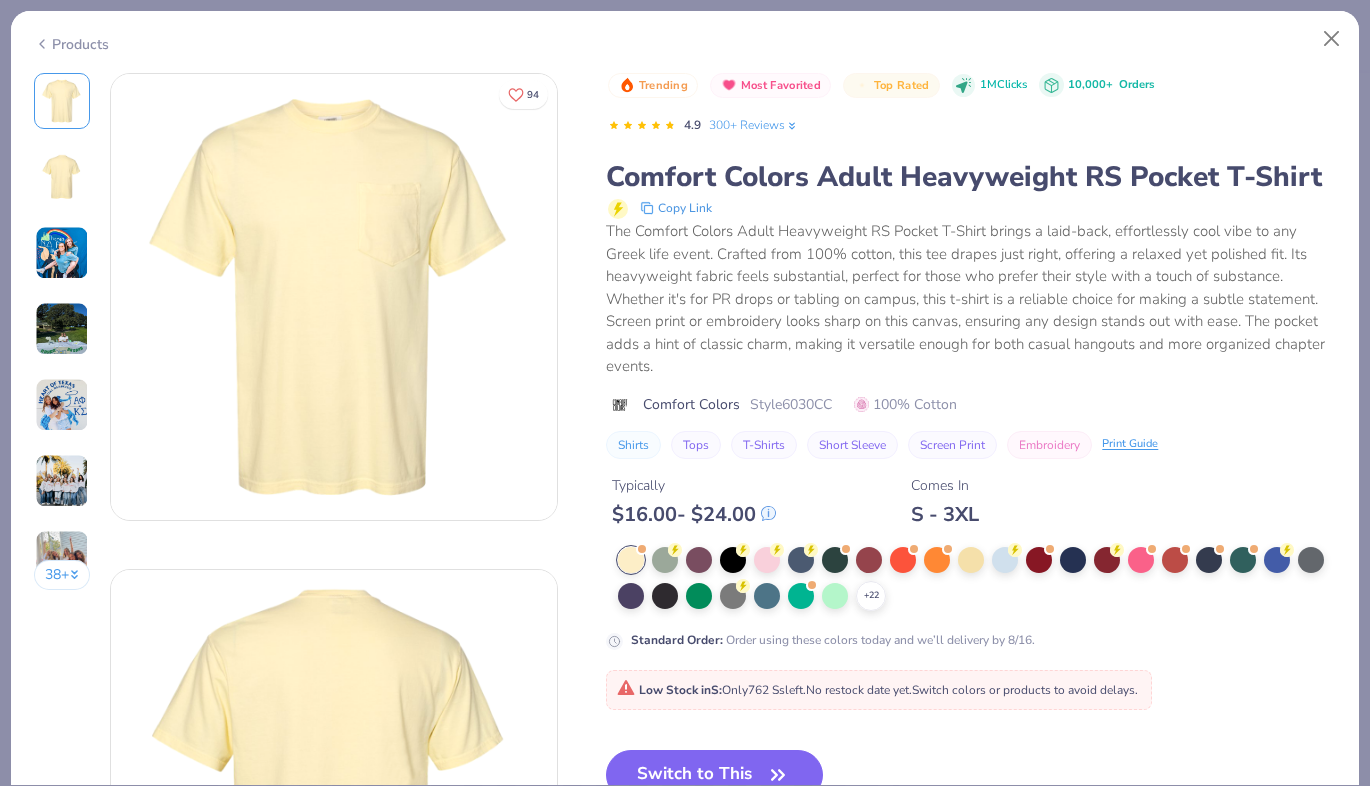 click on "S - 3XL" at bounding box center (945, 514) 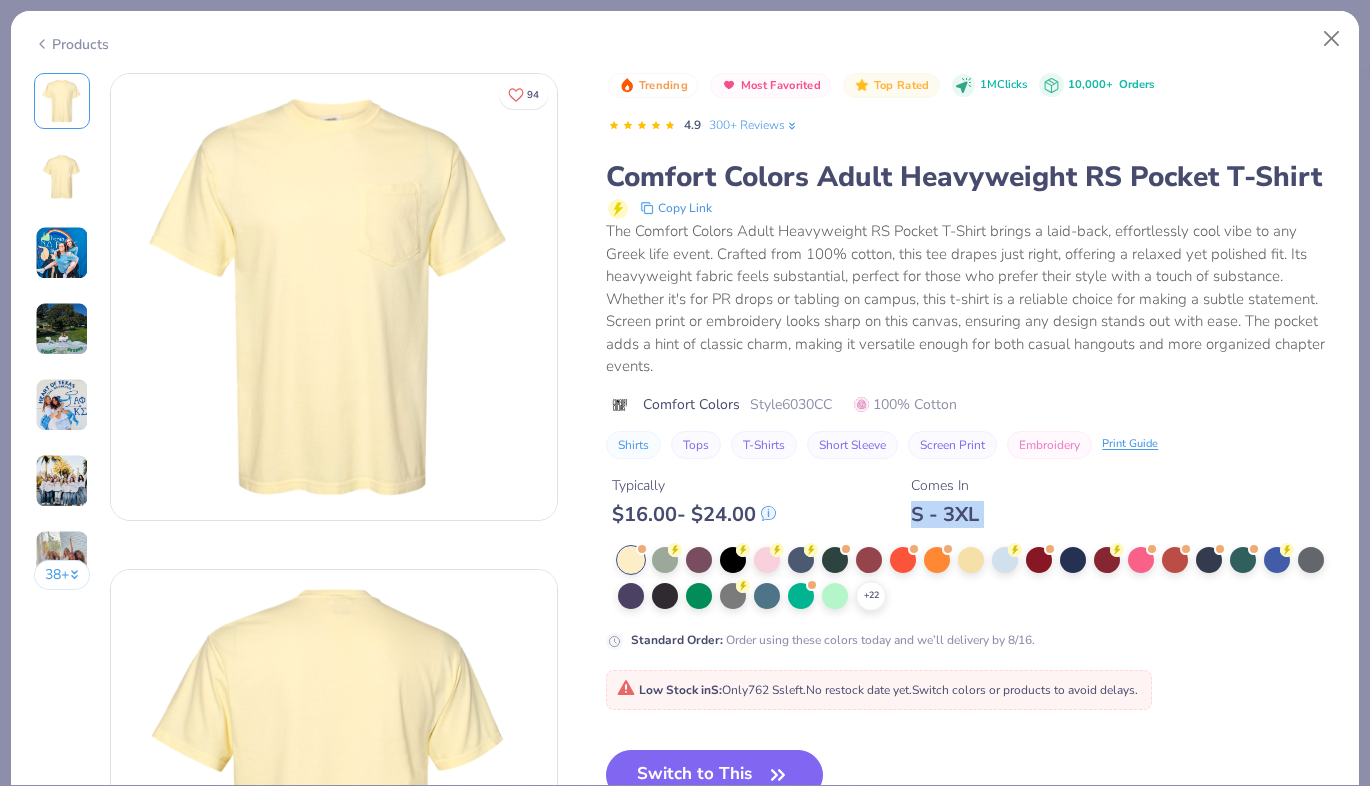 click on "S - 3XL" at bounding box center (945, 514) 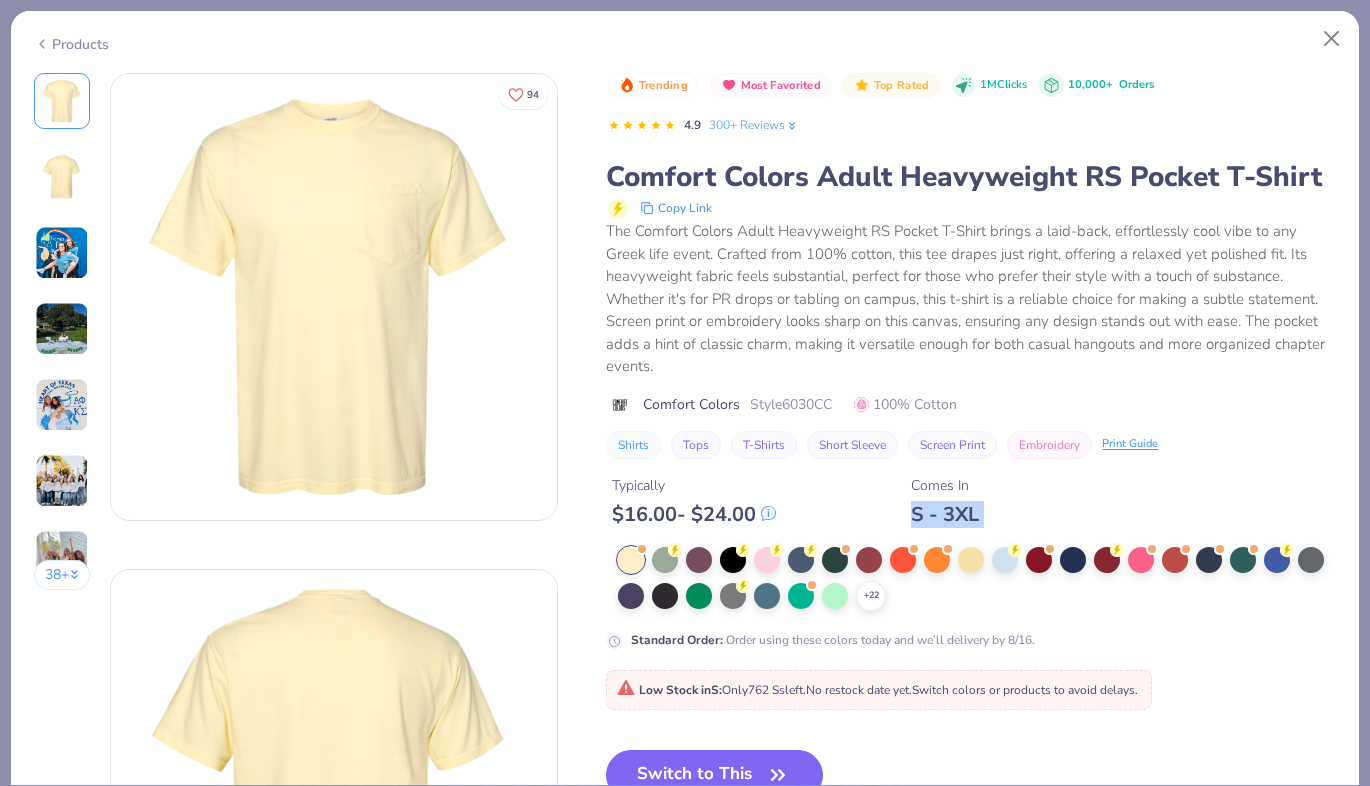click on "S - 3XL" at bounding box center (945, 514) 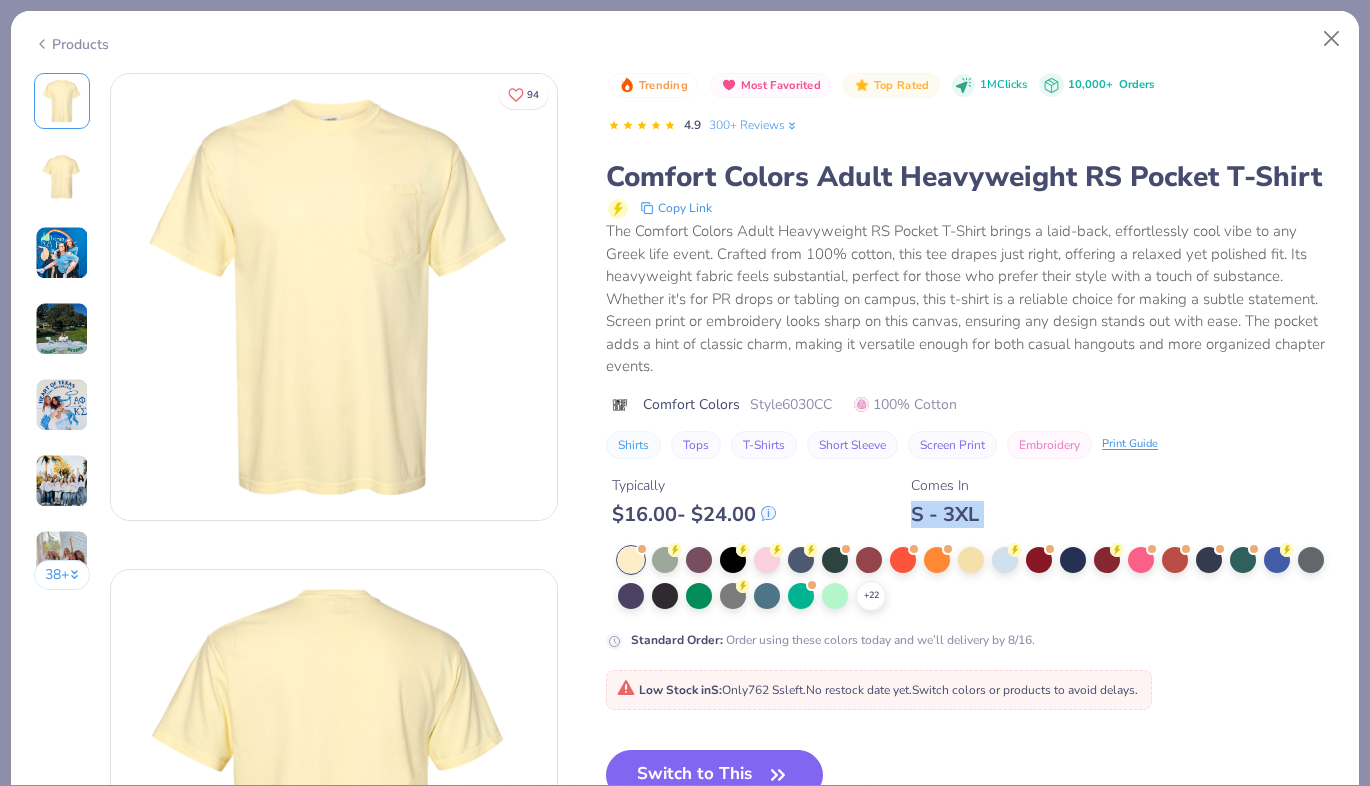 scroll, scrollTop: 435, scrollLeft: 0, axis: vertical 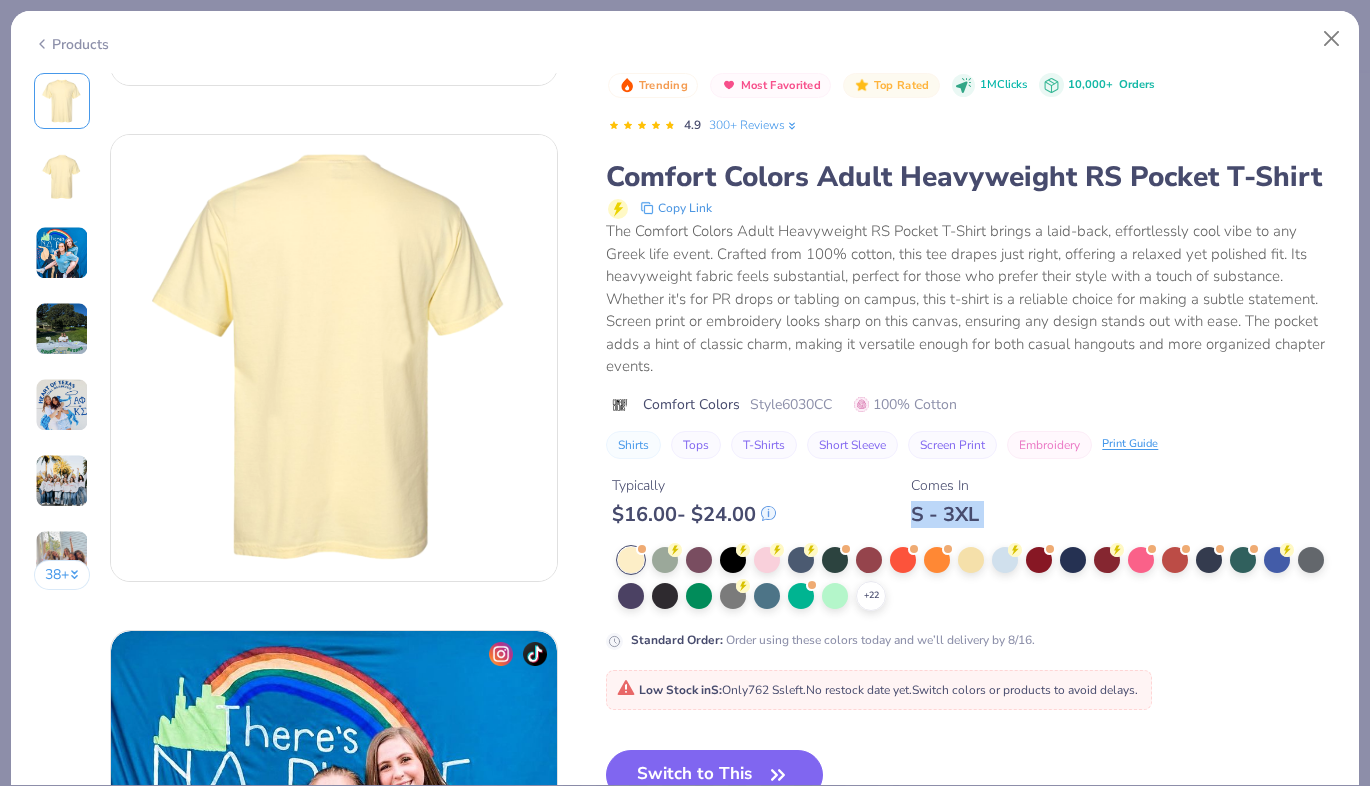 click on "S - 3XL" at bounding box center [945, 514] 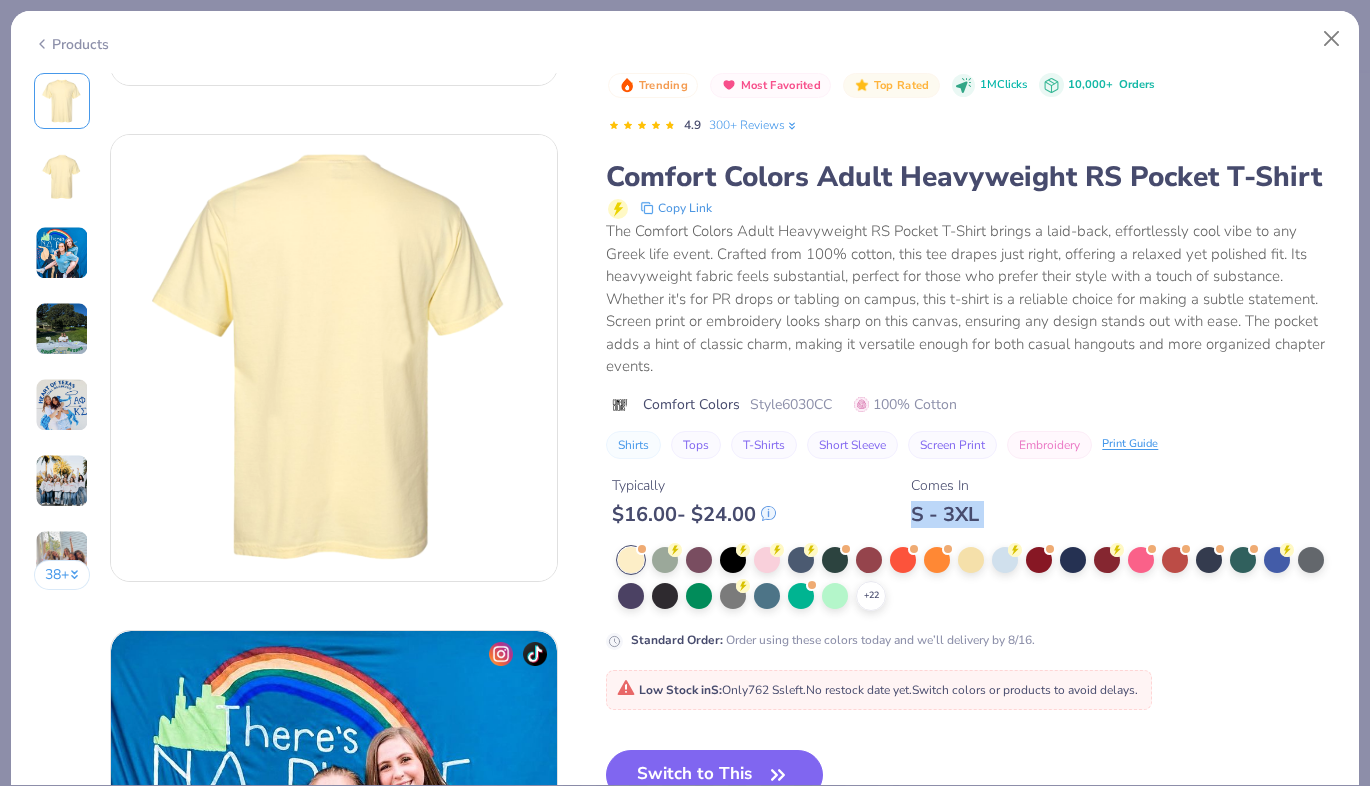 click on "S - 3XL" at bounding box center (945, 514) 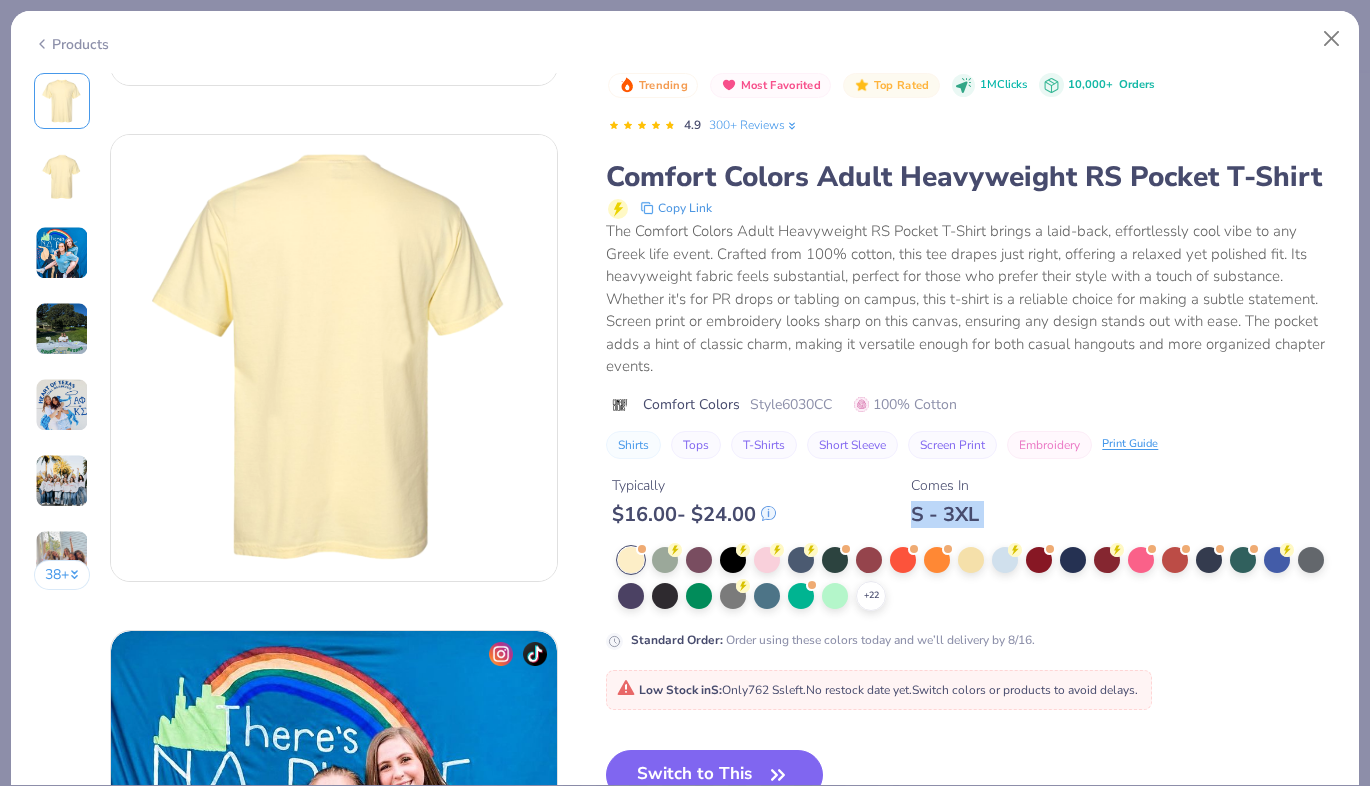 click on "S - 3XL" at bounding box center [945, 514] 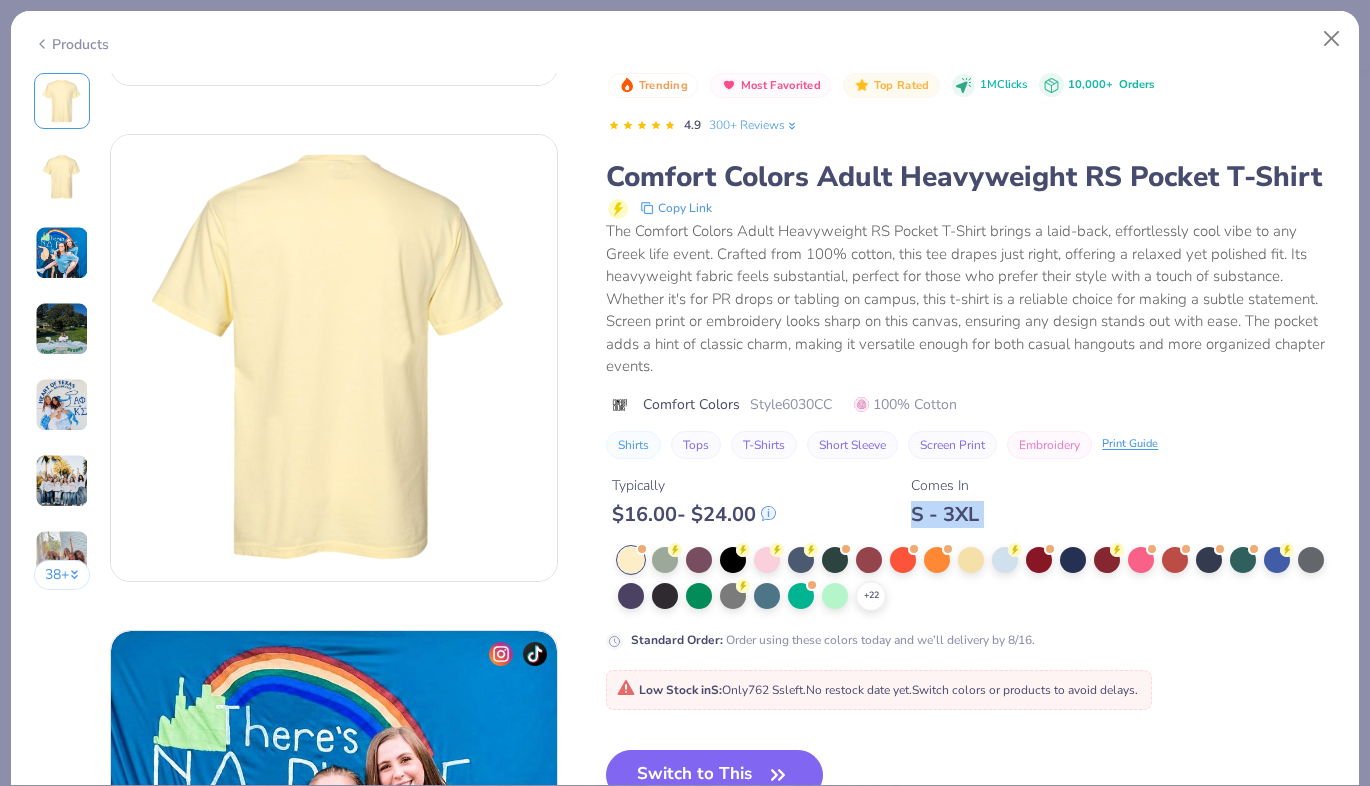 click on "S - 3XL" at bounding box center (945, 514) 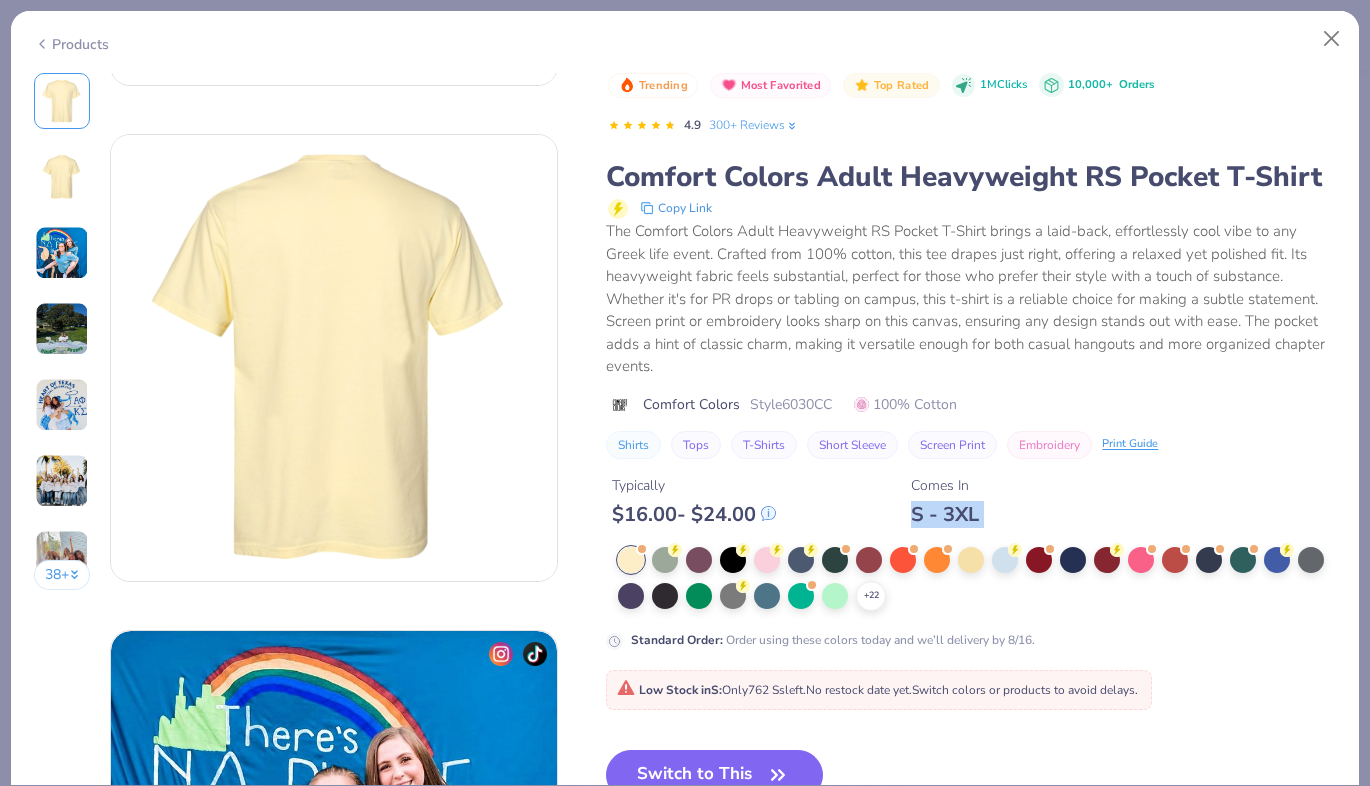 click on "S - 3XL" at bounding box center [945, 514] 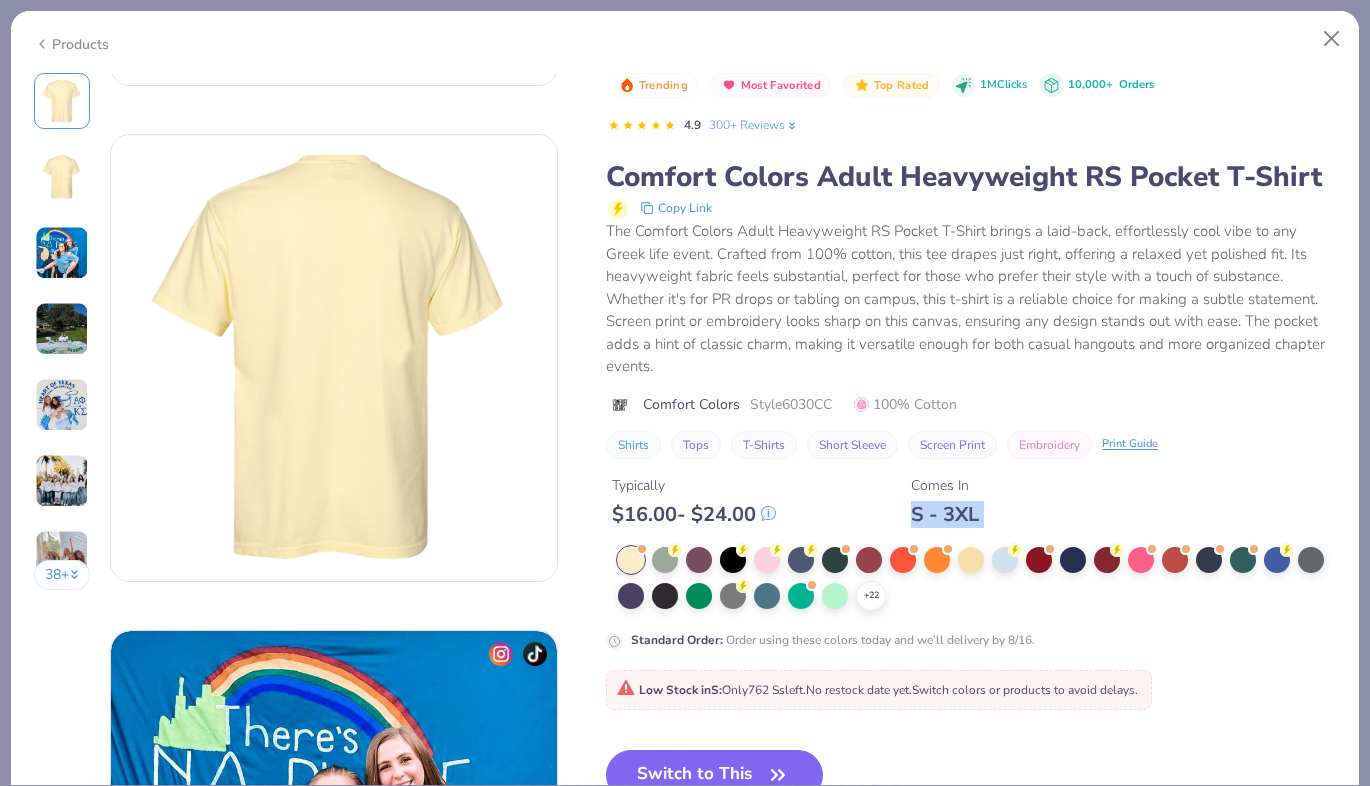 click on "S - 3XL" at bounding box center [945, 514] 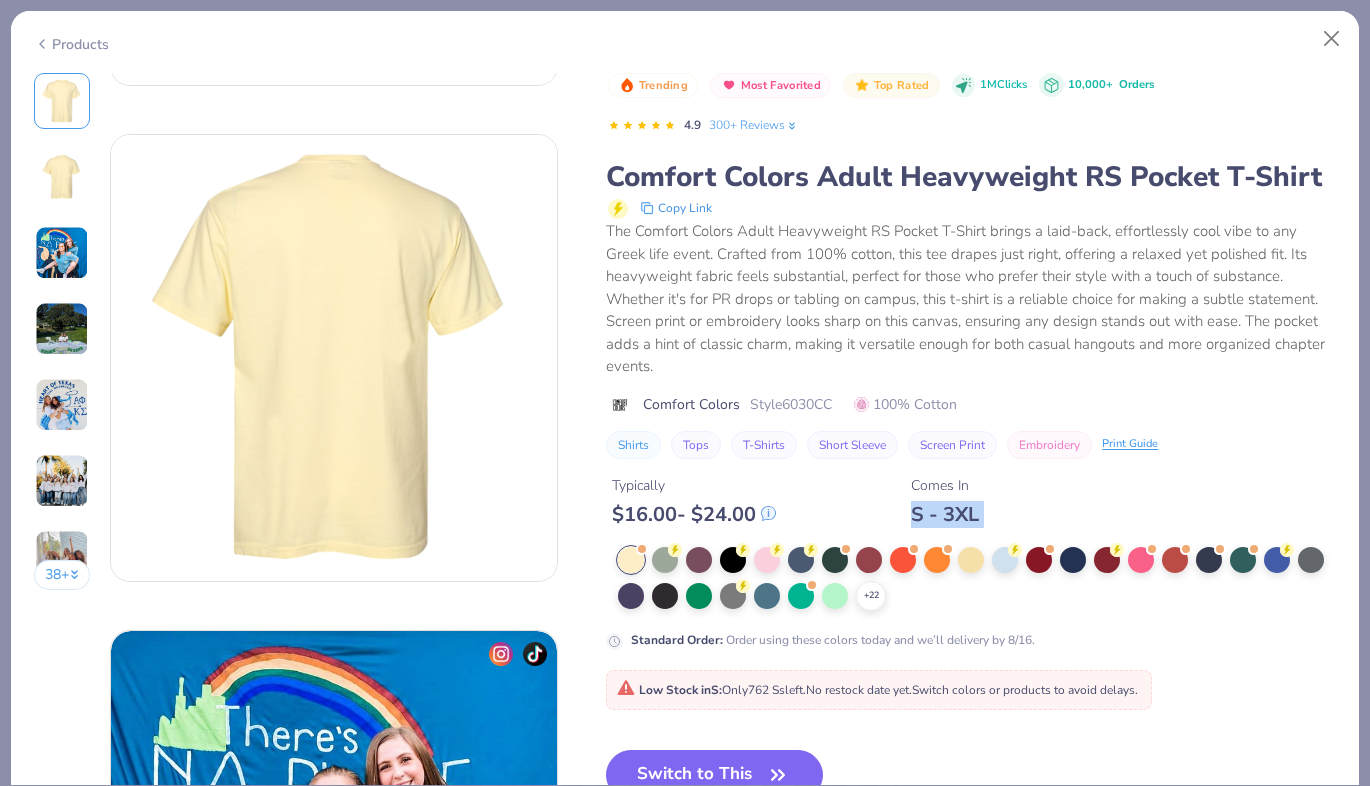 click on "S - 3XL" at bounding box center [945, 514] 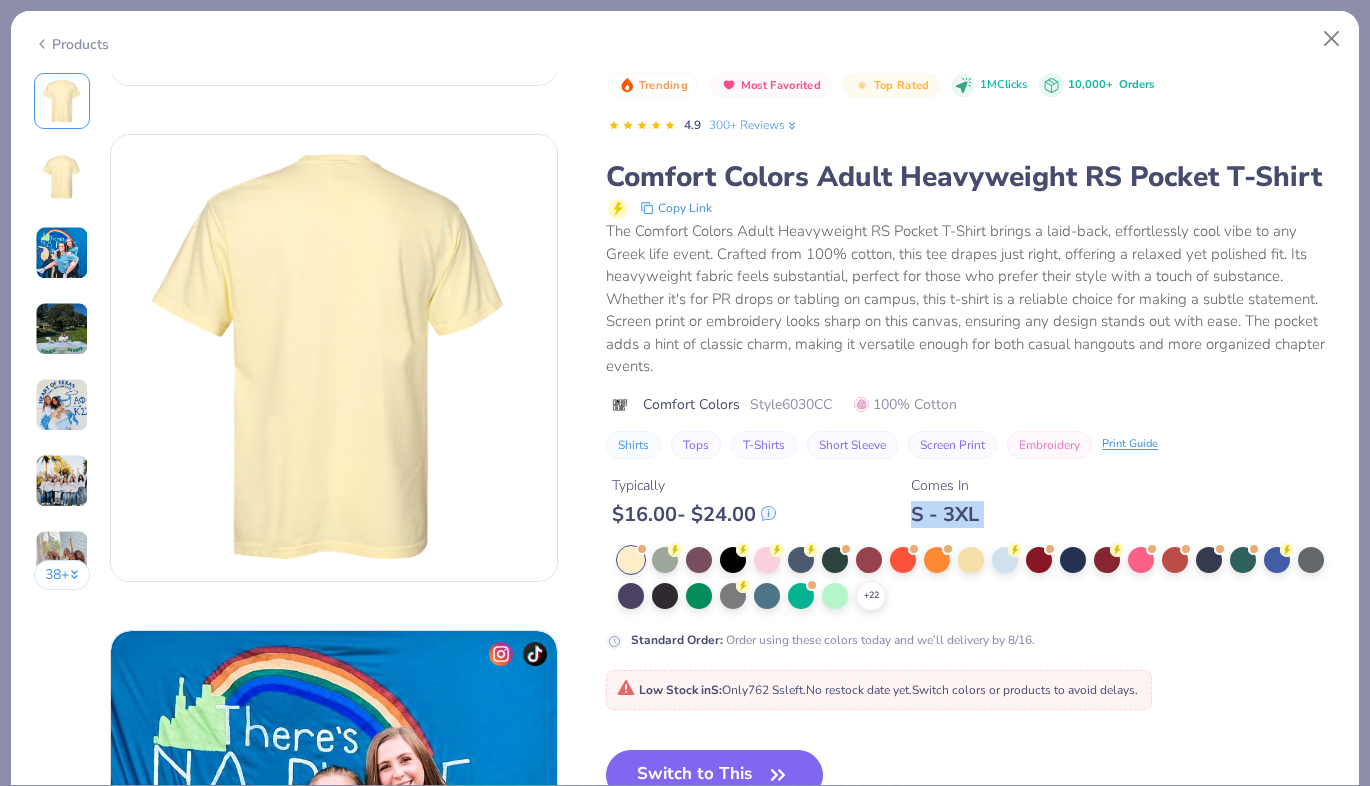 scroll, scrollTop: 0, scrollLeft: 0, axis: both 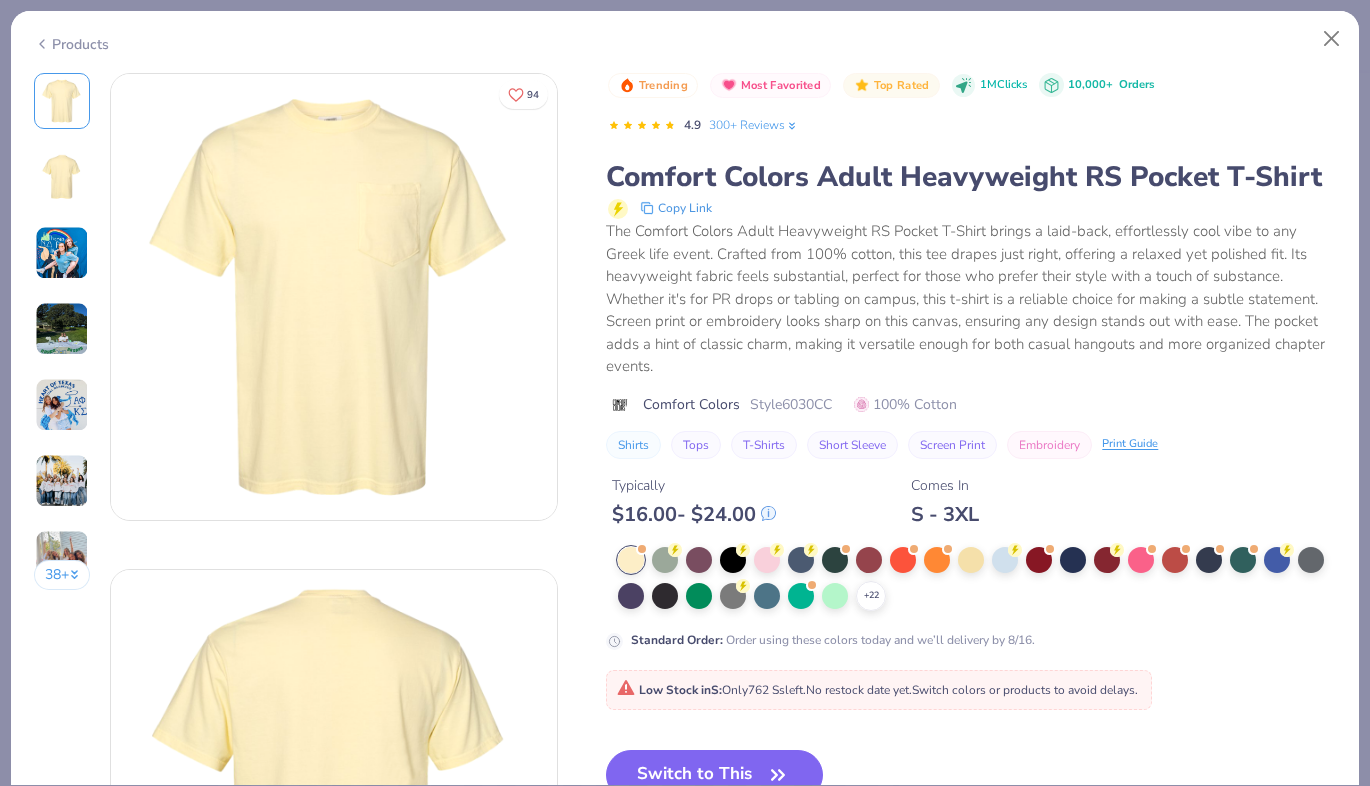 click on "S - 3XL" at bounding box center (945, 514) 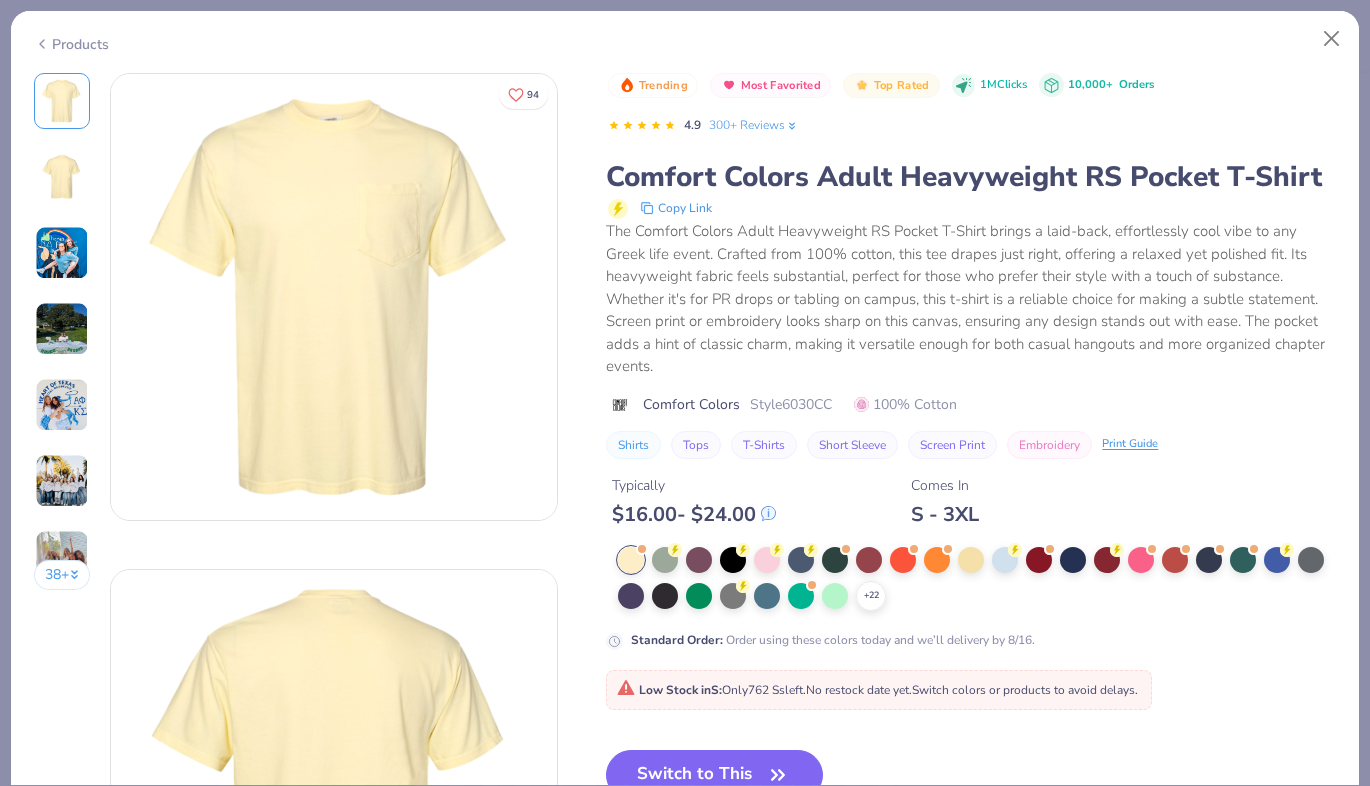 click on "S - 3XL" at bounding box center [945, 514] 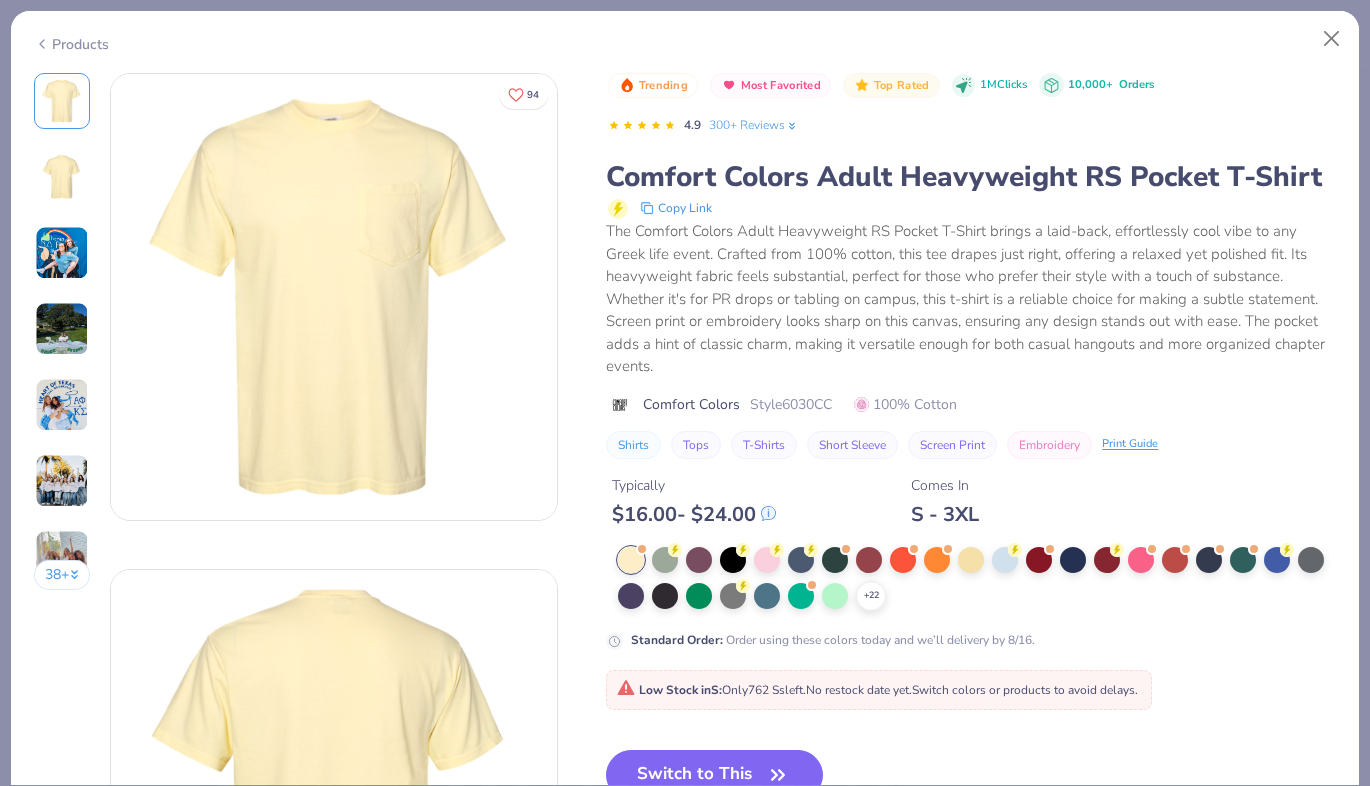 click on "S - 3XL" at bounding box center (945, 514) 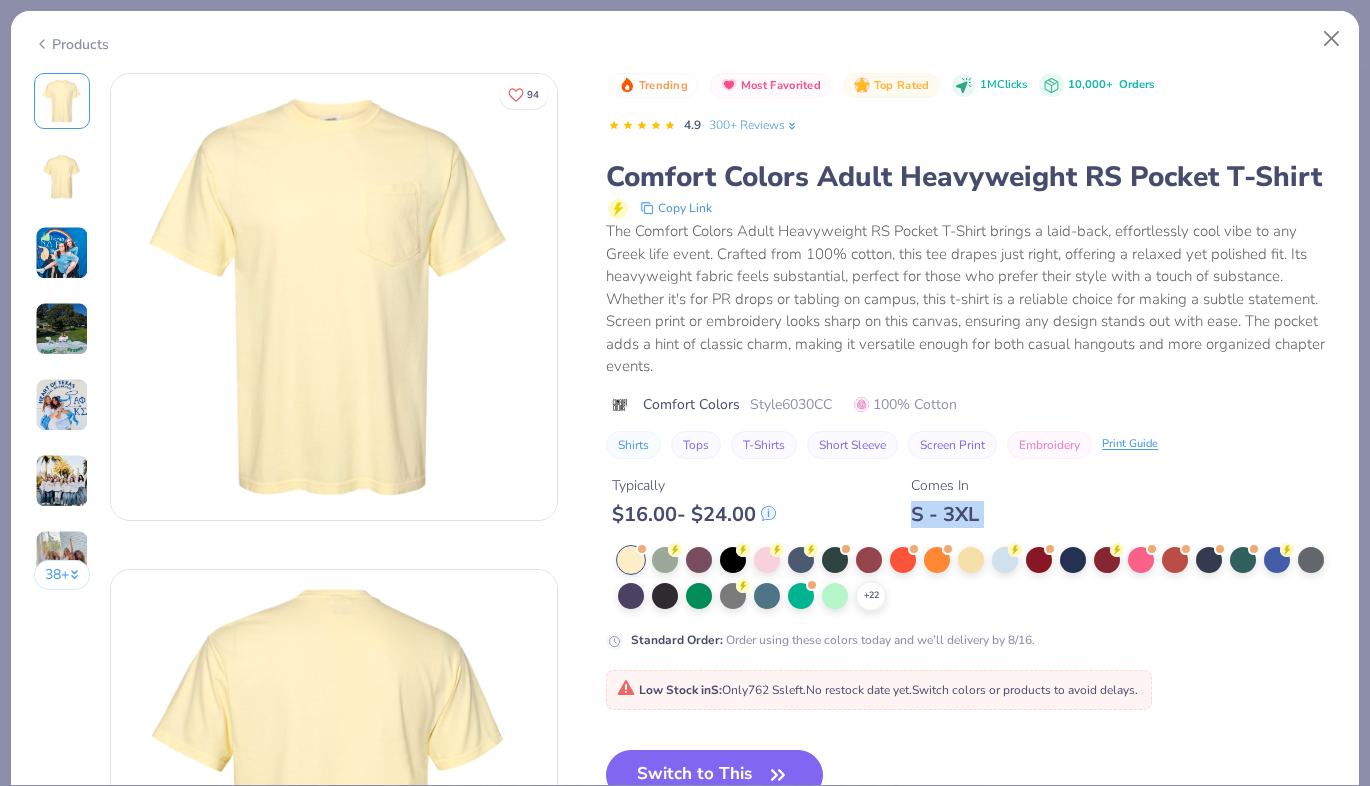 click on "S - 3XL" at bounding box center (945, 514) 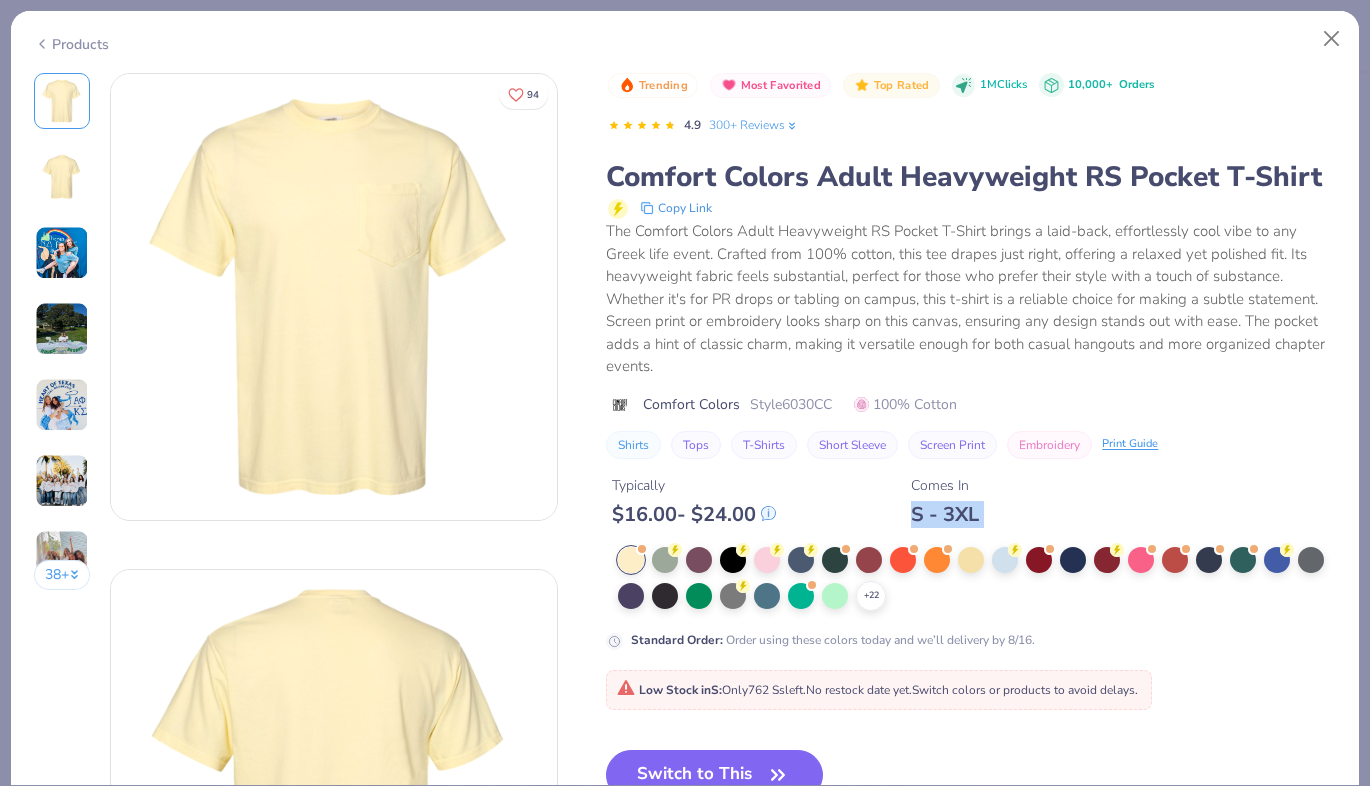 click on "S - 3XL" at bounding box center (945, 514) 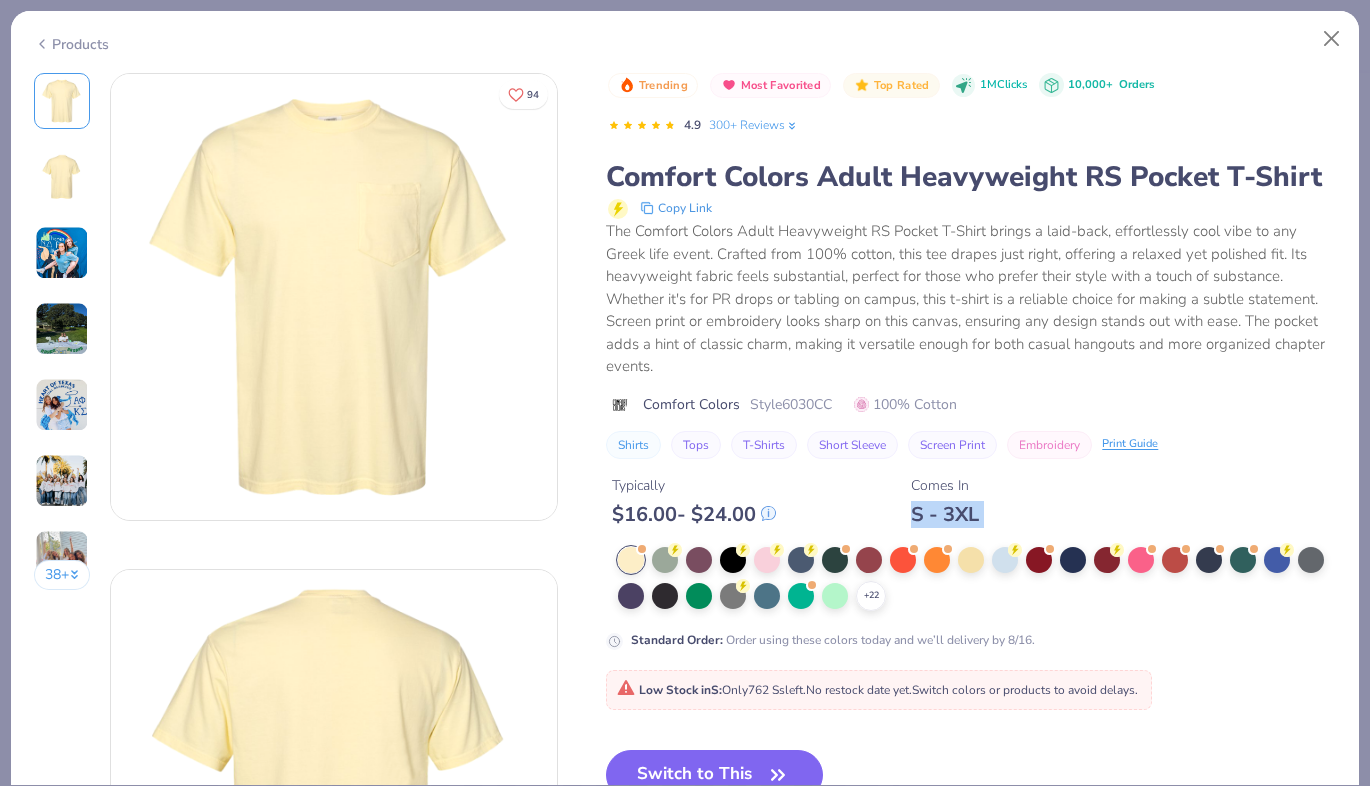 click on "S - 3XL" at bounding box center [945, 514] 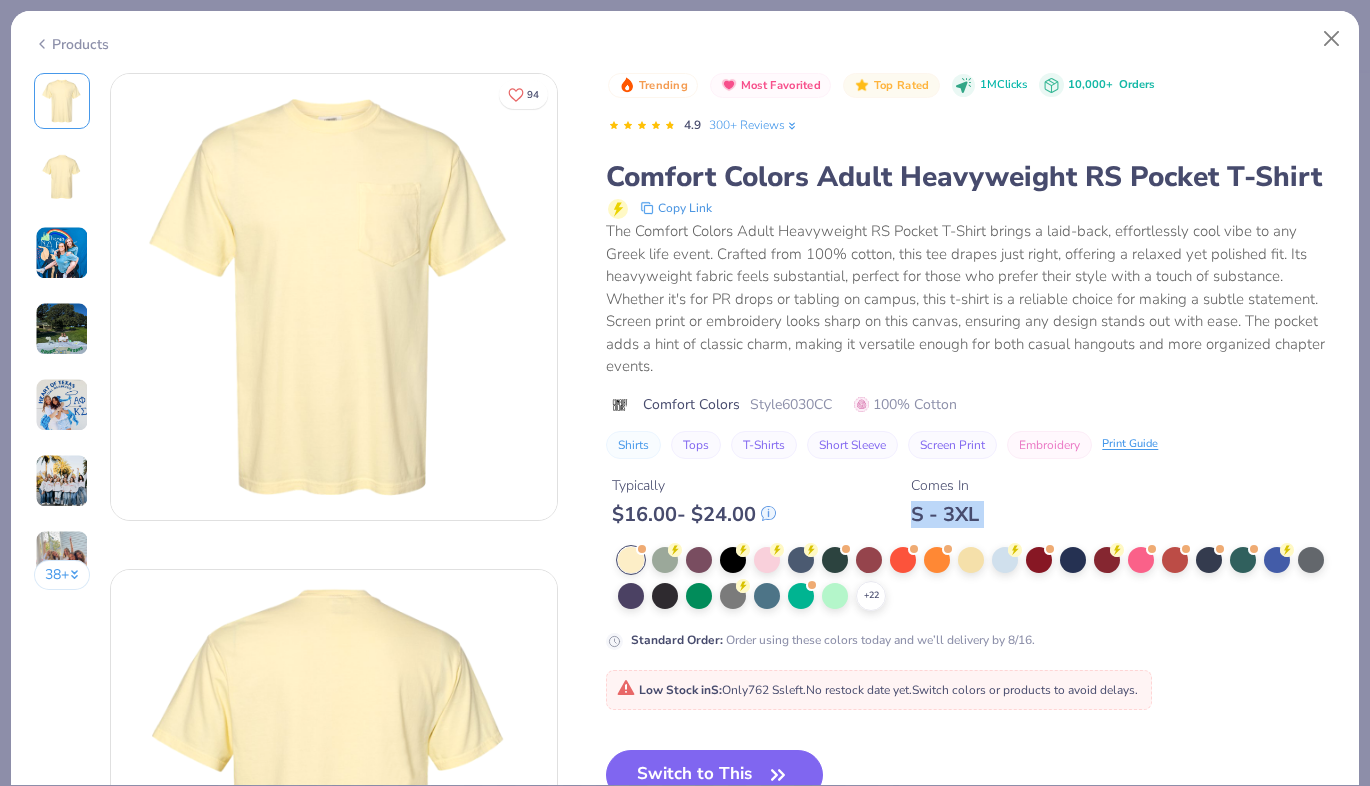 click on "S - 3XL" at bounding box center (945, 514) 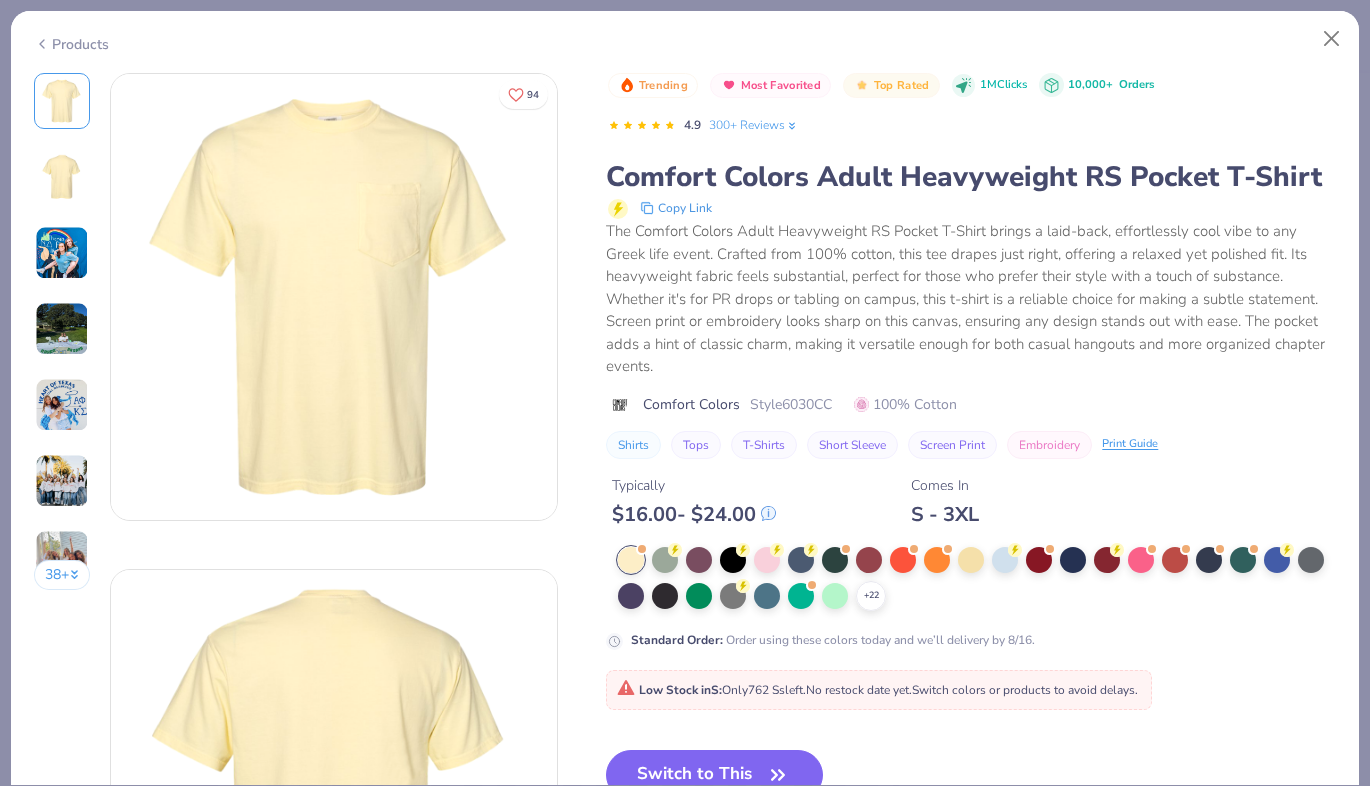 click on "The Comfort Colors Adult Heavyweight RS Pocket T-Shirt brings a laid-back, effortlessly cool vibe to any Greek life event. Crafted from 100% cotton, this tee drapes just right, offering a relaxed yet polished fit. Its heavyweight fabric feels substantial, perfect for those who prefer their style with a touch of substance. Whether it's for PR drops or tabling on campus, this t-shirt is a reliable choice for making a subtle statement. Screen print or embroidery looks sharp on this canvas, ensuring any design stands out with ease. The pocket adds a hint of classic charm, making it versatile enough for both casual hangouts and more organized chapter events." at bounding box center (971, 299) 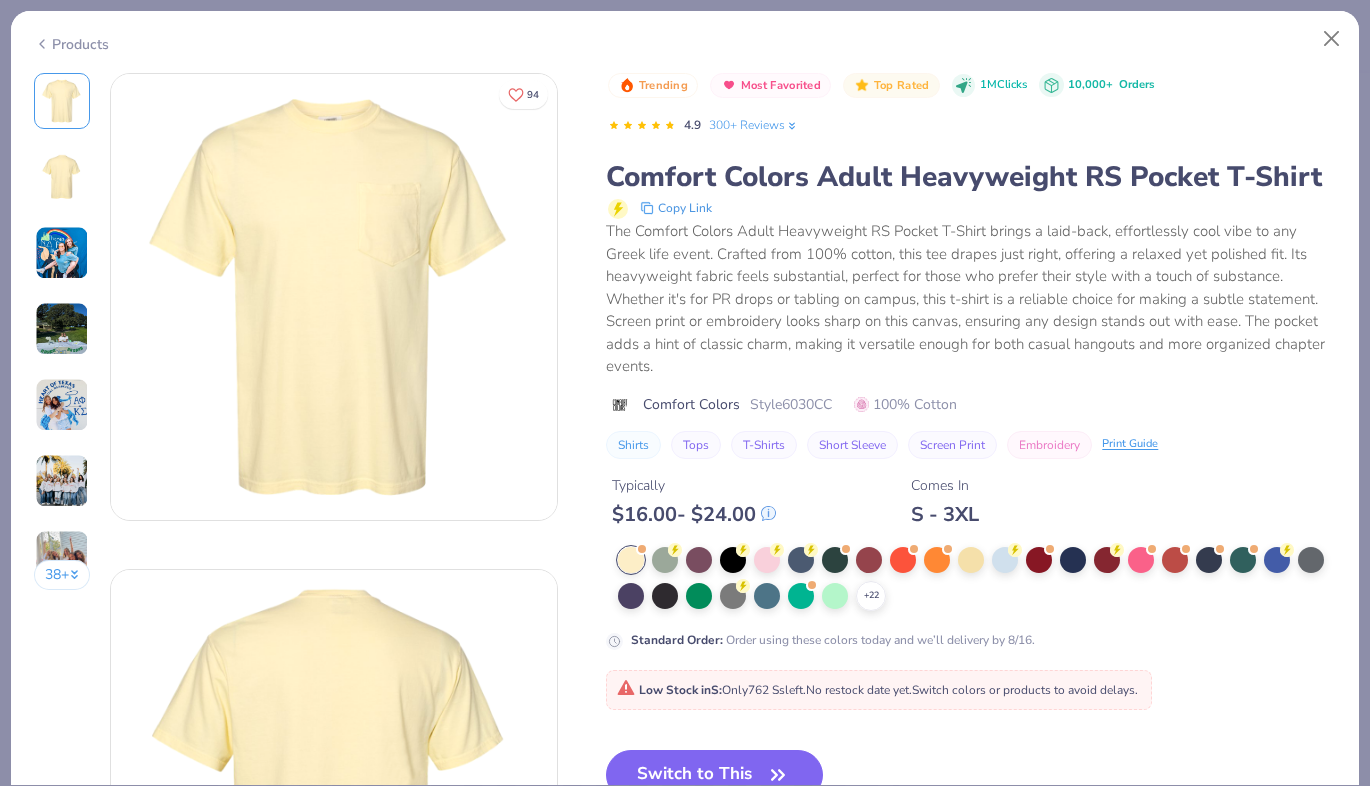 click on "The Comfort Colors Adult Heavyweight RS Pocket T-Shirt brings a laid-back, effortlessly cool vibe to any Greek life event. Crafted from 100% cotton, this tee drapes just right, offering a relaxed yet polished fit. Its heavyweight fabric feels substantial, perfect for those who prefer their style with a touch of substance. Whether it's for PR drops or tabling on campus, this t-shirt is a reliable choice for making a subtle statement. Screen print or embroidery looks sharp on this canvas, ensuring any design stands out with ease. The pocket adds a hint of classic charm, making it versatile enough for both casual hangouts and more organized chapter events." at bounding box center (971, 299) 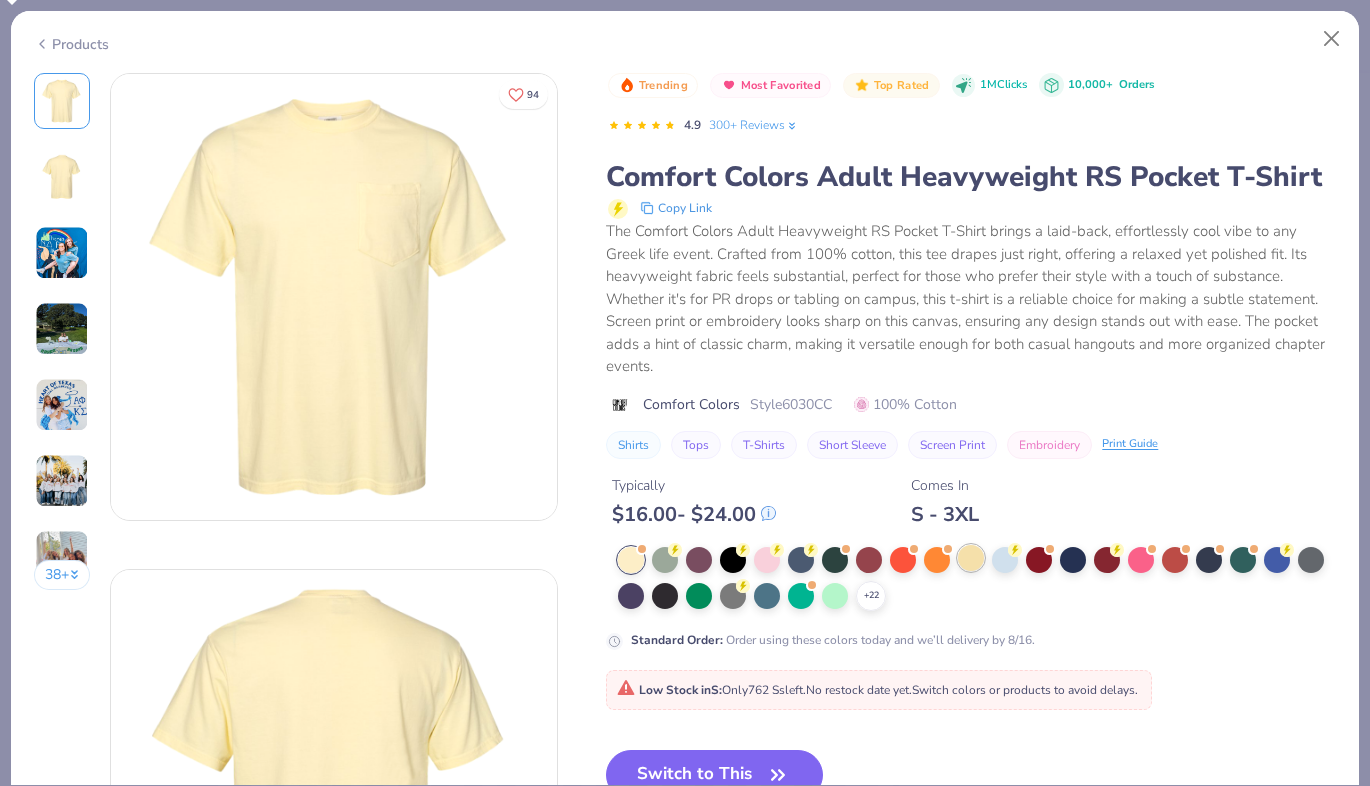 click at bounding box center (971, 558) 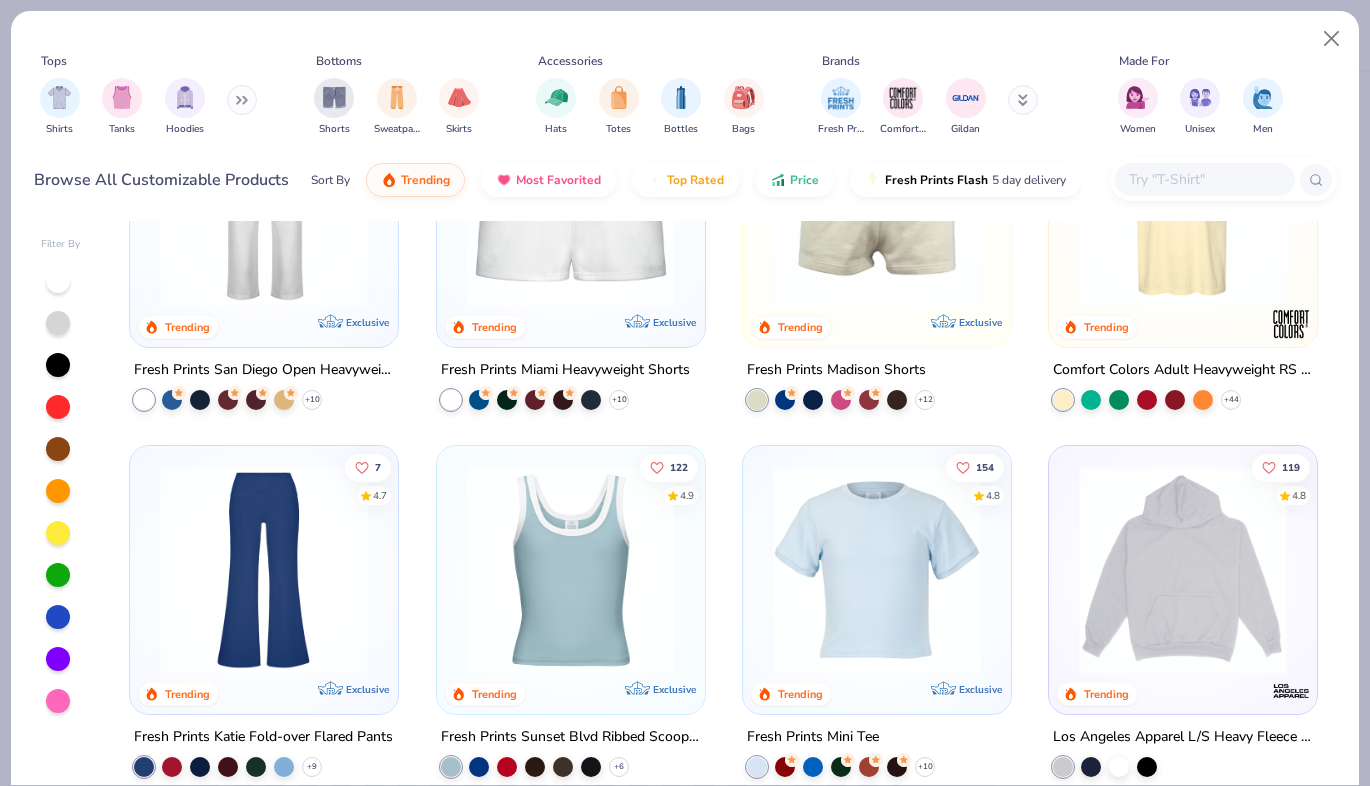scroll, scrollTop: 1656, scrollLeft: 0, axis: vertical 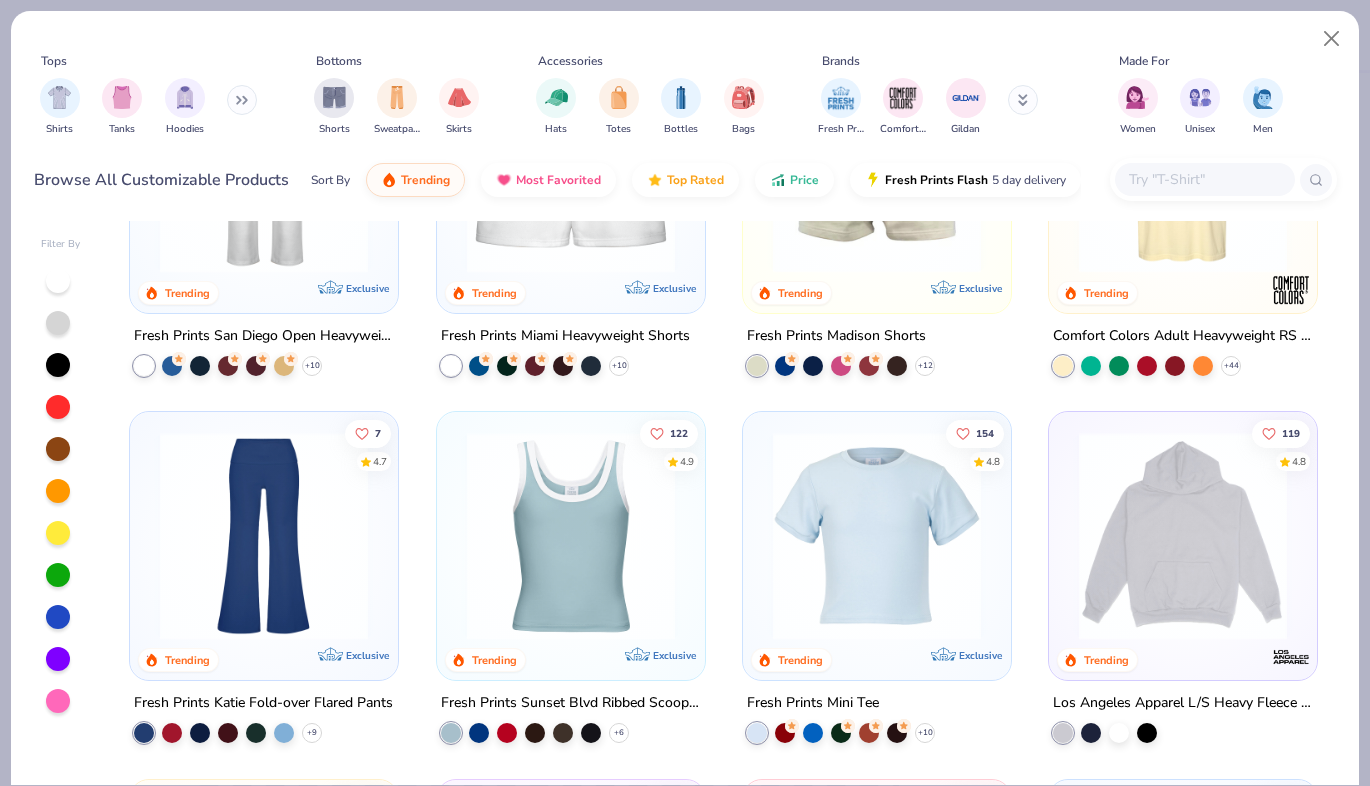 click at bounding box center [1204, 179] 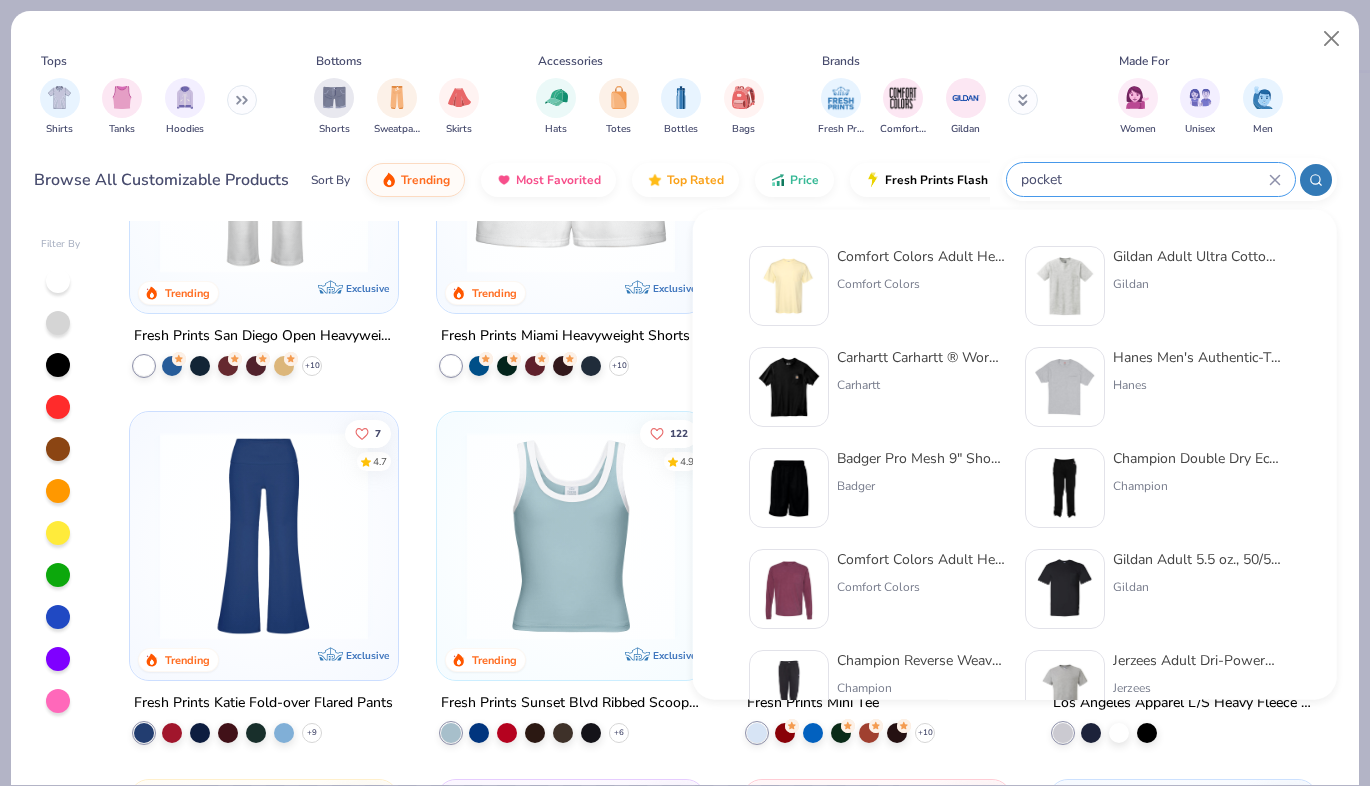 type on "pocket" 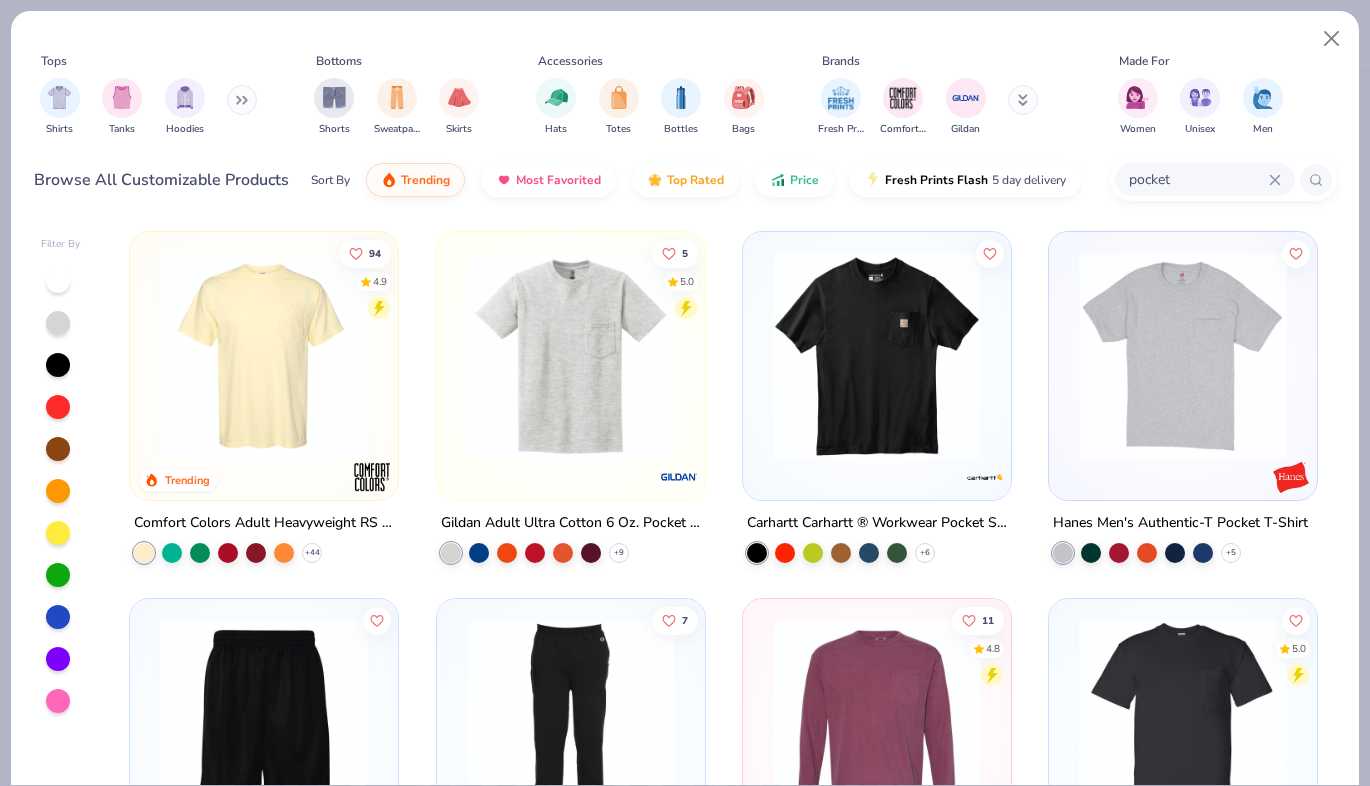 click at bounding box center (264, 356) 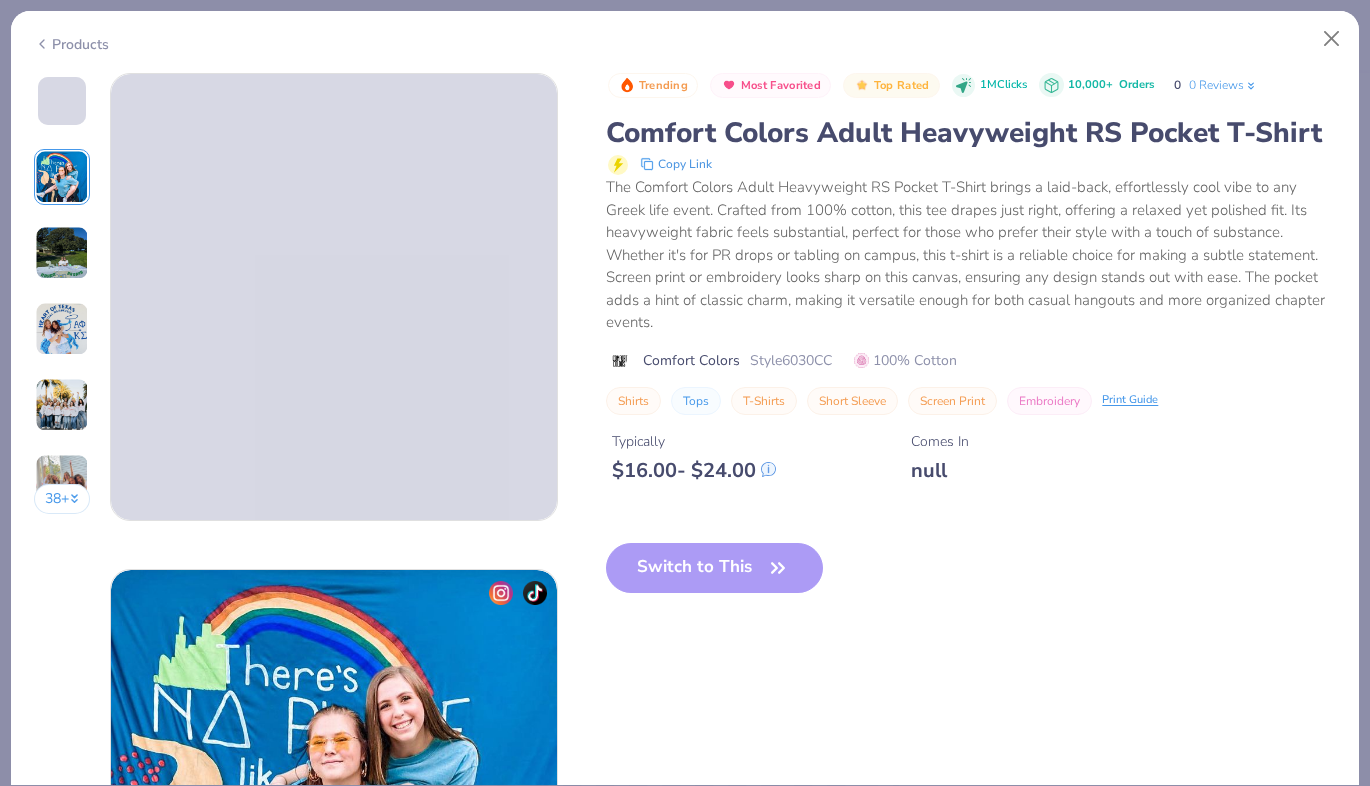 click 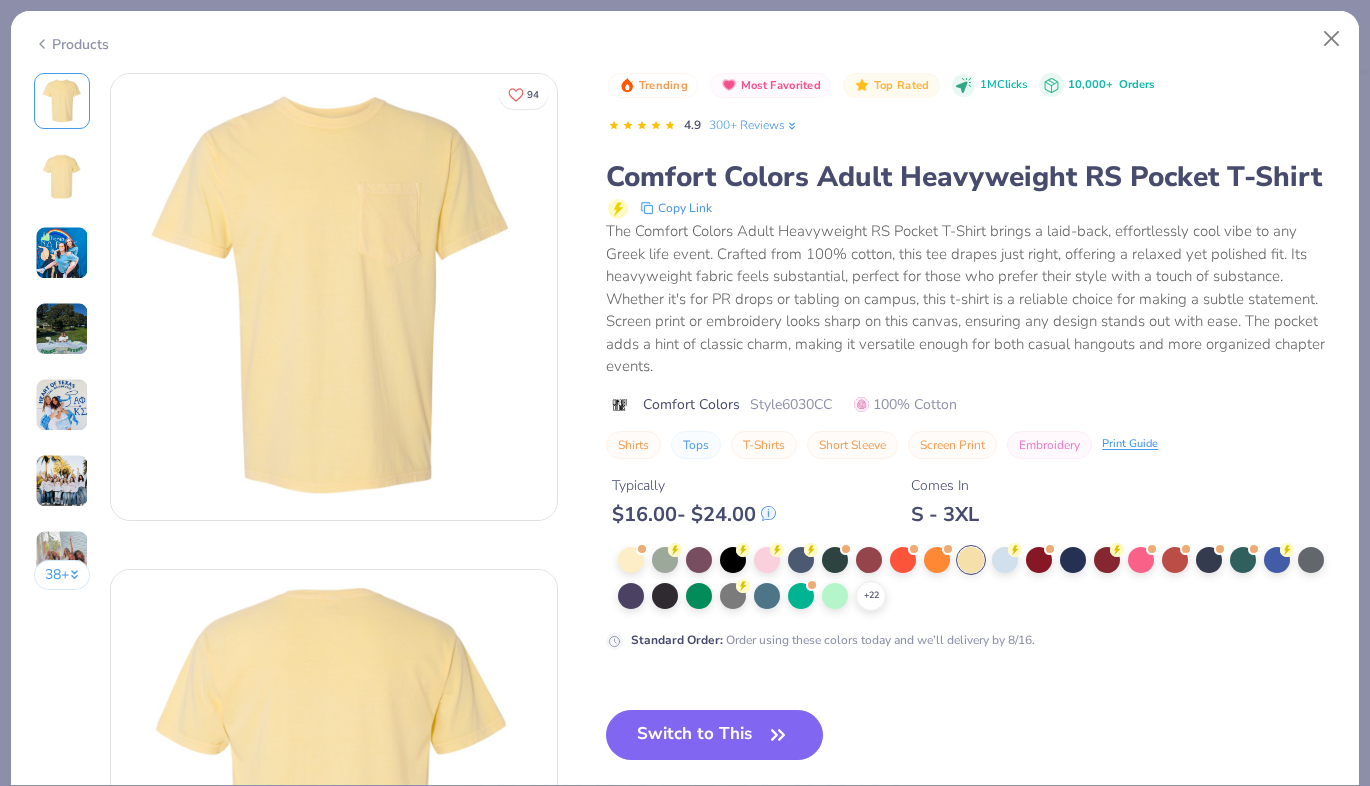 click on "Products" at bounding box center [71, 44] 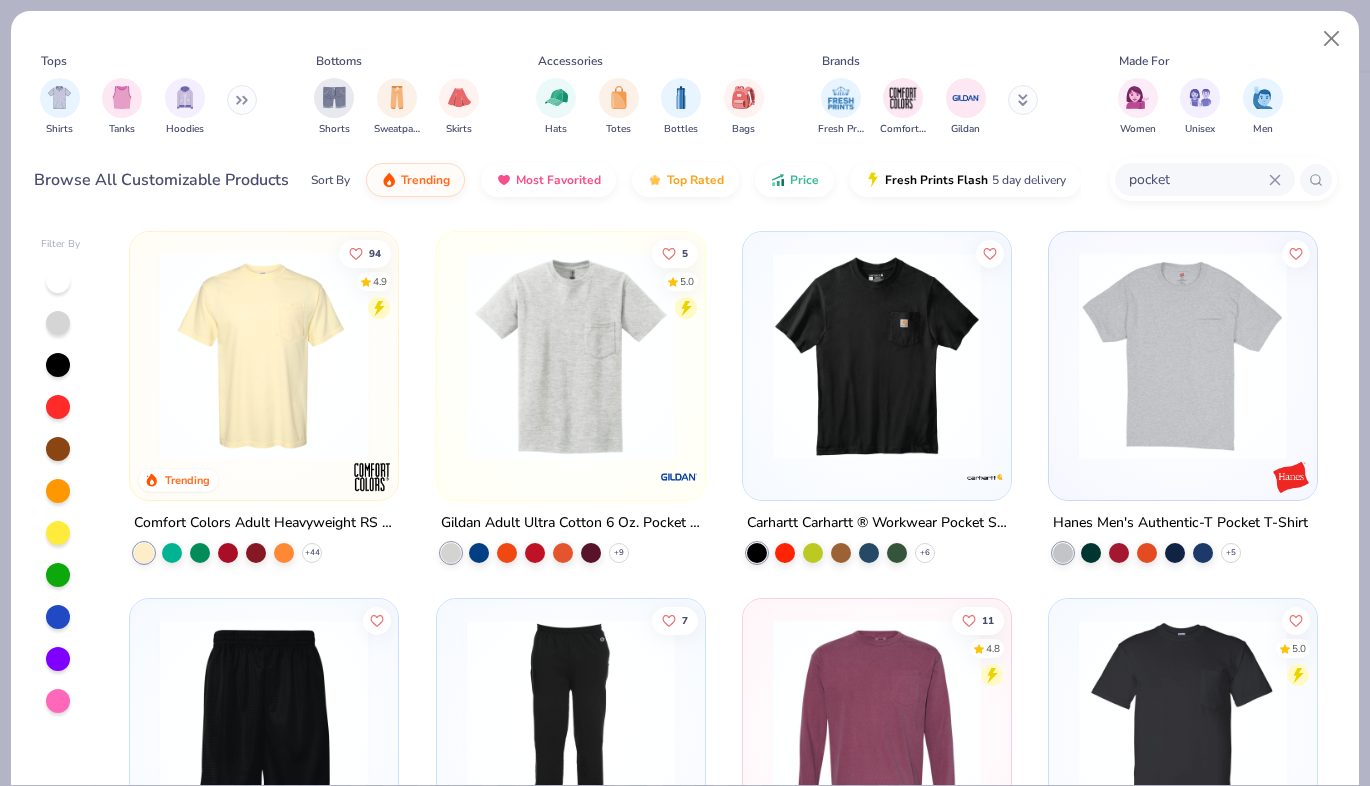 scroll, scrollTop: 0, scrollLeft: 0, axis: both 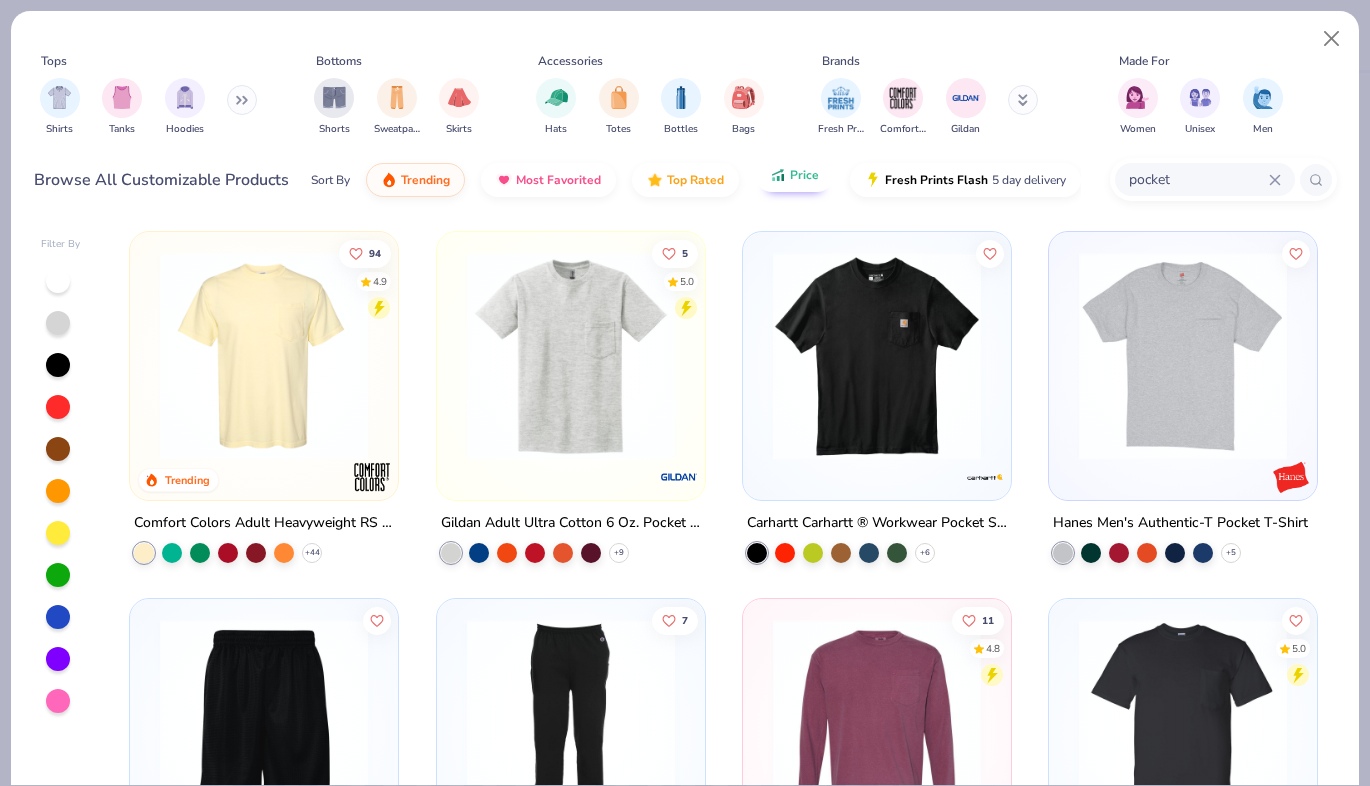 click on "Price" at bounding box center [794, 175] 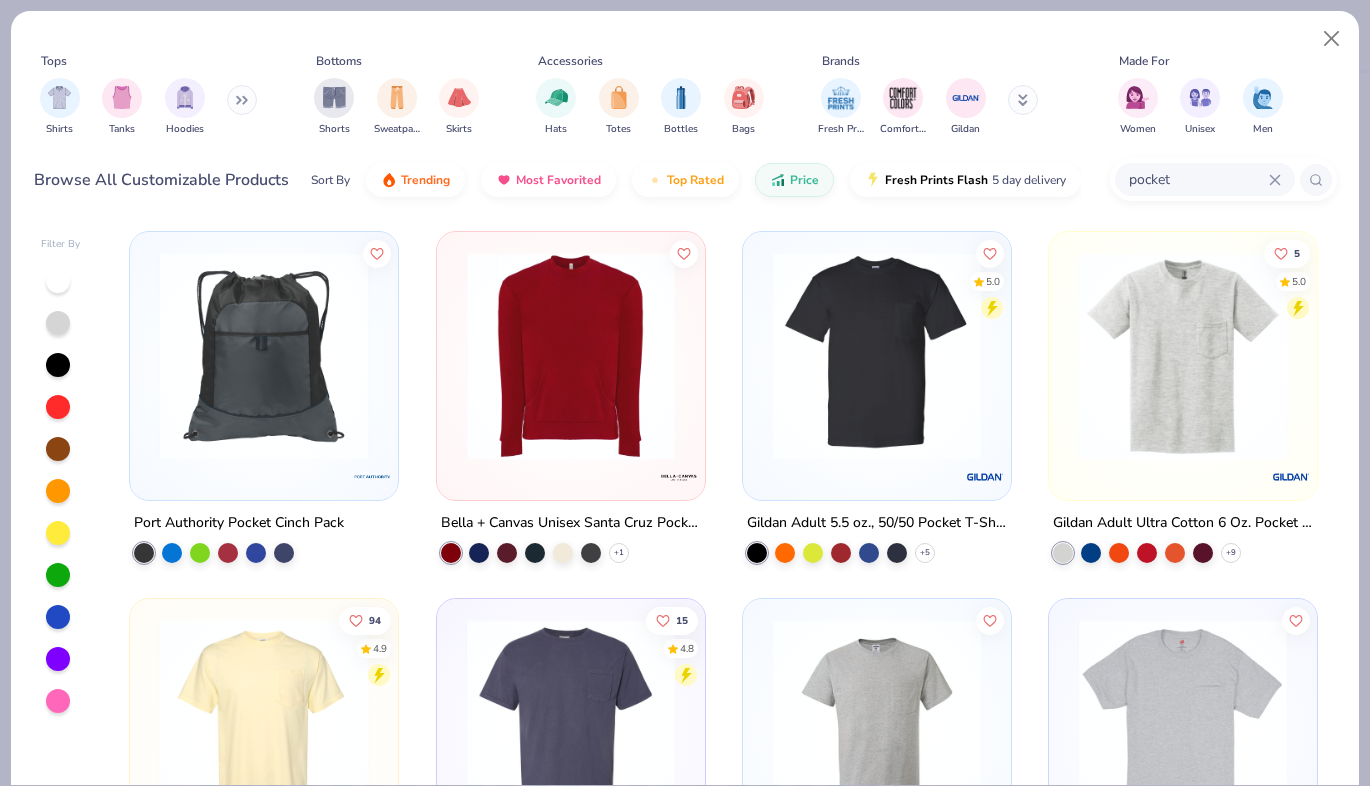 click at bounding box center (877, 356) 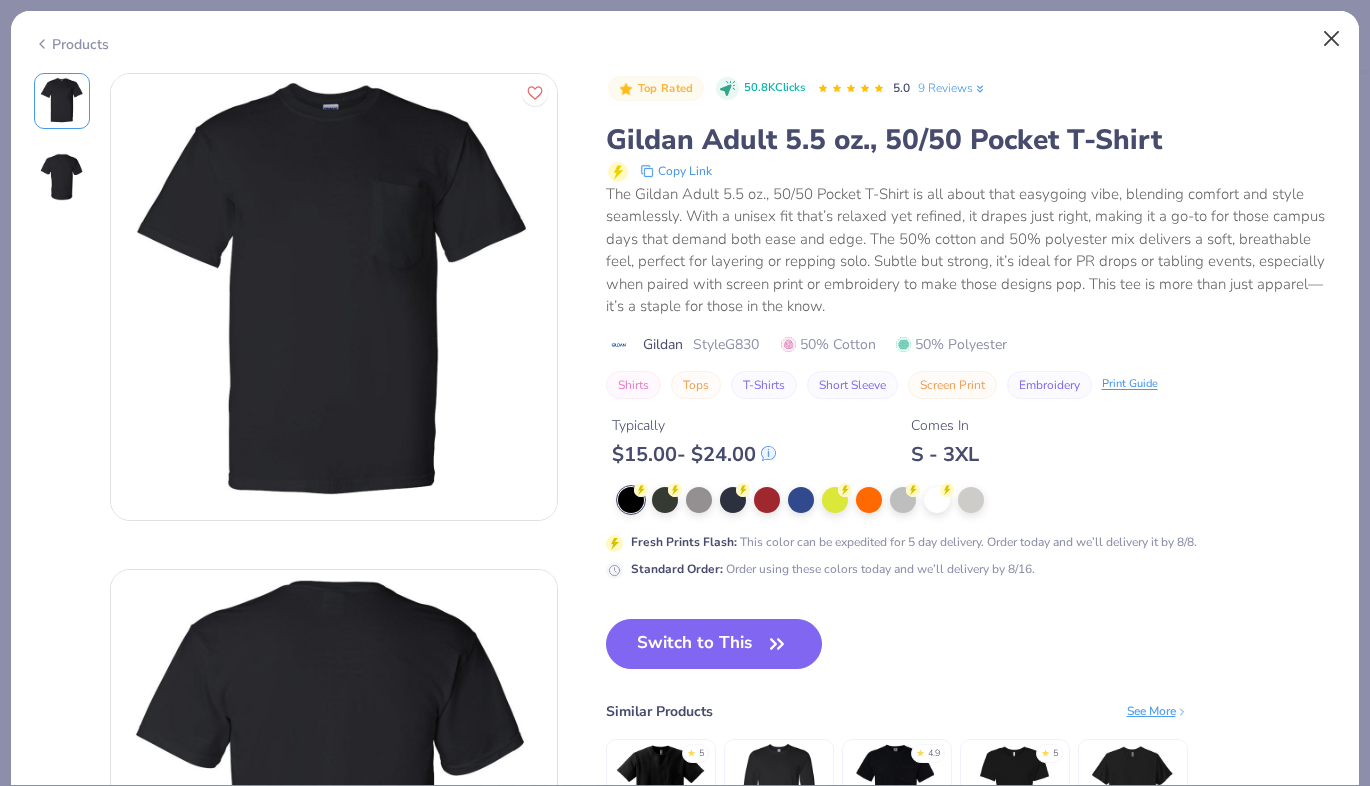 click at bounding box center (1332, 39) 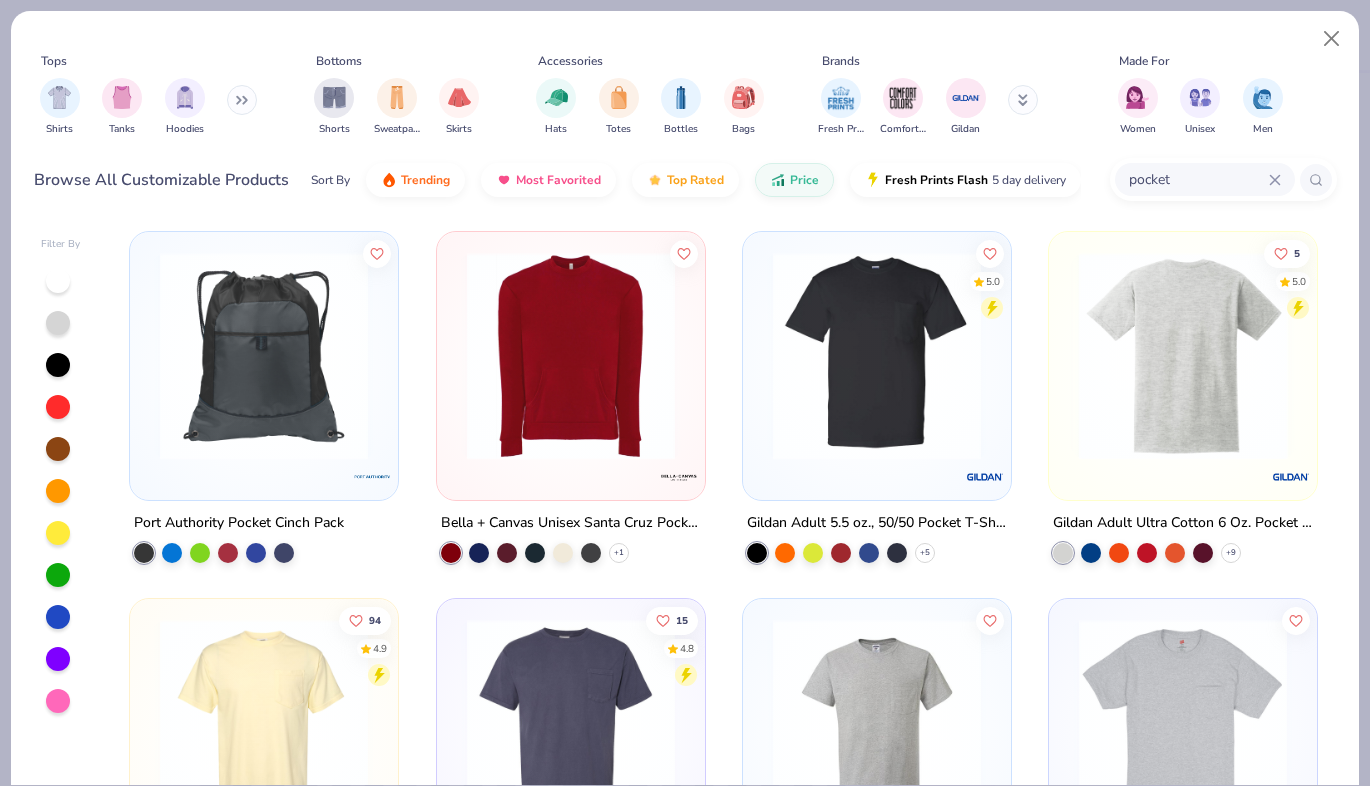 click at bounding box center (1183, 356) 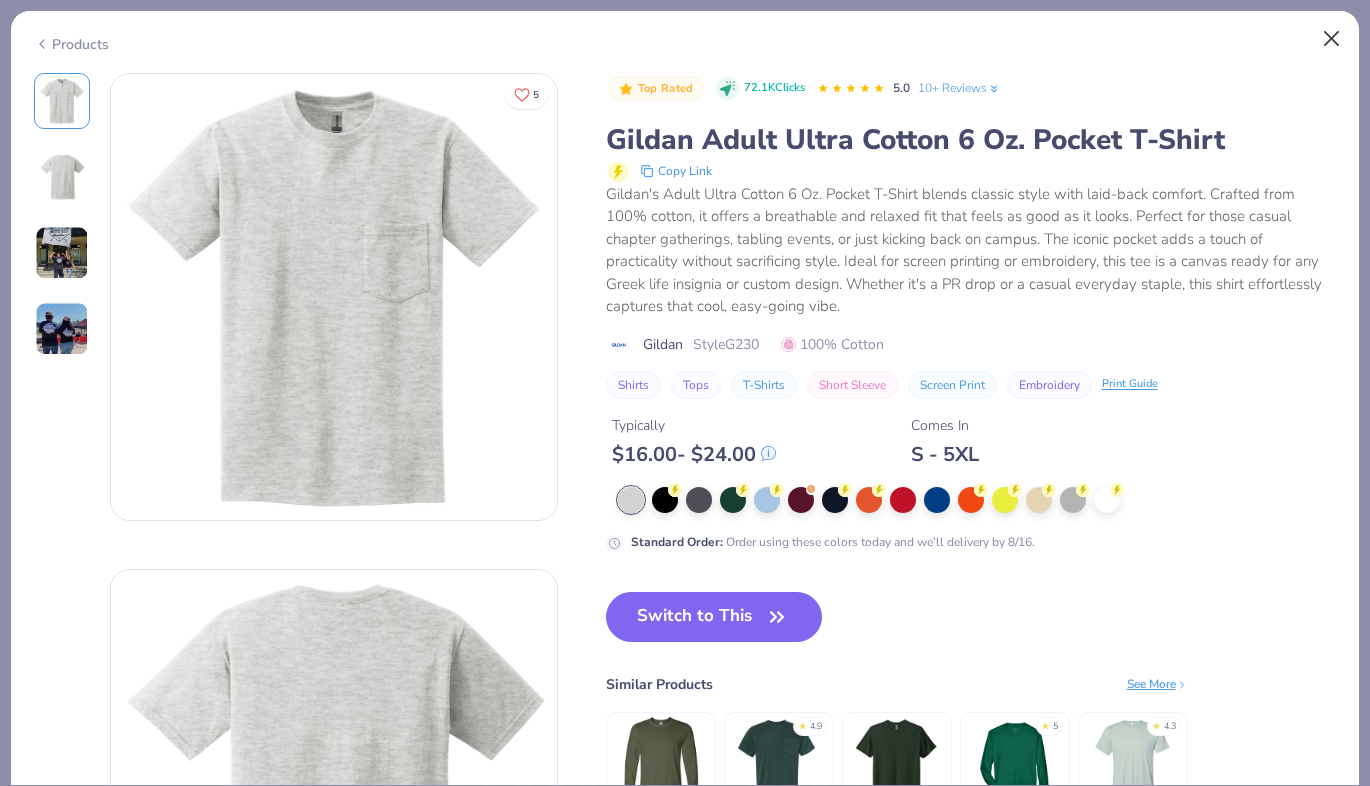 click at bounding box center (1332, 39) 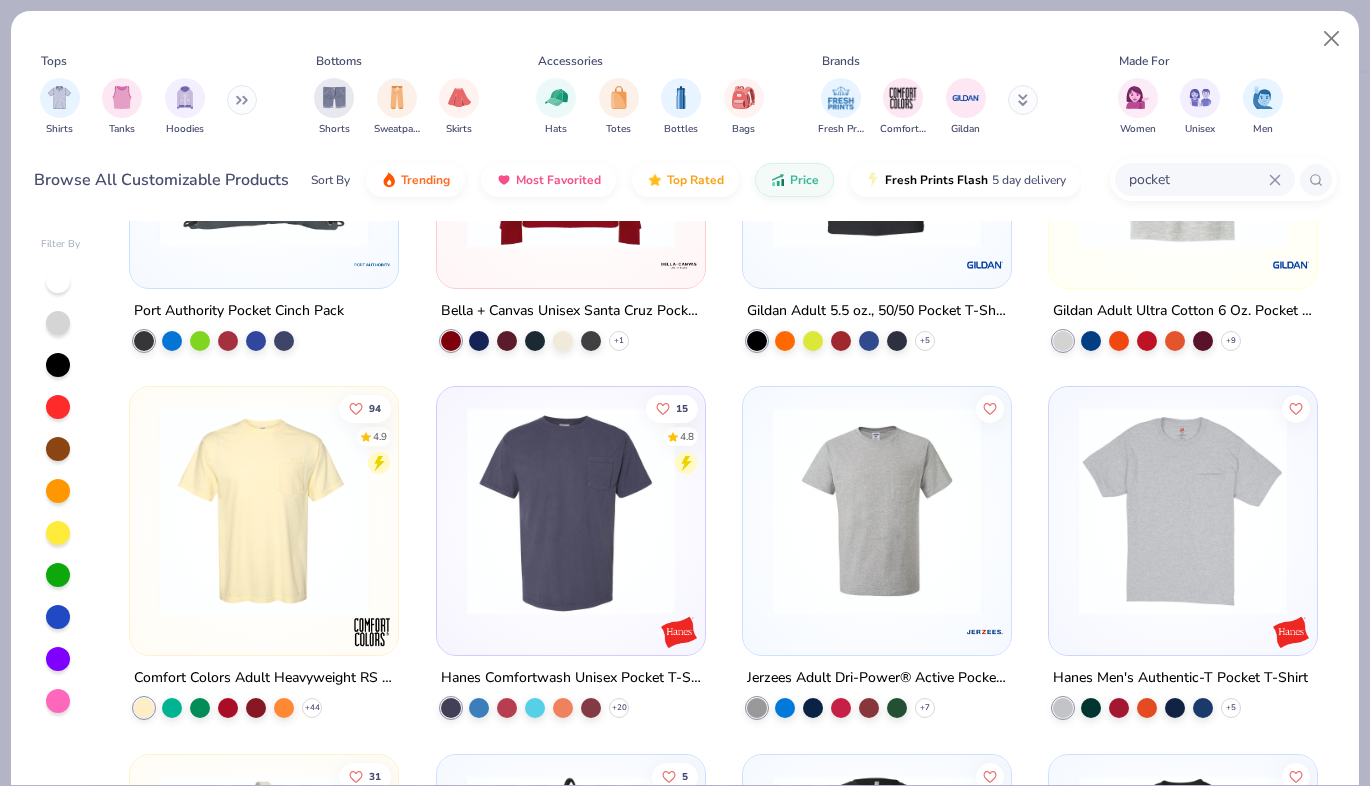 scroll, scrollTop: 223, scrollLeft: 0, axis: vertical 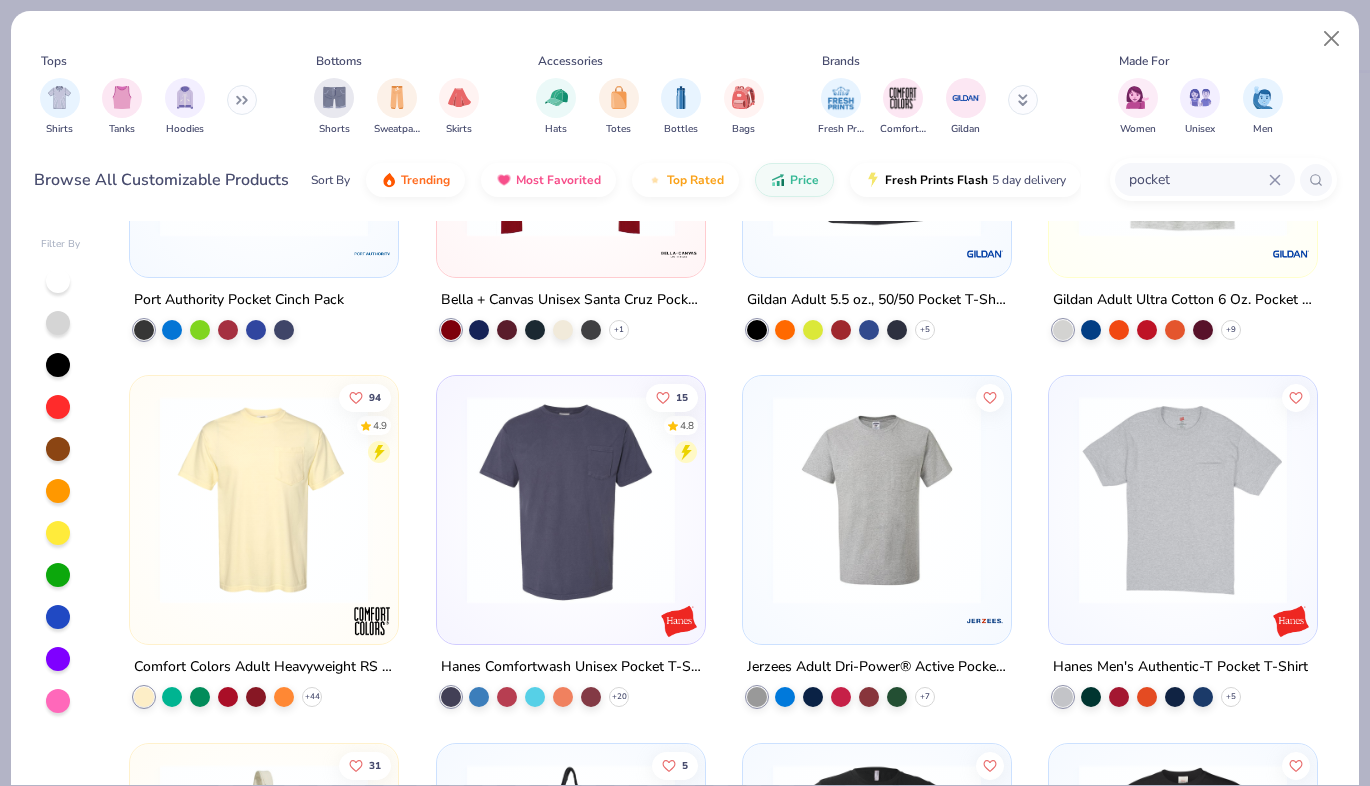 click at bounding box center (264, 500) 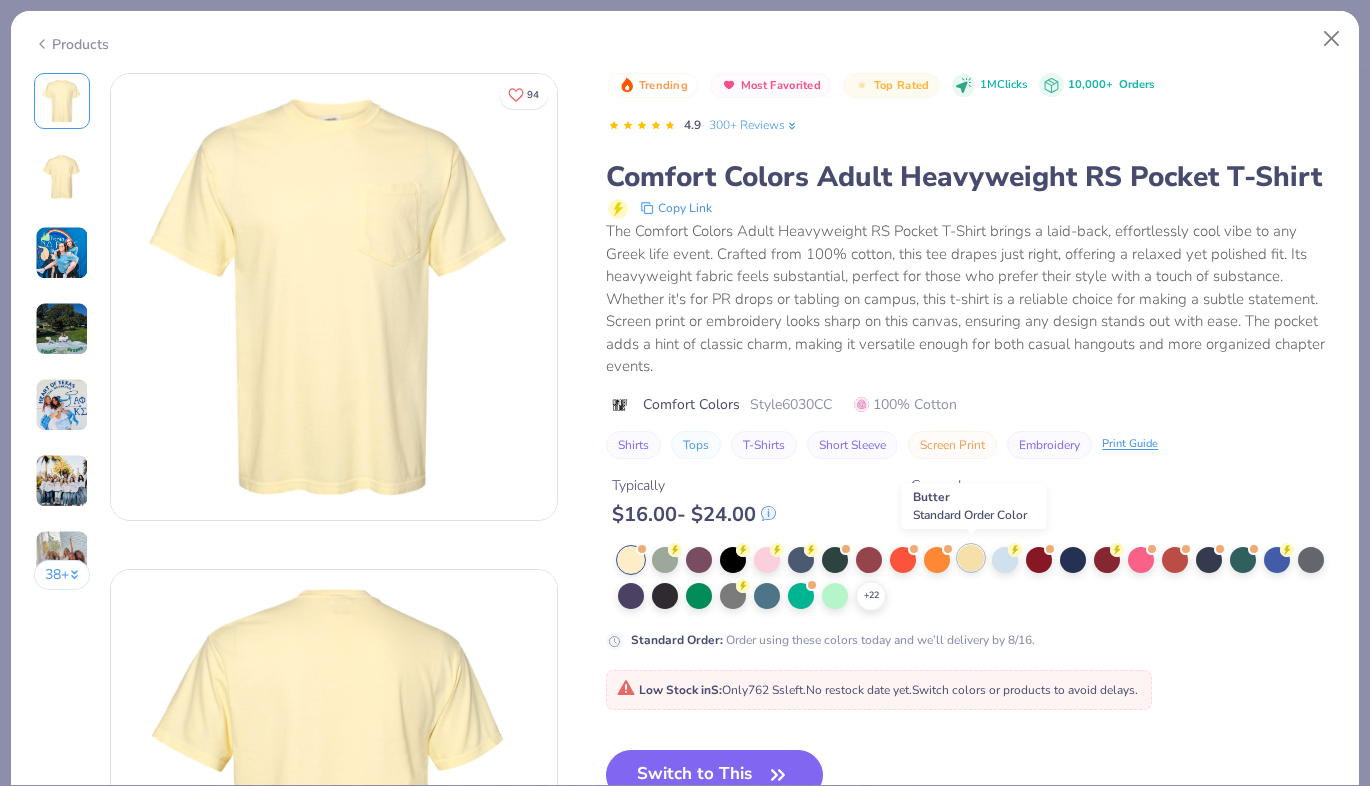 click at bounding box center (971, 558) 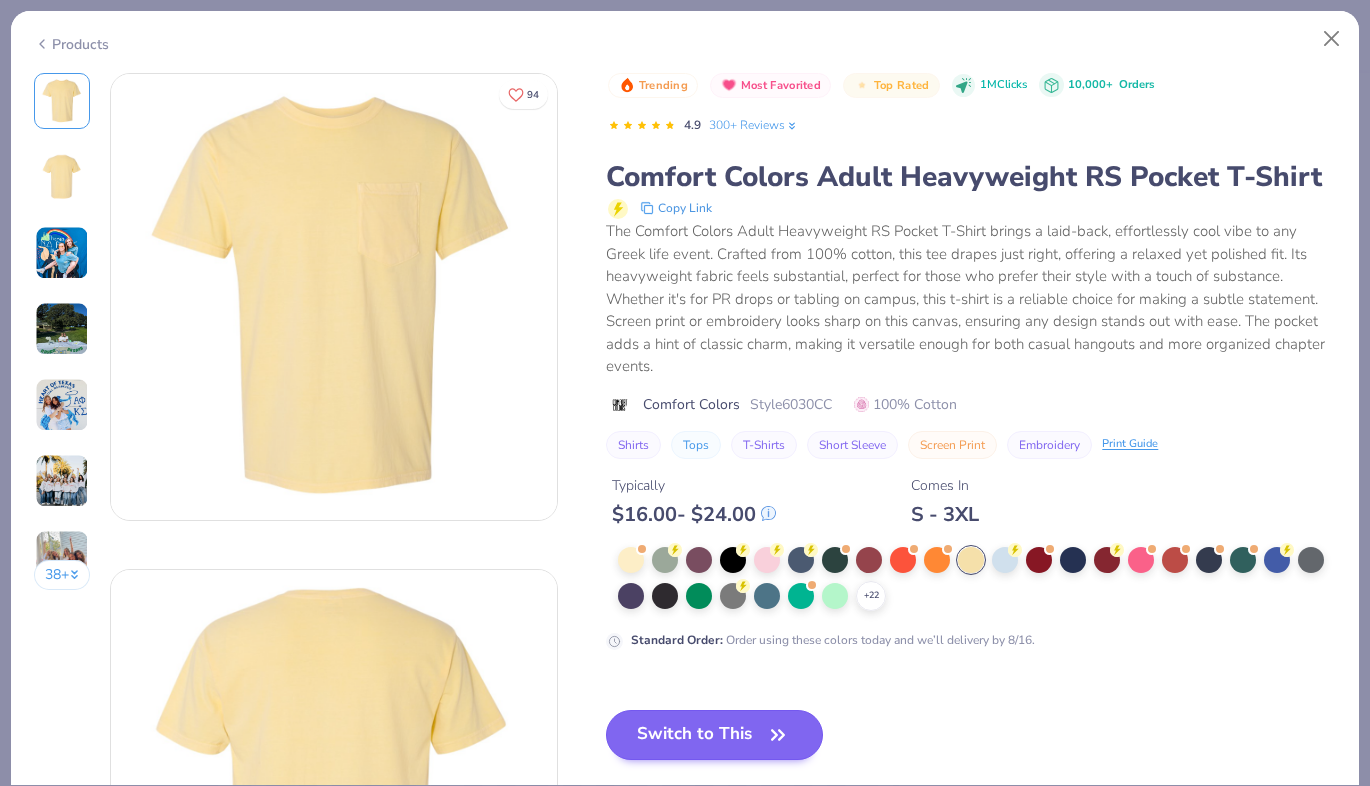 click on "Switch to This" at bounding box center (714, 735) 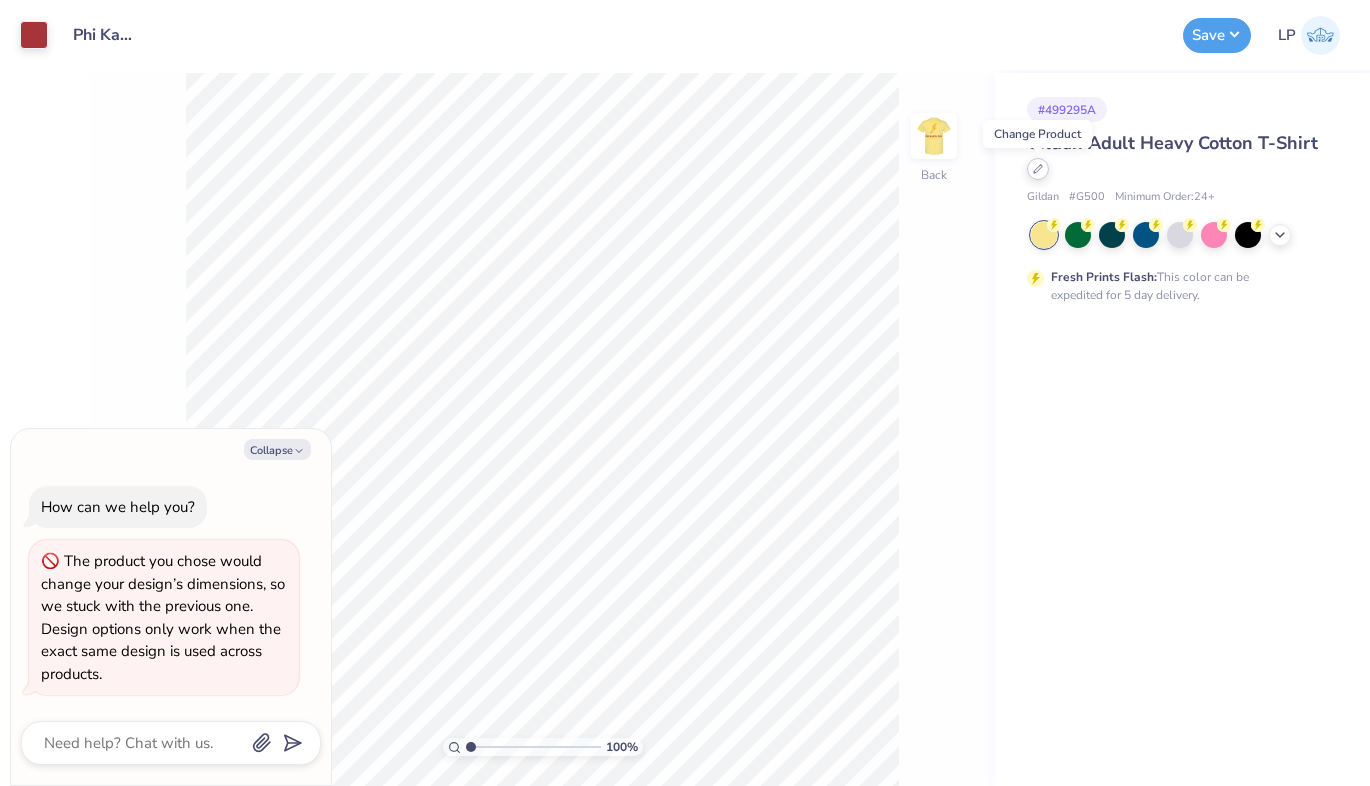 click 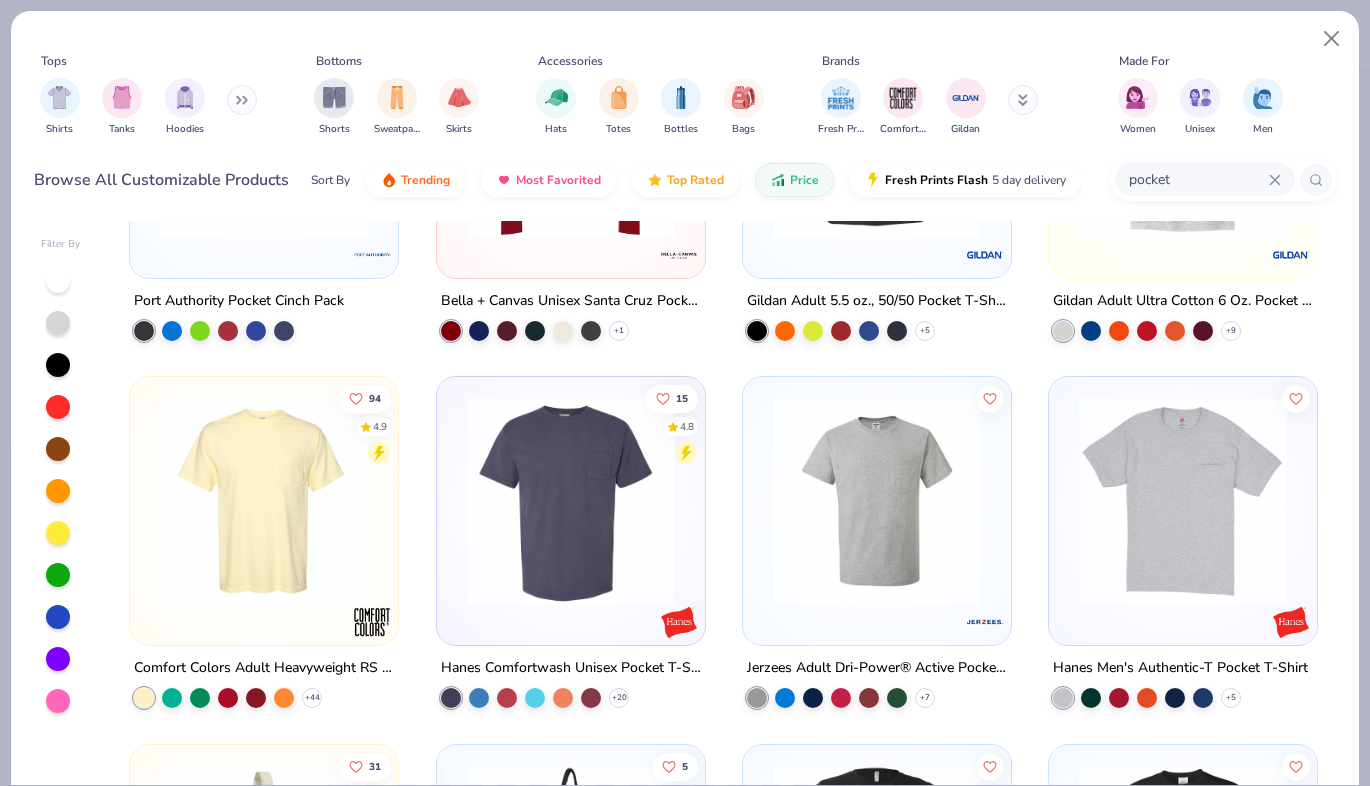 scroll, scrollTop: 224, scrollLeft: 0, axis: vertical 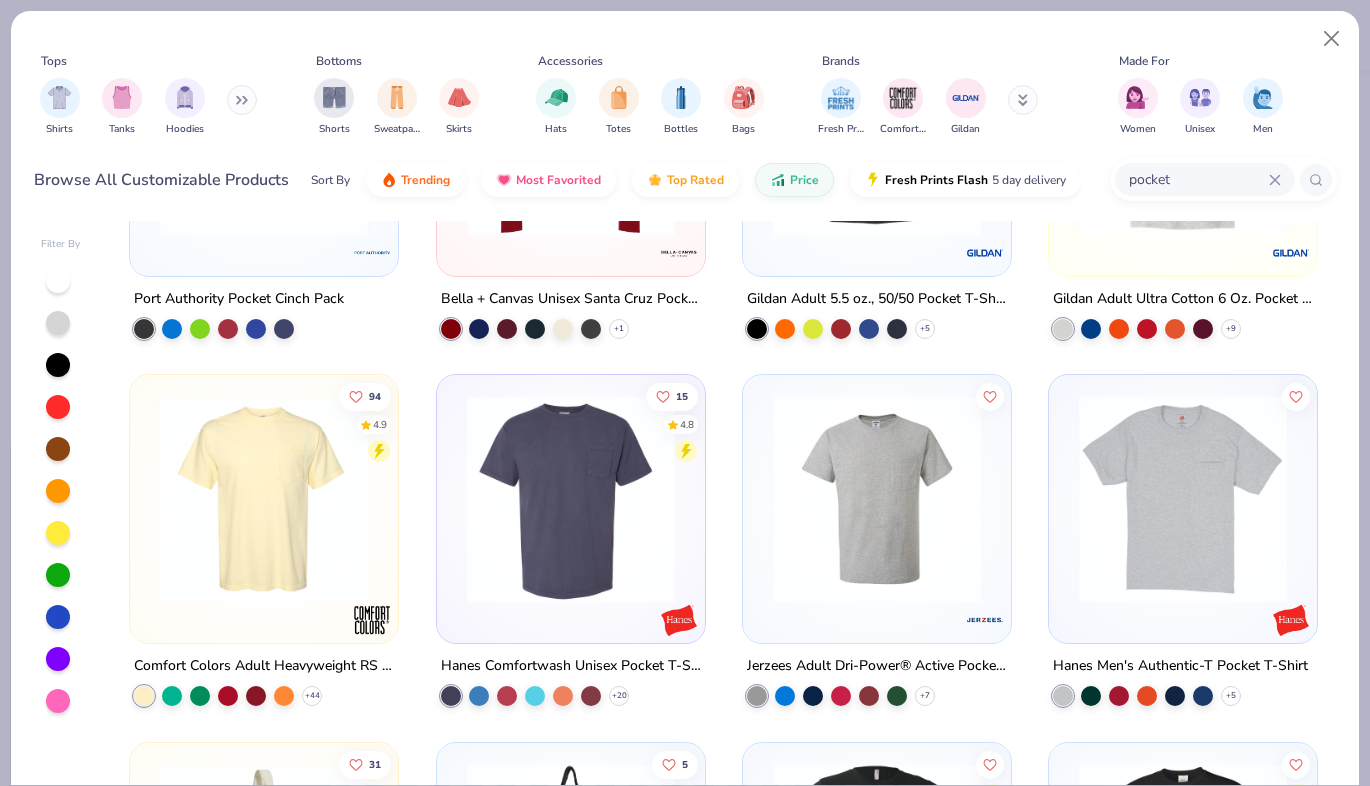 click at bounding box center [264, 499] 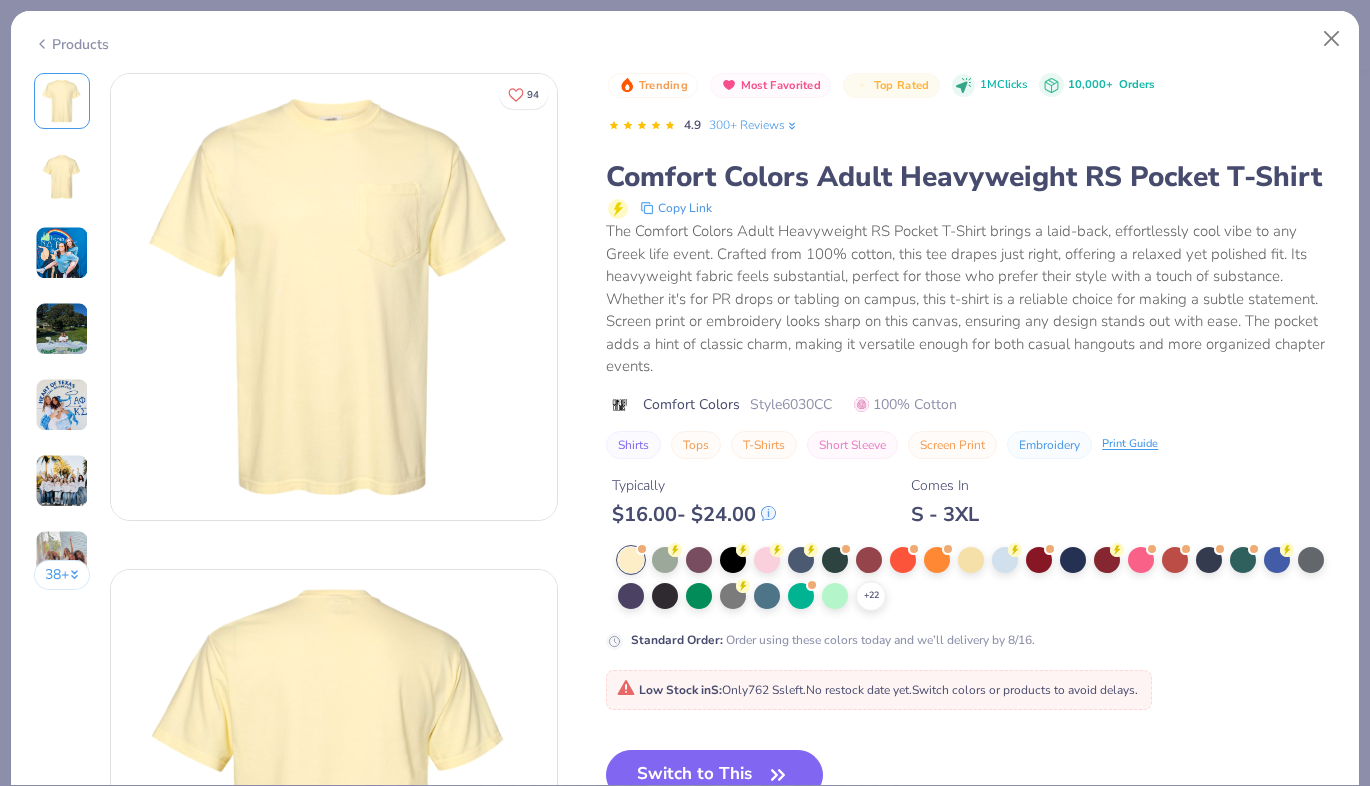 scroll, scrollTop: 0, scrollLeft: 0, axis: both 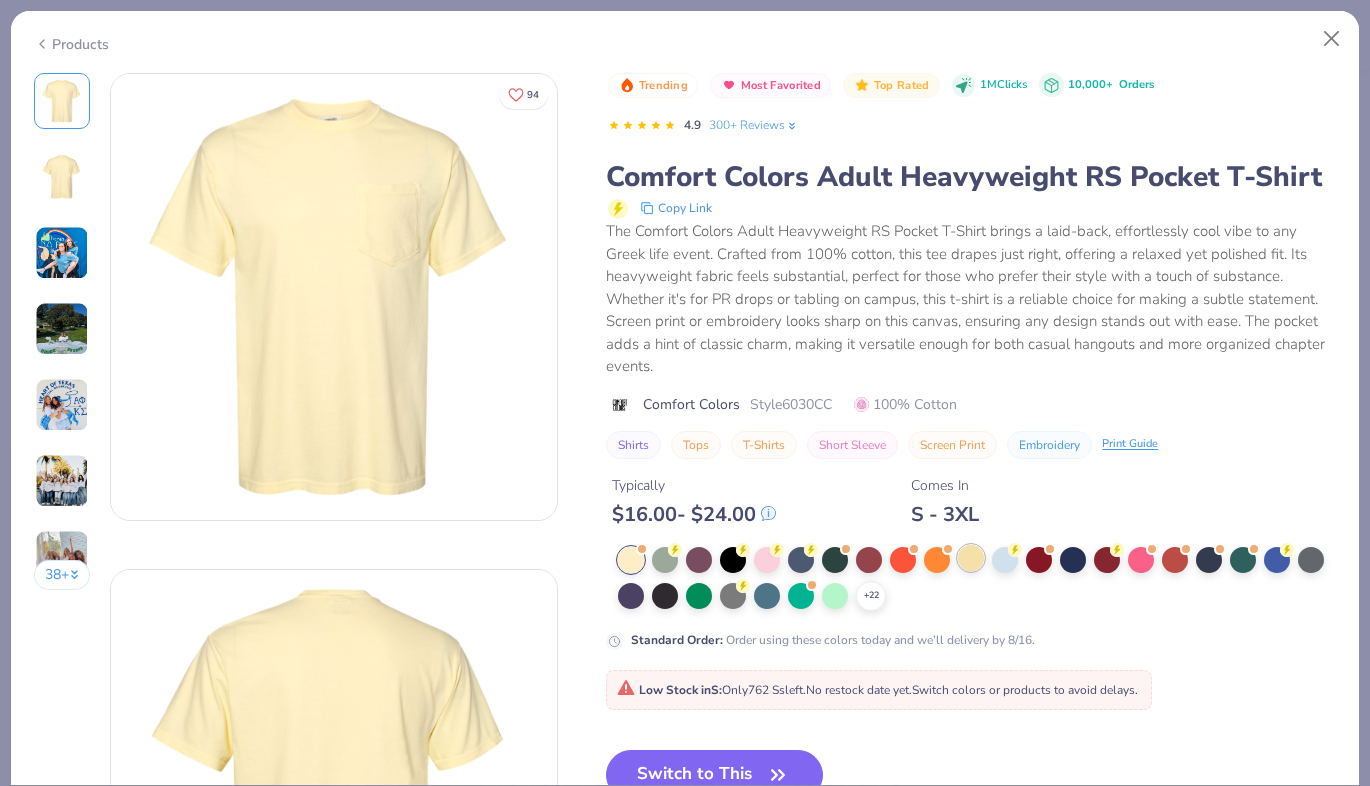 click at bounding box center [971, 558] 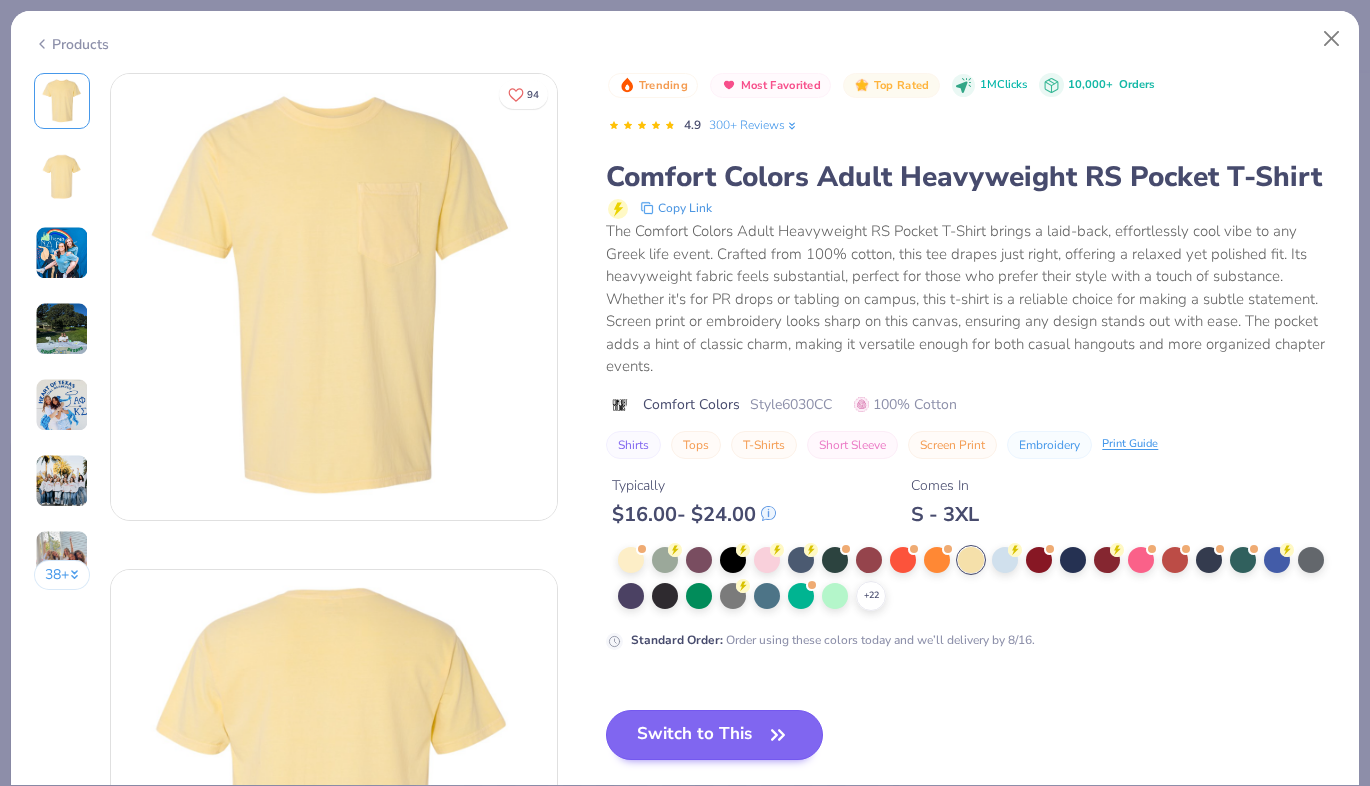 click on "Switch to This" at bounding box center [714, 735] 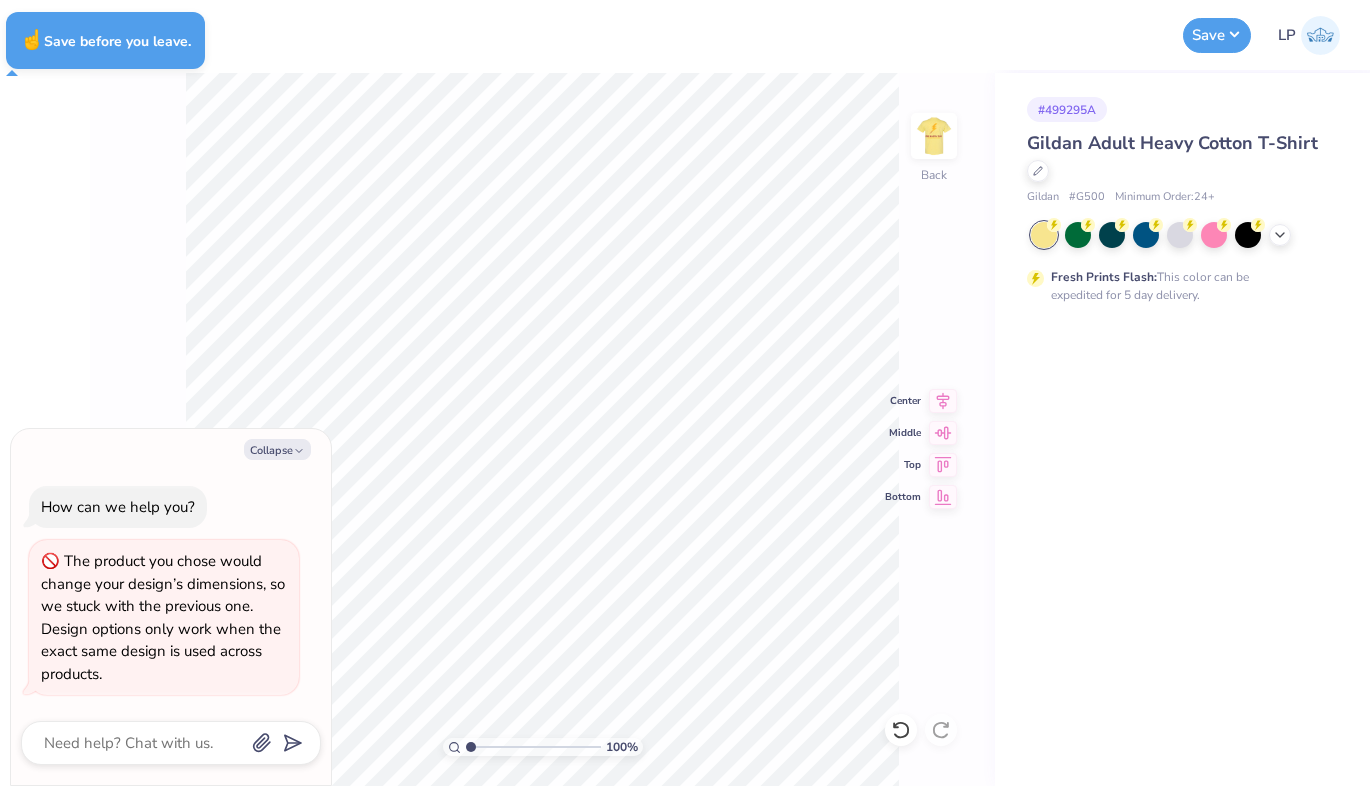 type on "x" 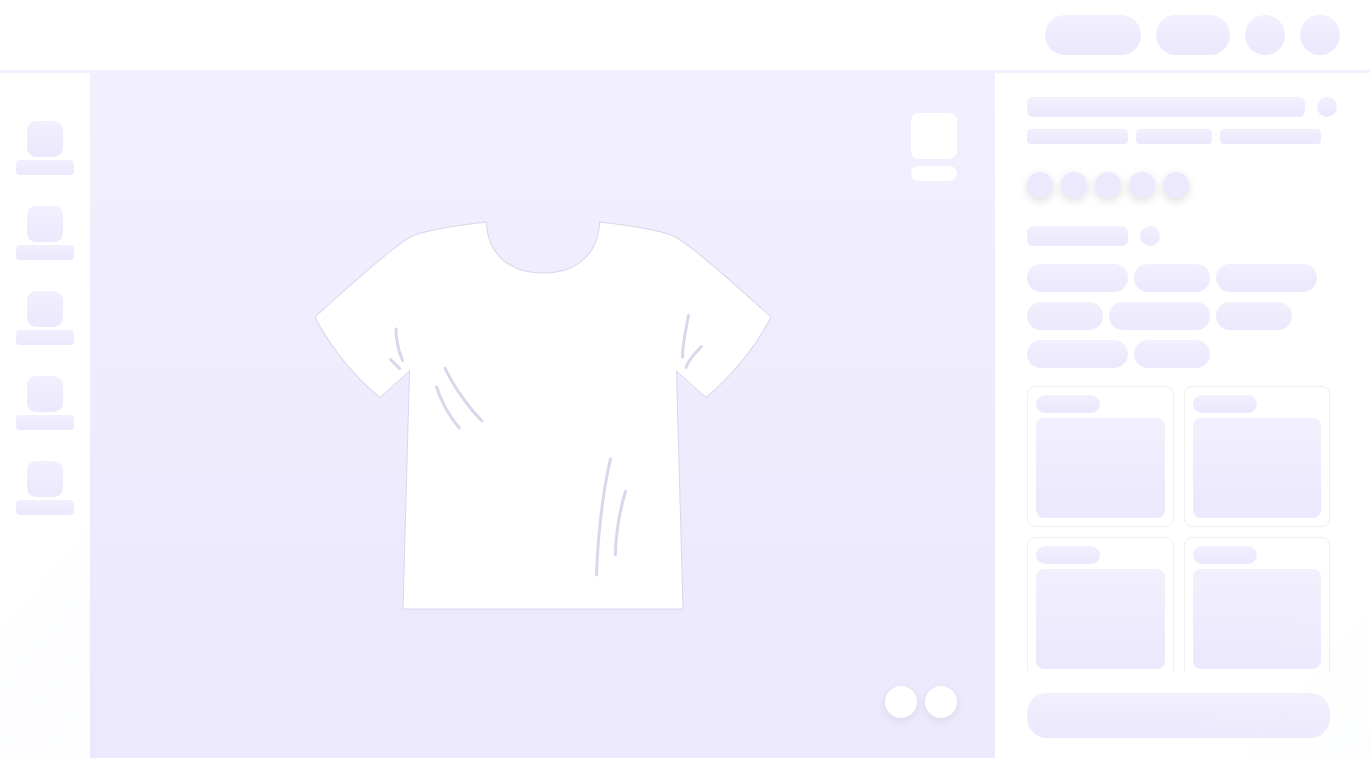 scroll, scrollTop: 0, scrollLeft: 0, axis: both 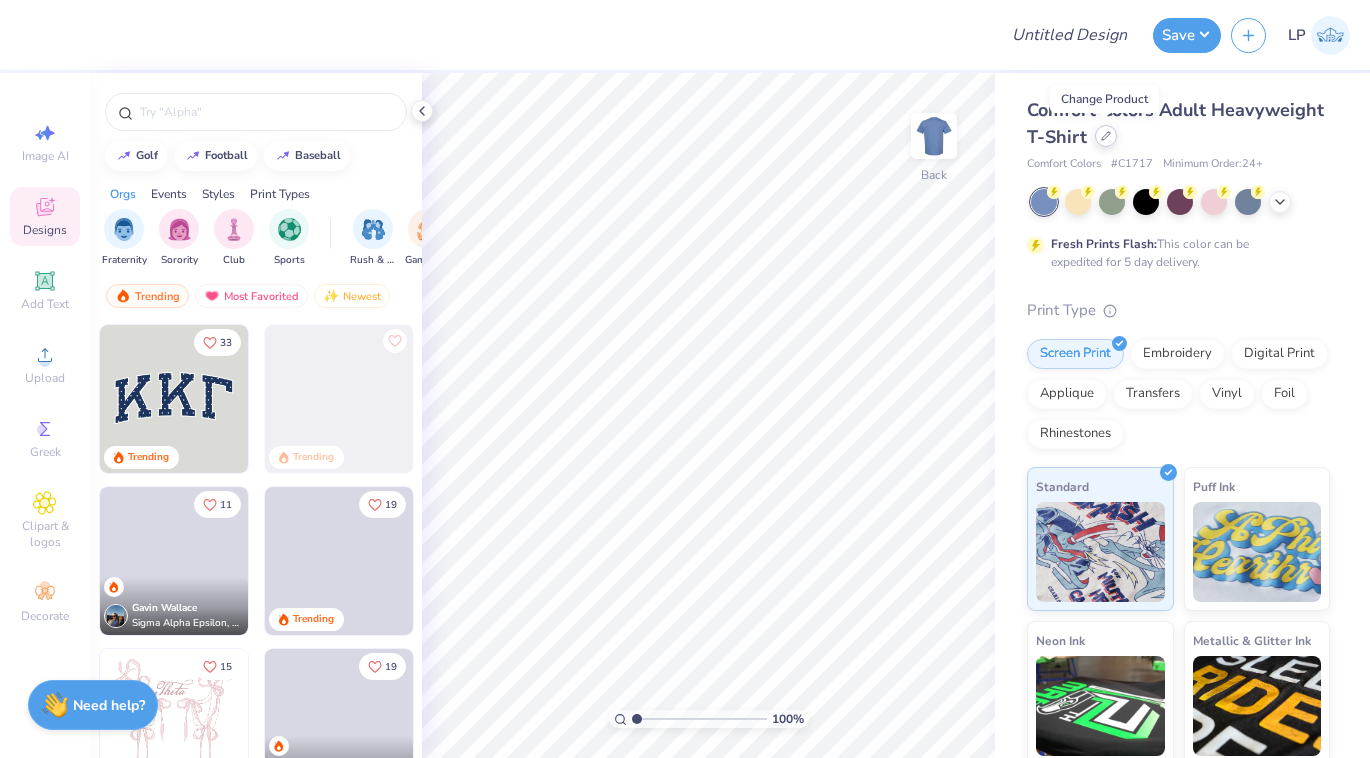 click 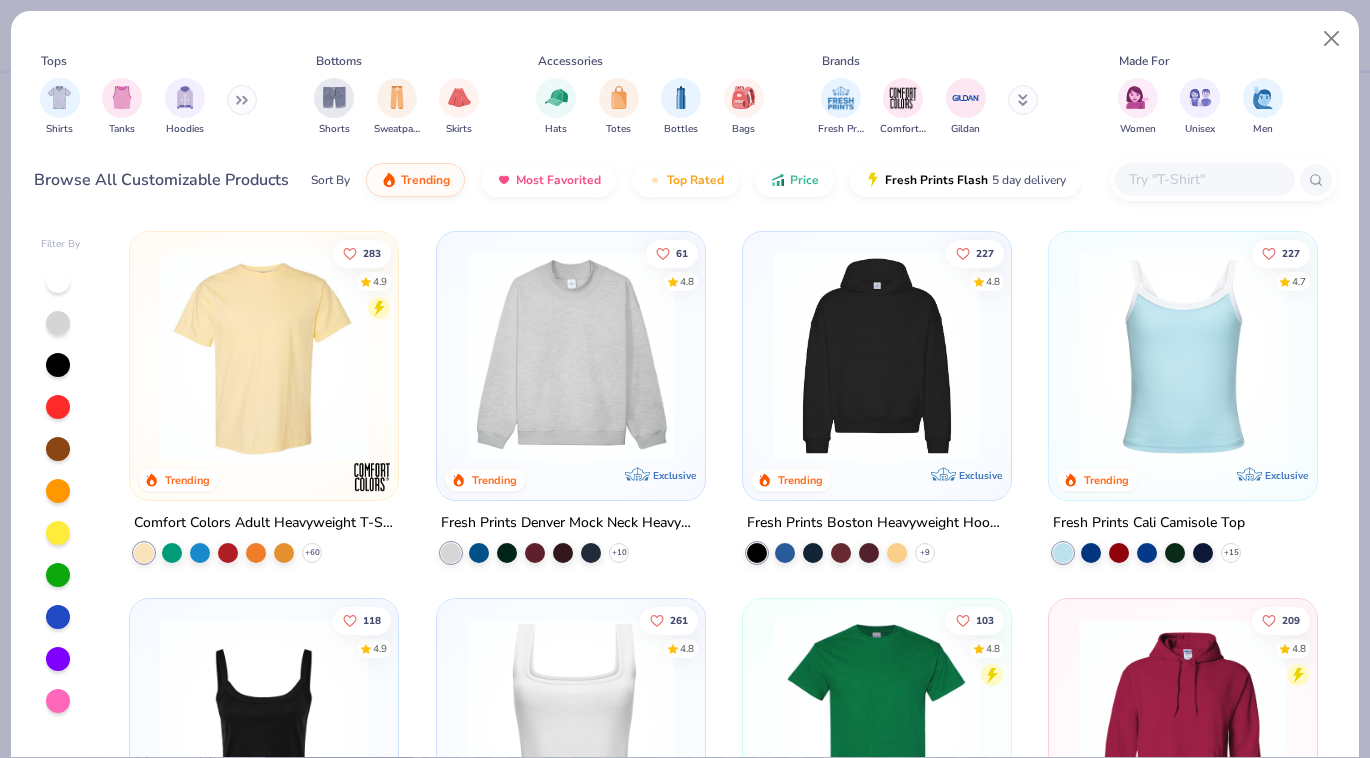 click at bounding box center (1204, 179) 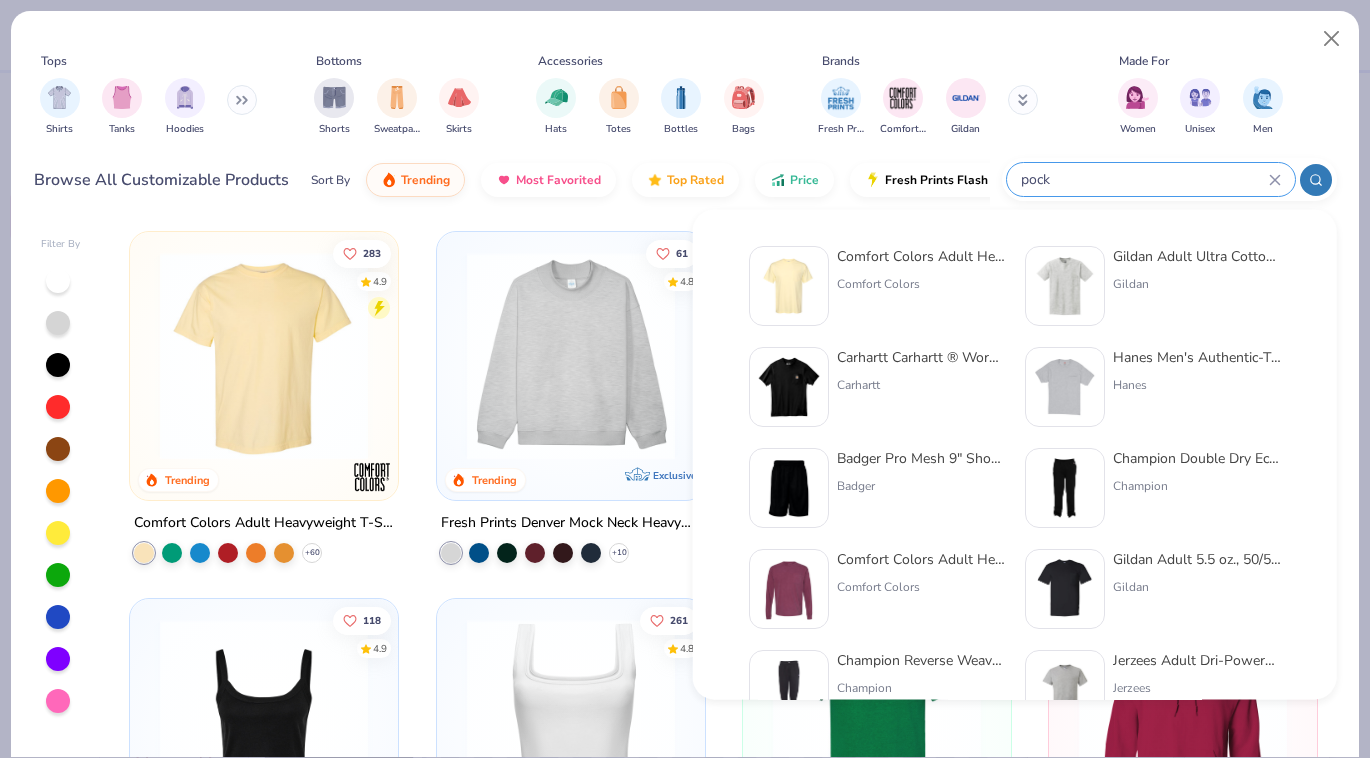 type on "pock" 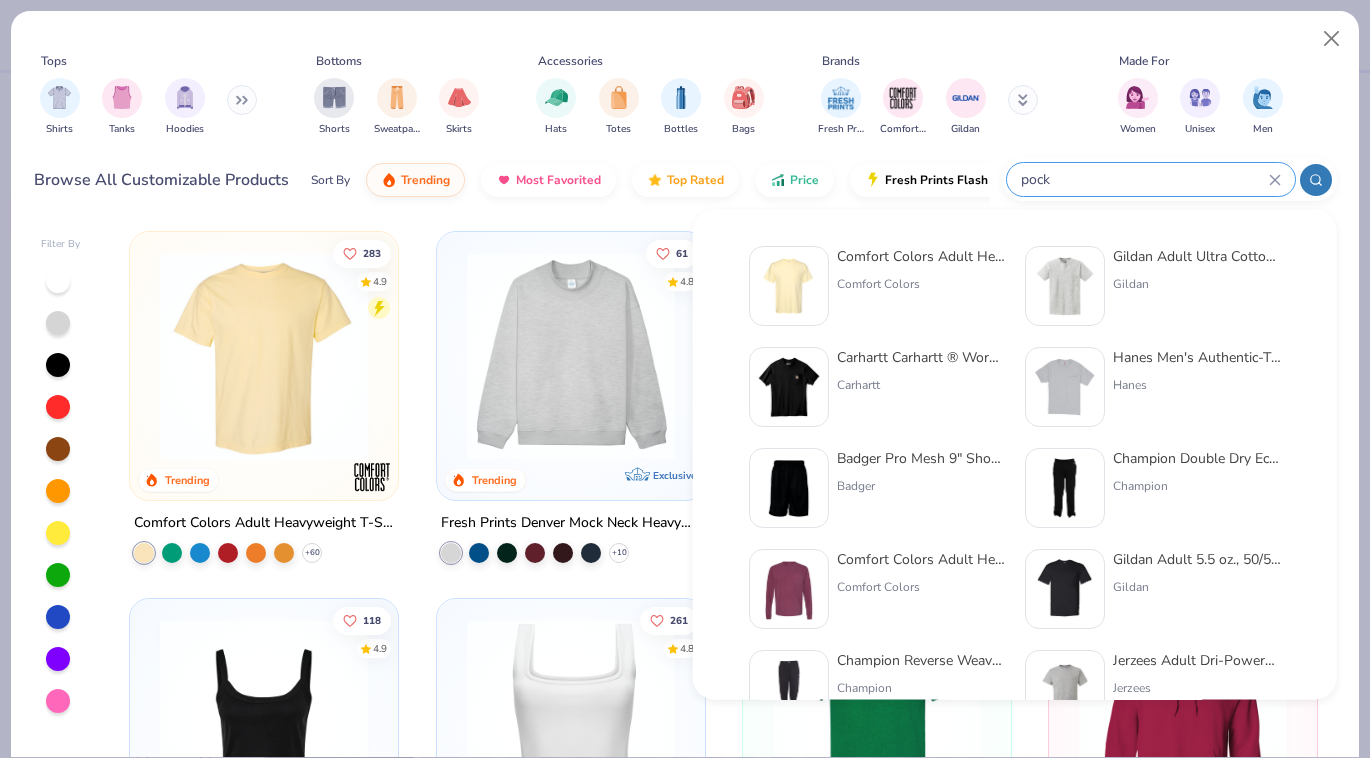click on "Comfort Colors Adult Heavyweight RS  Pock et T-Shirt" at bounding box center [921, 256] 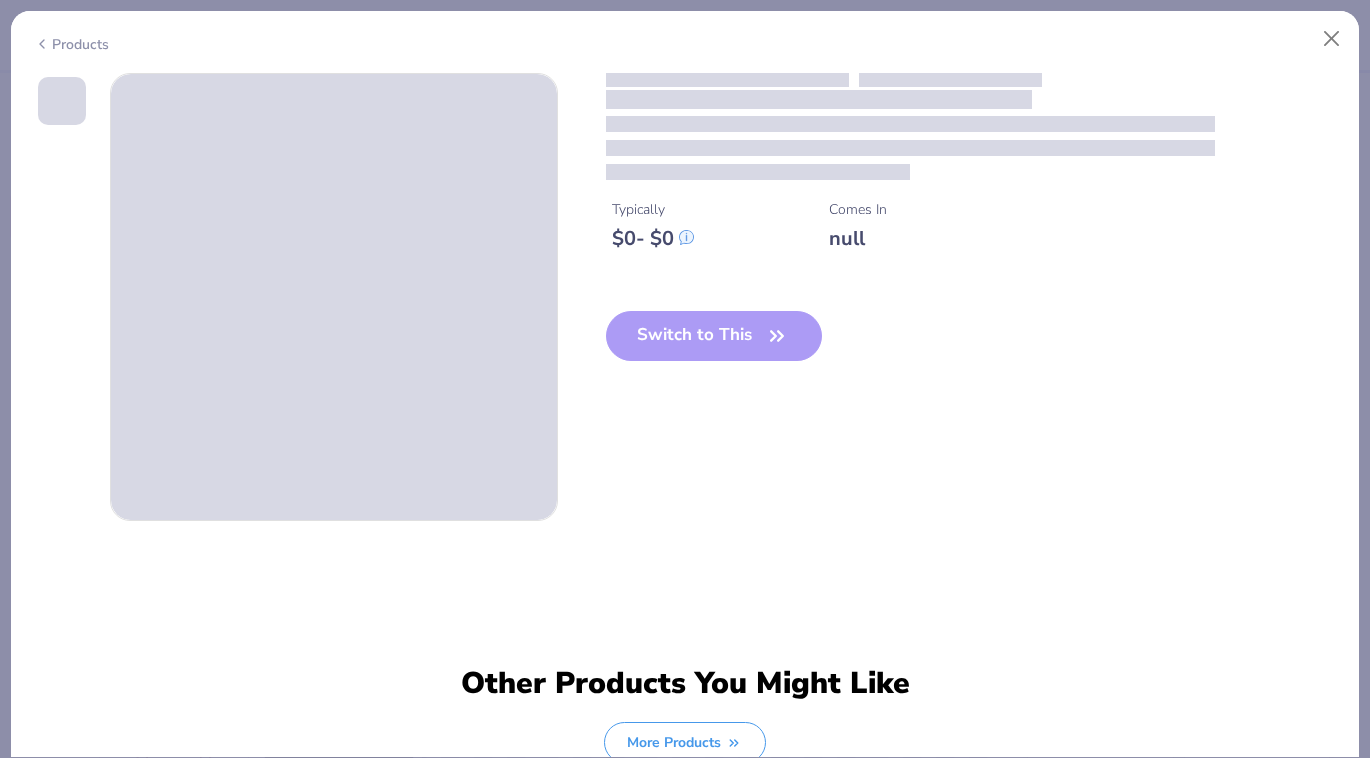 type 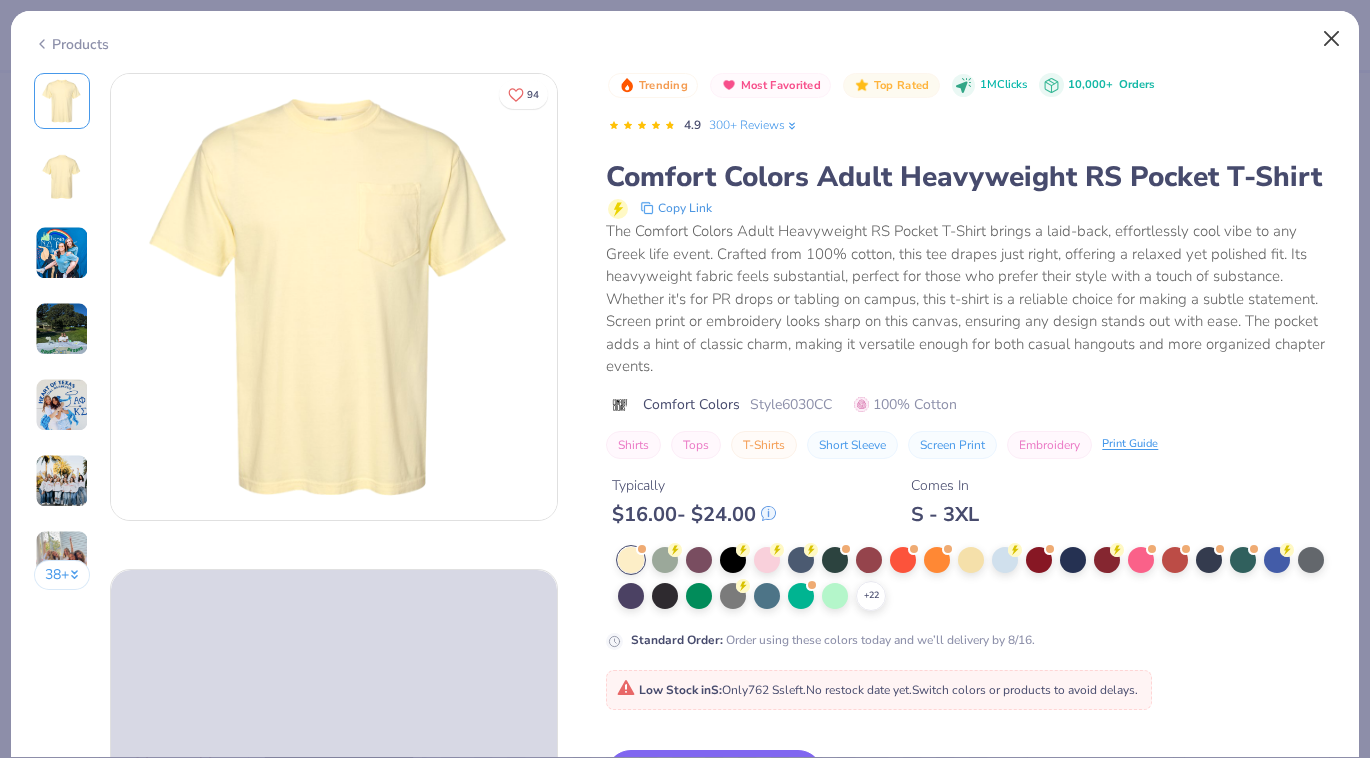 click at bounding box center [1332, 39] 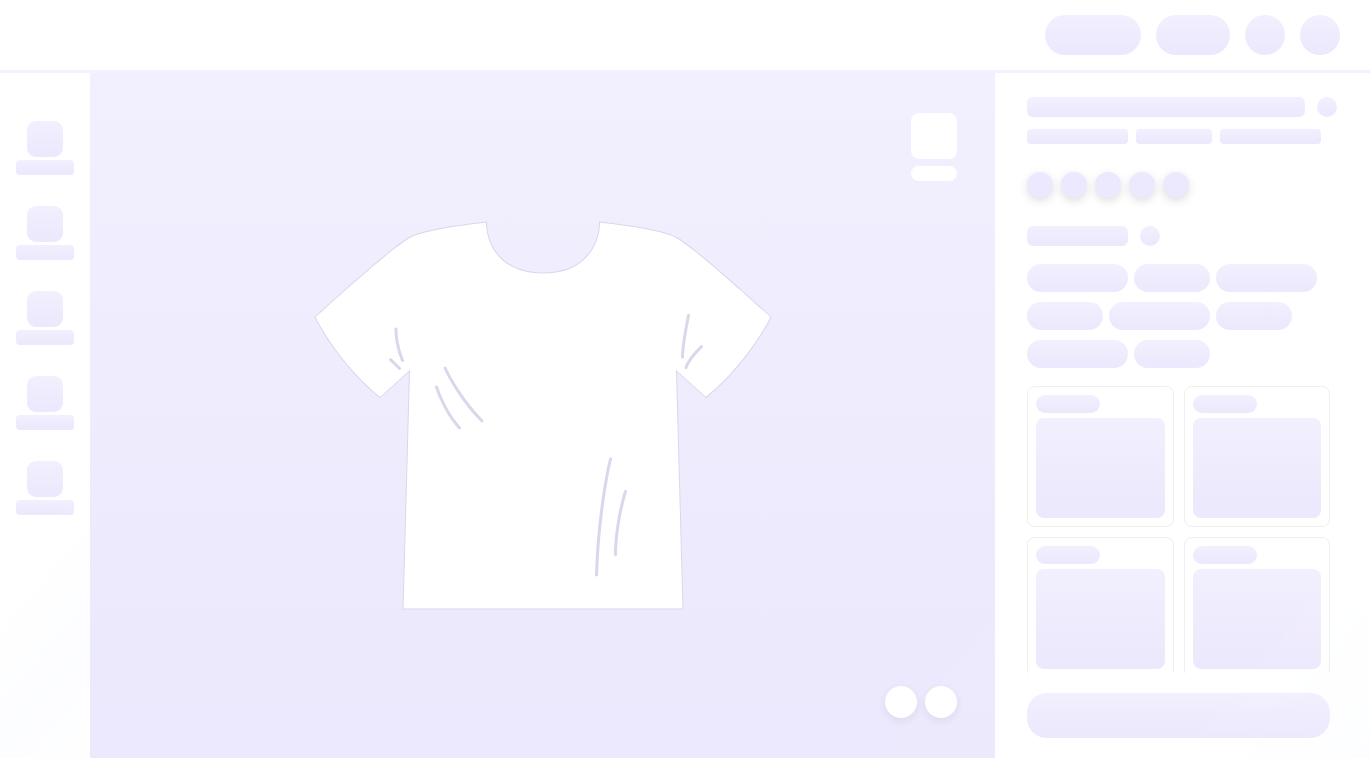 scroll, scrollTop: 0, scrollLeft: 0, axis: both 